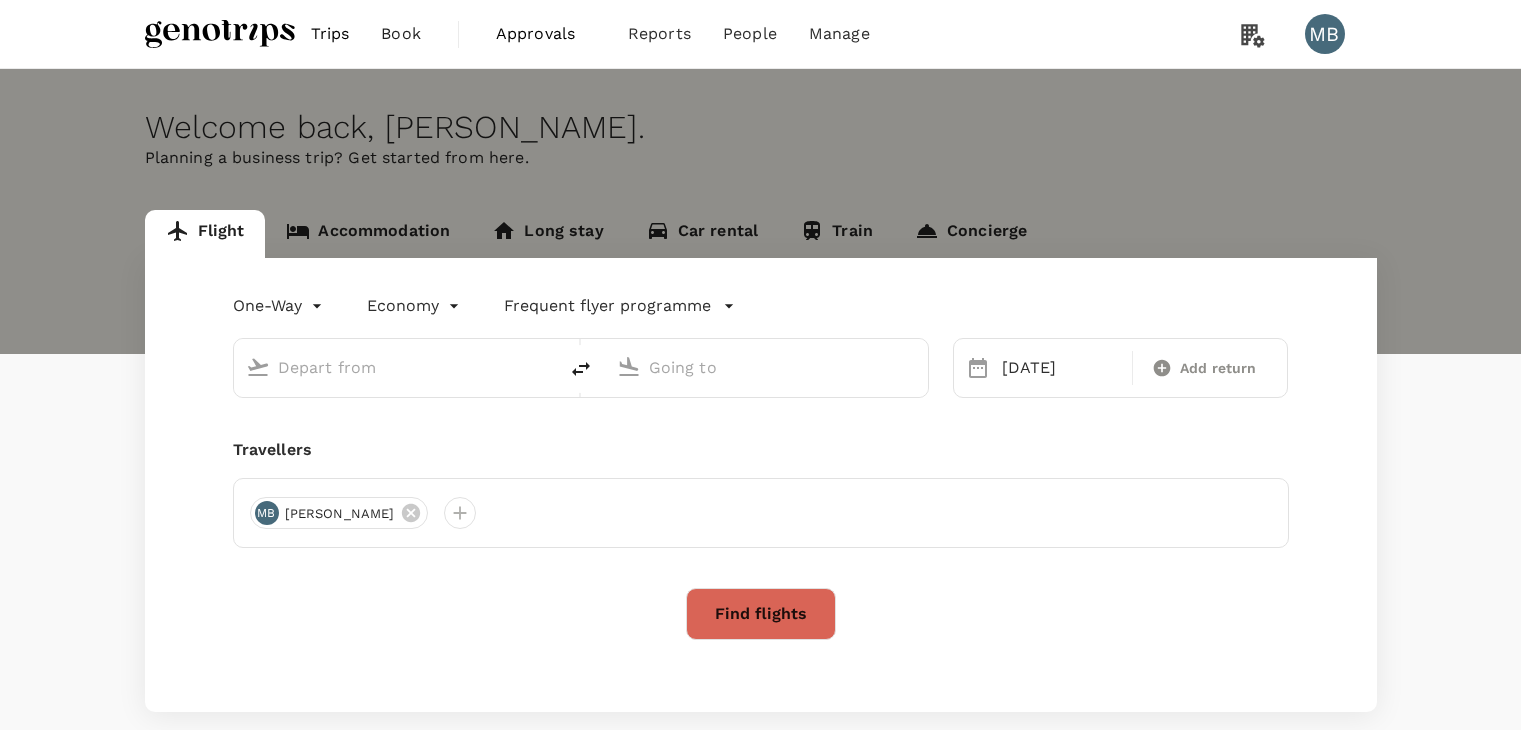 scroll, scrollTop: 0, scrollLeft: 0, axis: both 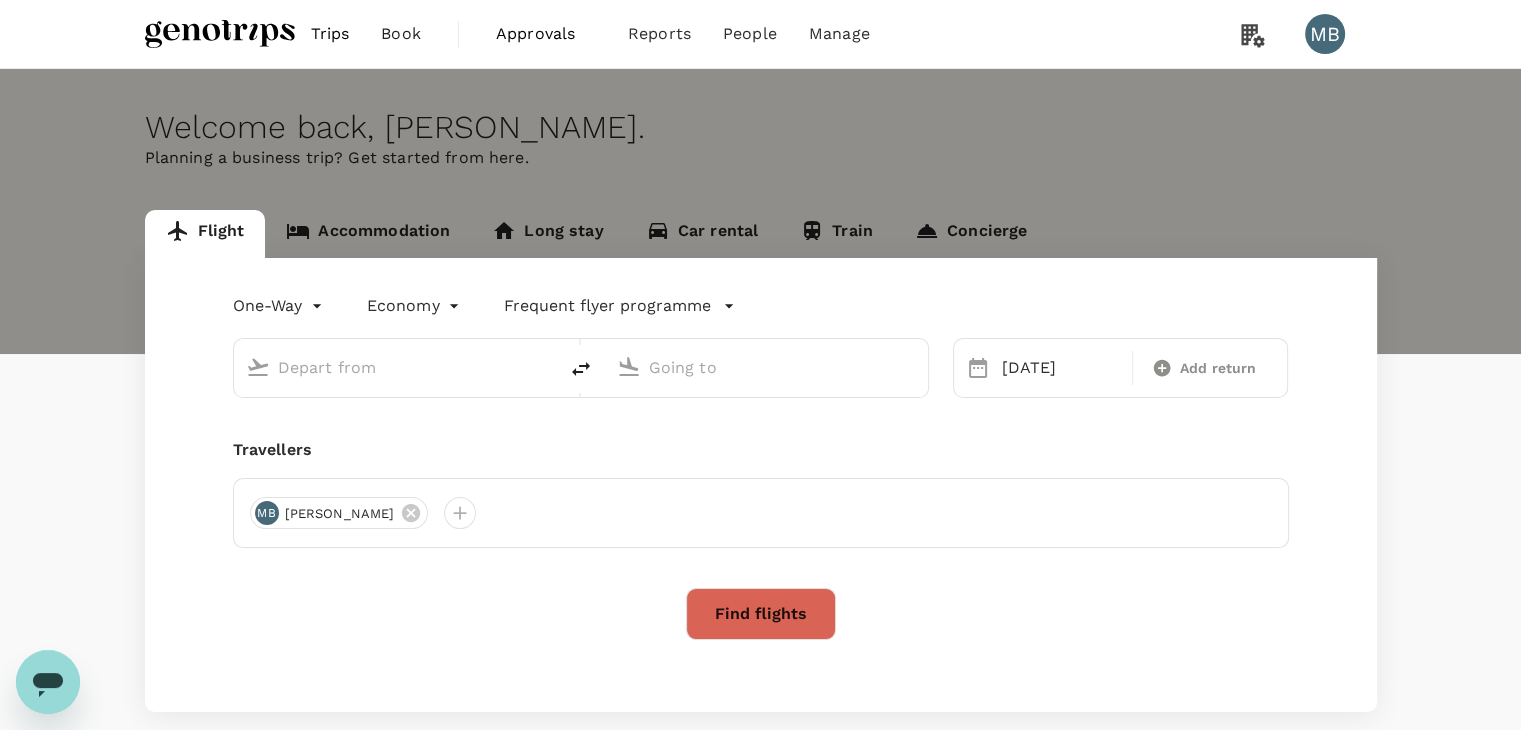 type on "[GEOGRAPHIC_DATA] ([GEOGRAPHIC_DATA])" 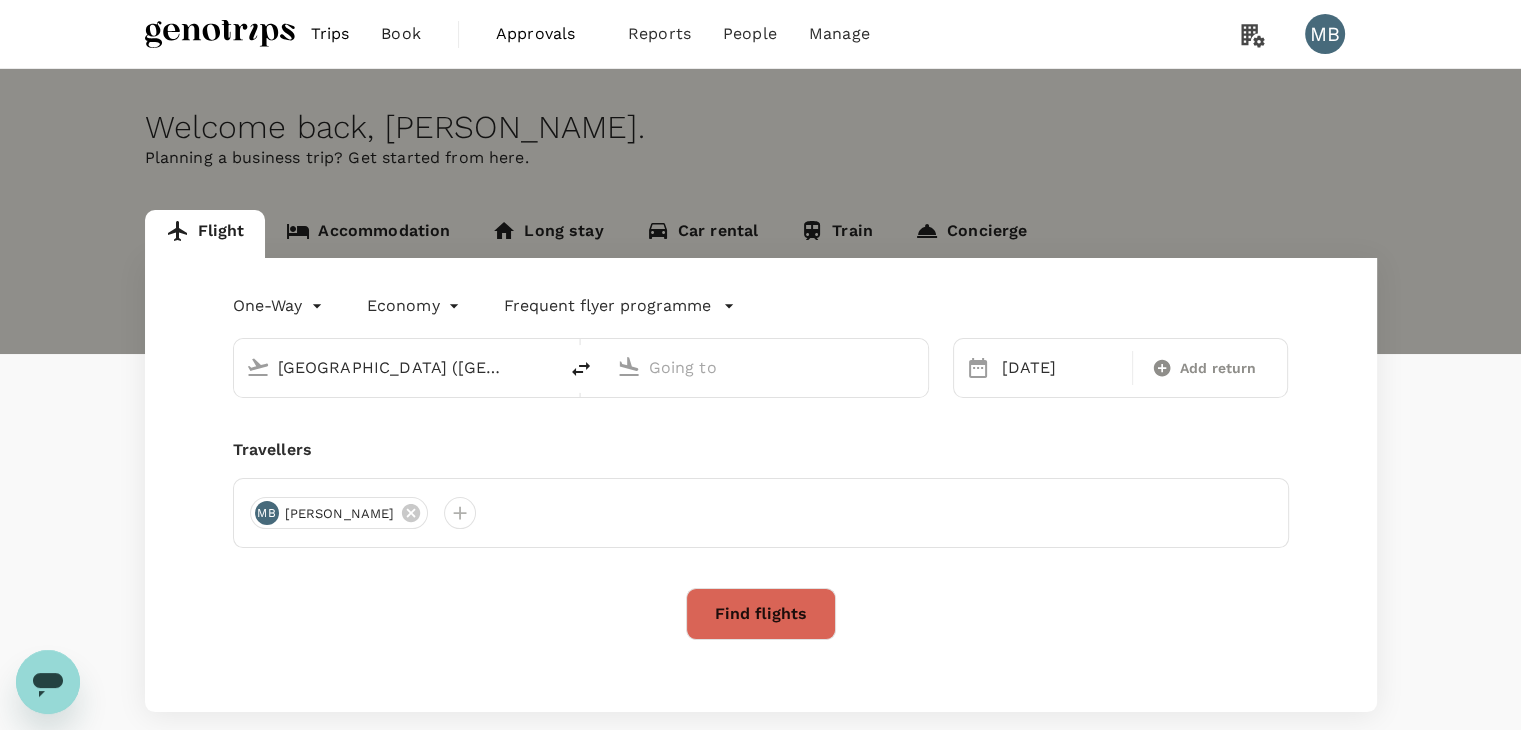 type on "Kota Kinabalu Intl (BKI)" 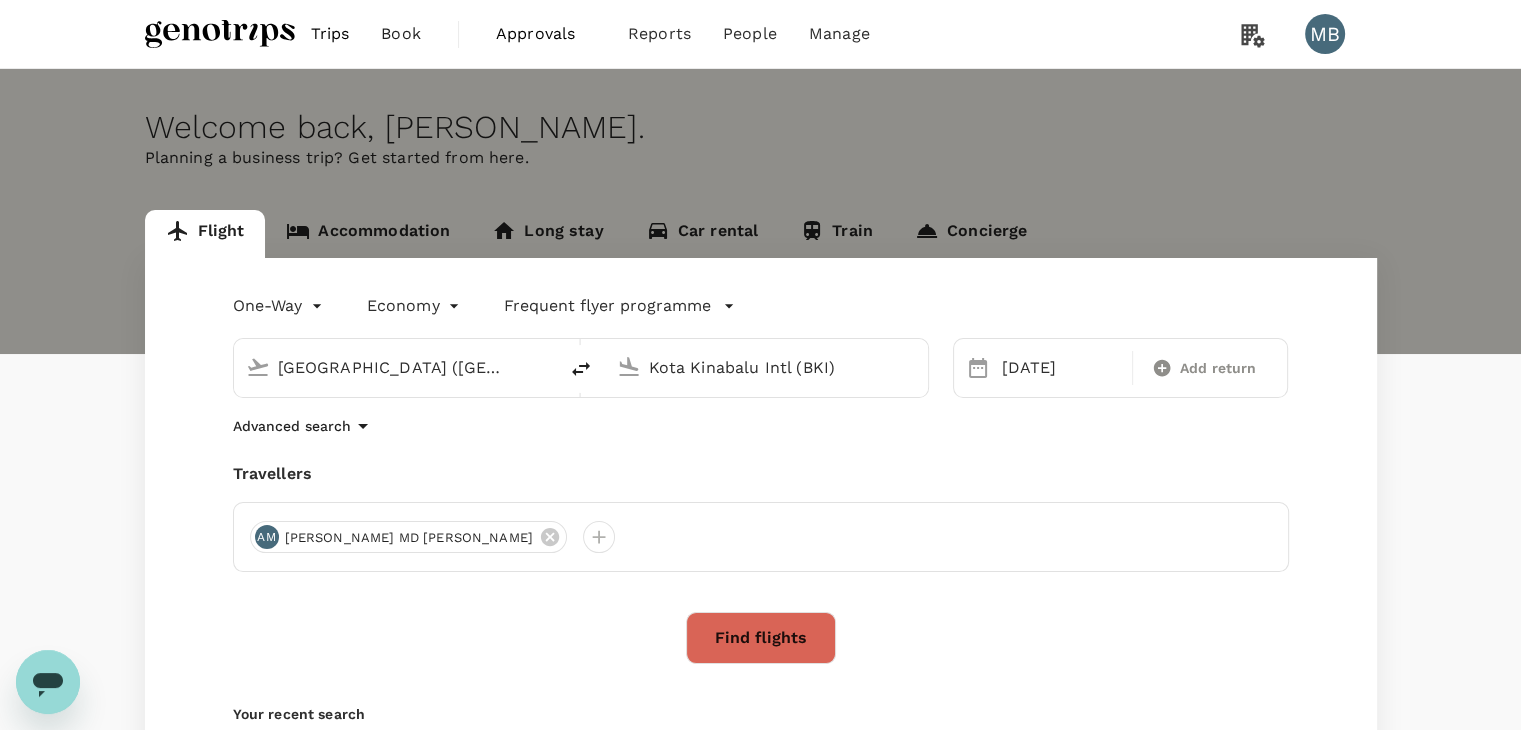 type 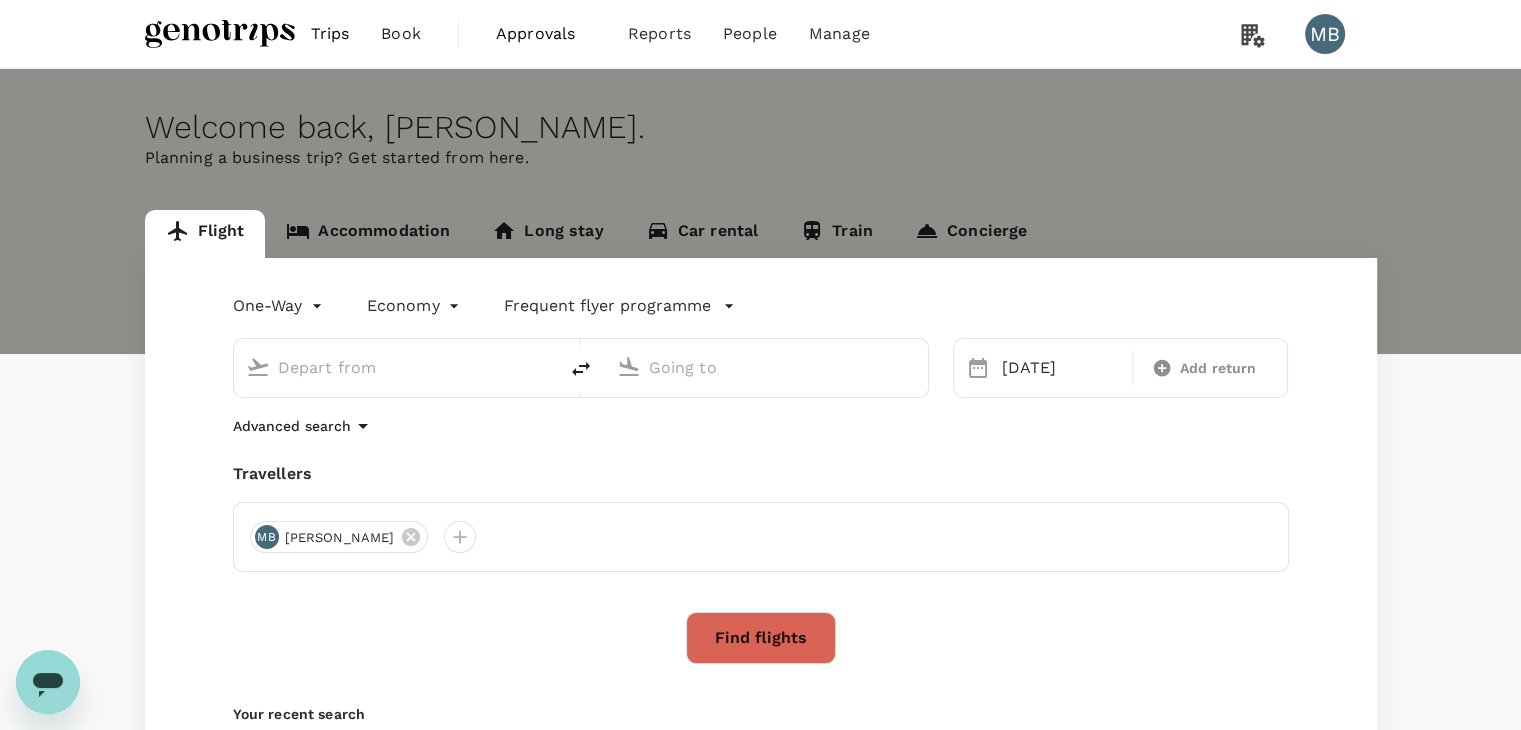 type on "[GEOGRAPHIC_DATA] ([GEOGRAPHIC_DATA])" 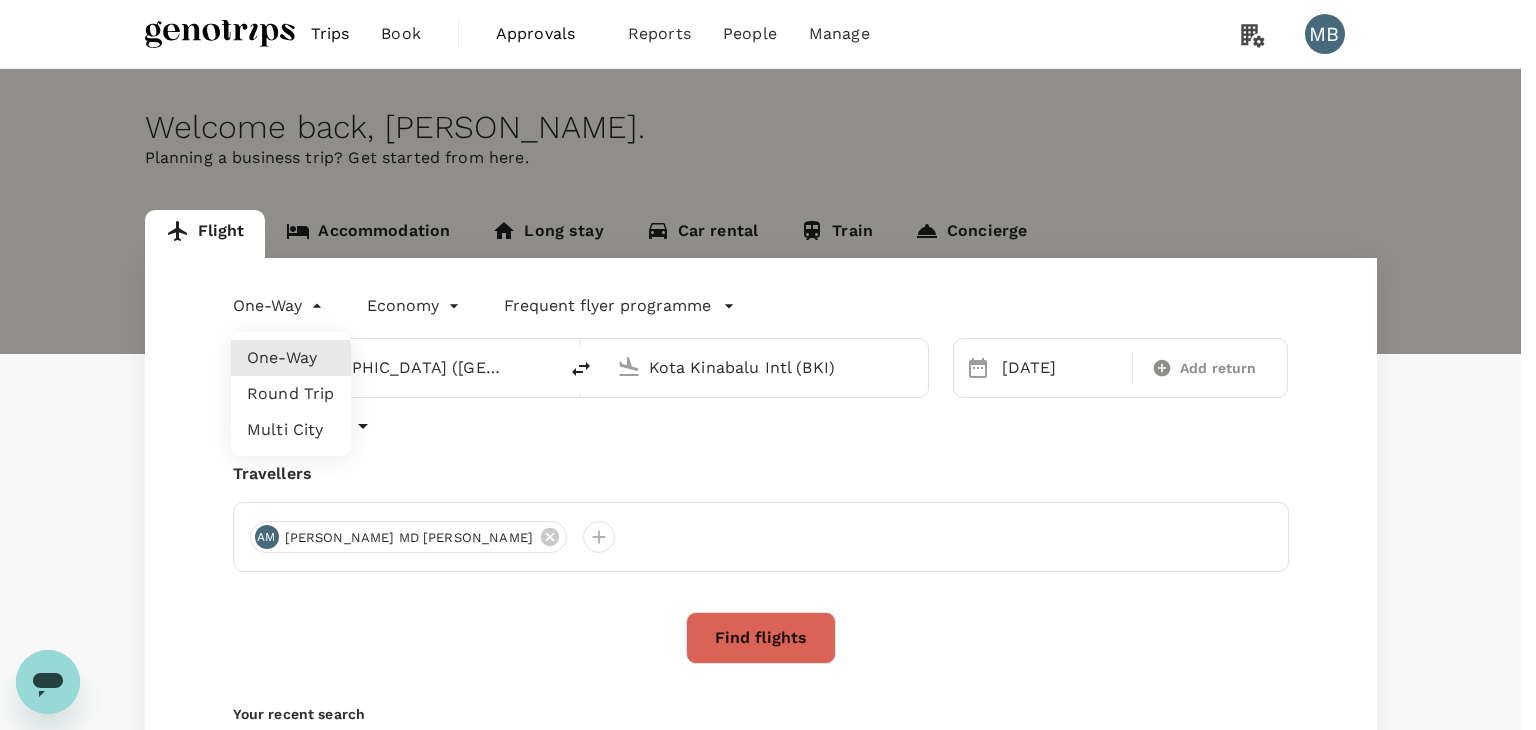click on "Trips Book Approvals 0 Reports People Manage MB Welcome back , [PERSON_NAME] . Planning a business trip? Get started from here. Flight Accommodation Long stay Car rental Train Concierge One-Way oneway Economy economy Frequent flyer programme [GEOGRAPHIC_DATA] ([GEOGRAPHIC_DATA]) [GEOGRAPHIC_DATA] Intl (BKI) [DATE] Add return Advanced search Travellers   AM [PERSON_NAME] MD [PERSON_NAME] Find flights Your recent search Flight to [GEOGRAPHIC_DATA] Datu BKI - LDU [DATE] · 1 Traveller Flight to [GEOGRAPHIC_DATA] Datu BKI - LDU [DATE] · 1 Traveller Flight to [GEOGRAPHIC_DATA] KUL - BKI [DATE] · 1 Traveller by TruTrip  ( 3.47.1   ) Frequent flyer programme Add new One-Way Round Trip Multi City" at bounding box center (768, 483) 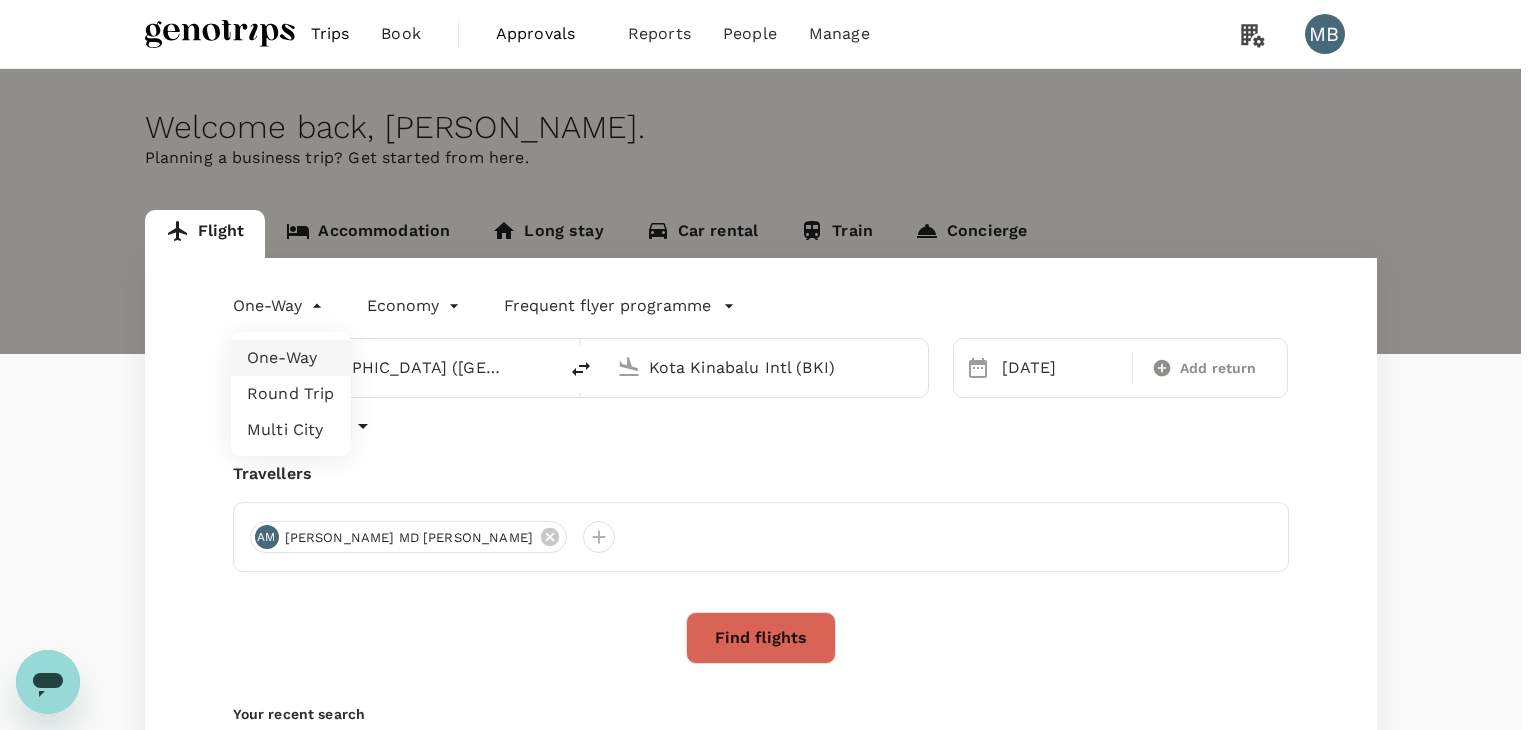 click on "One-Way" at bounding box center [291, 358] 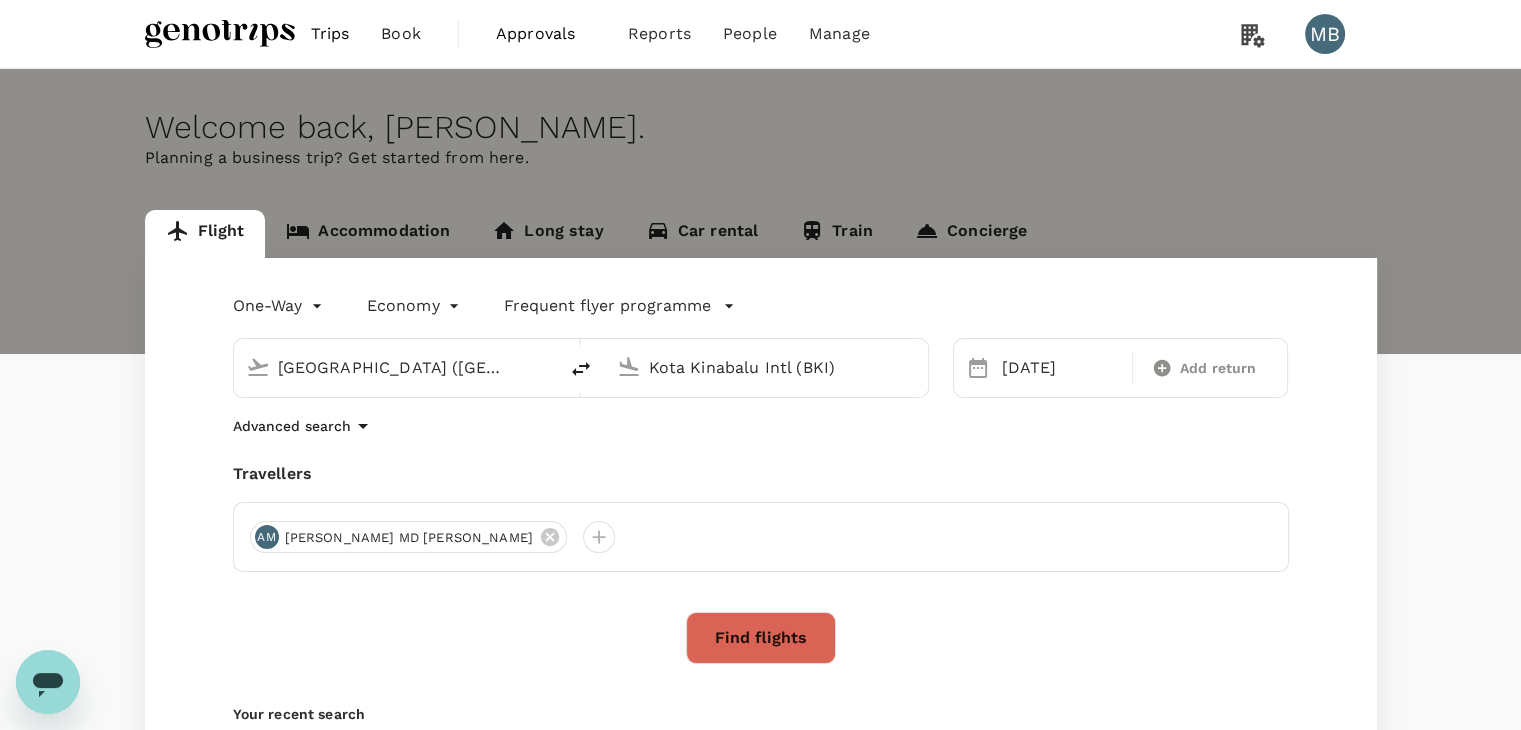 click on "[GEOGRAPHIC_DATA] ([GEOGRAPHIC_DATA])" at bounding box center [396, 367] 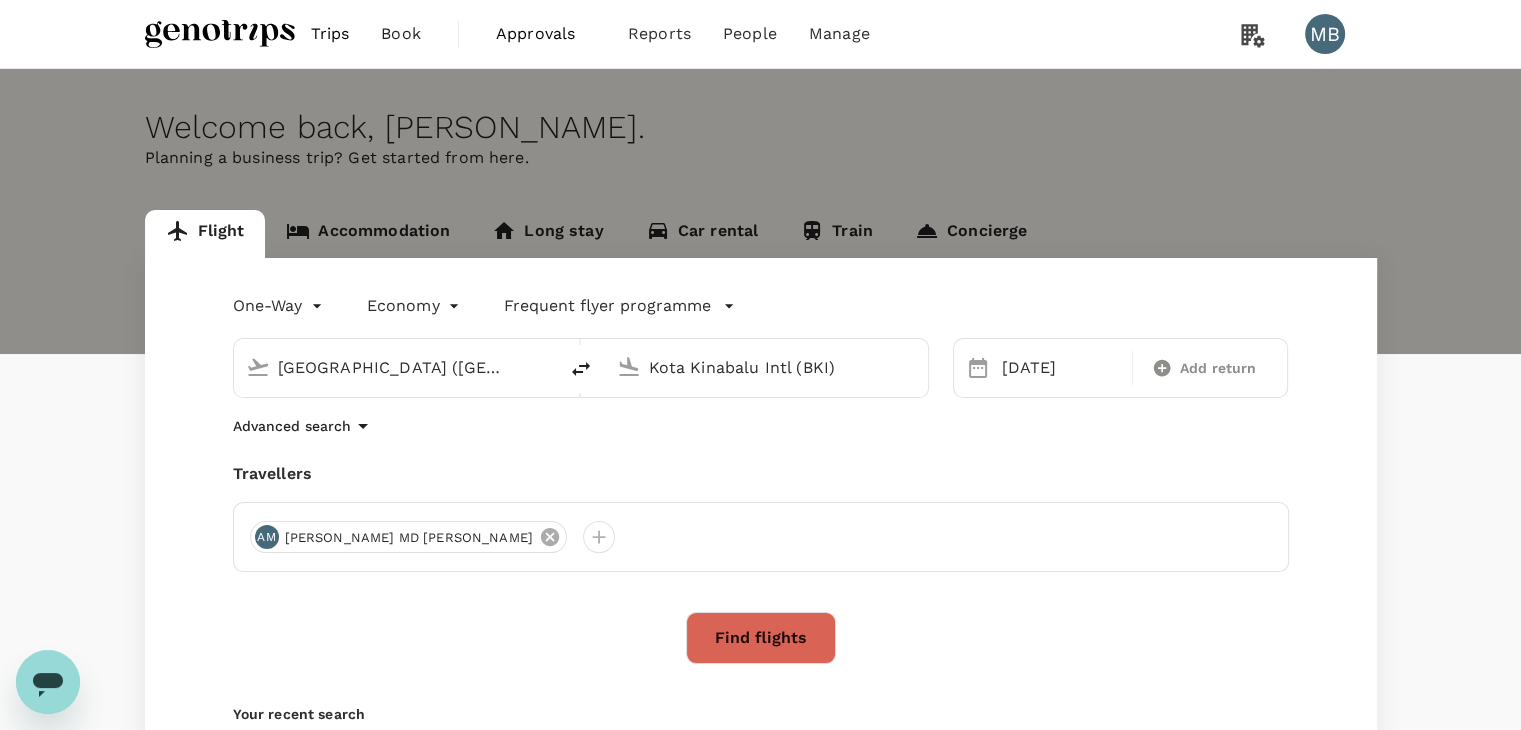 click 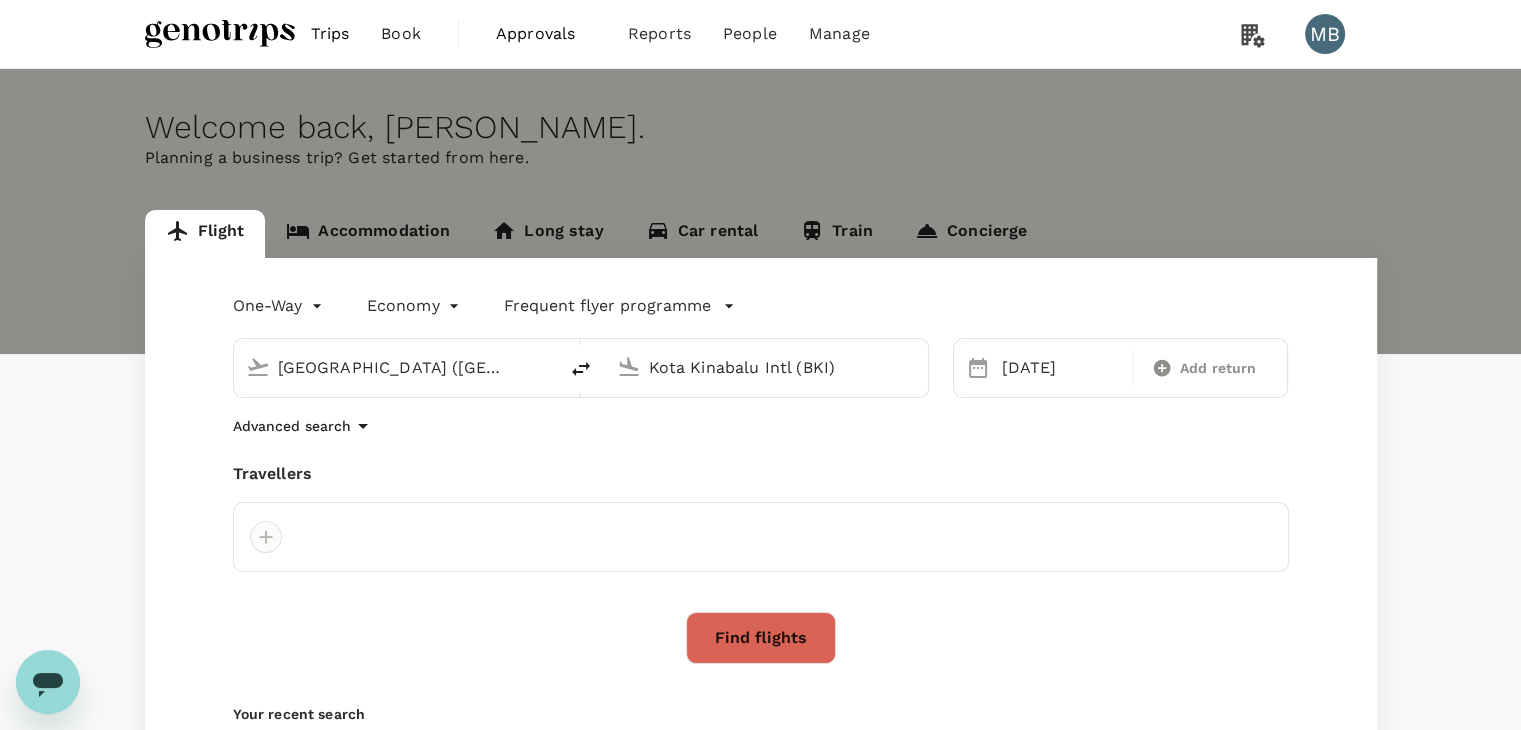 click at bounding box center [266, 537] 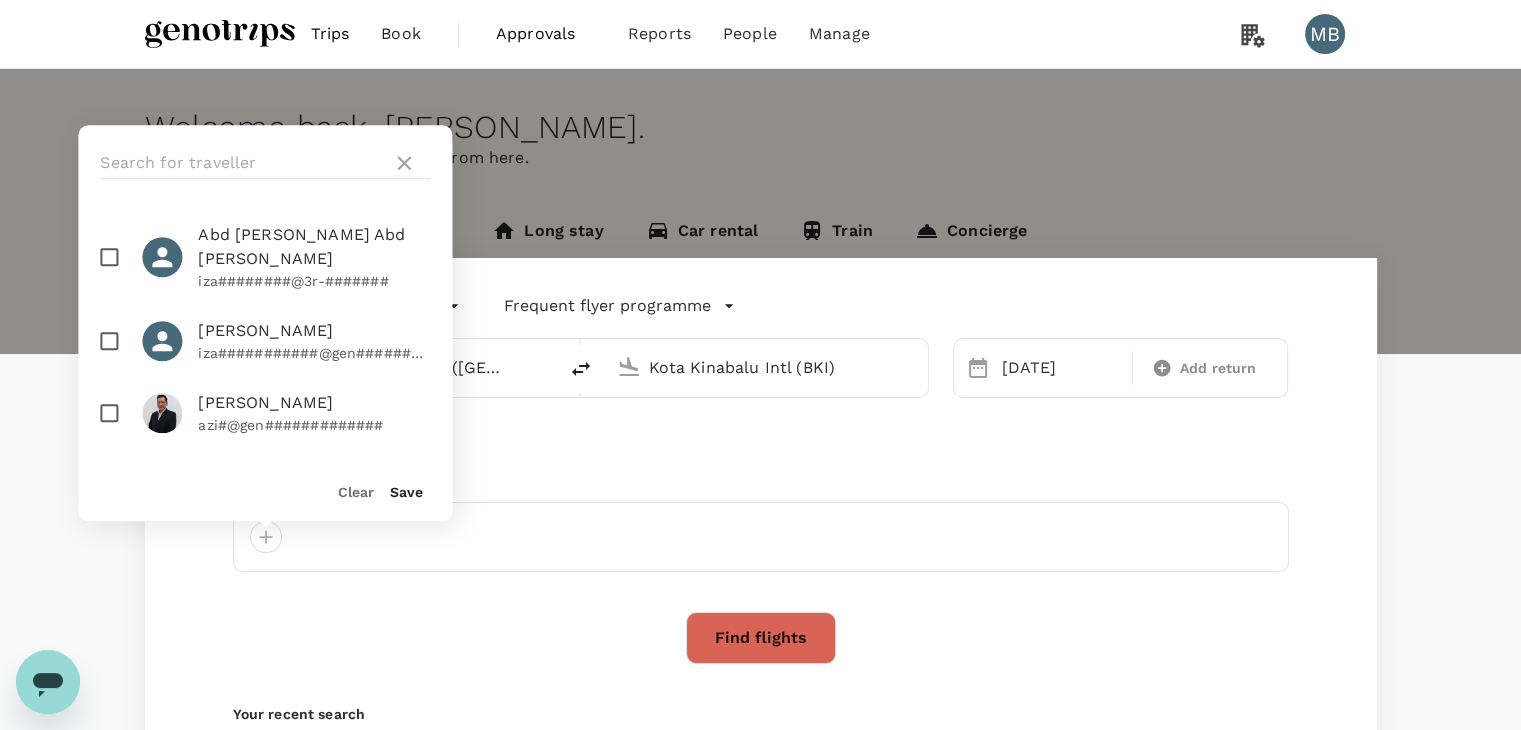 click at bounding box center (109, 341) 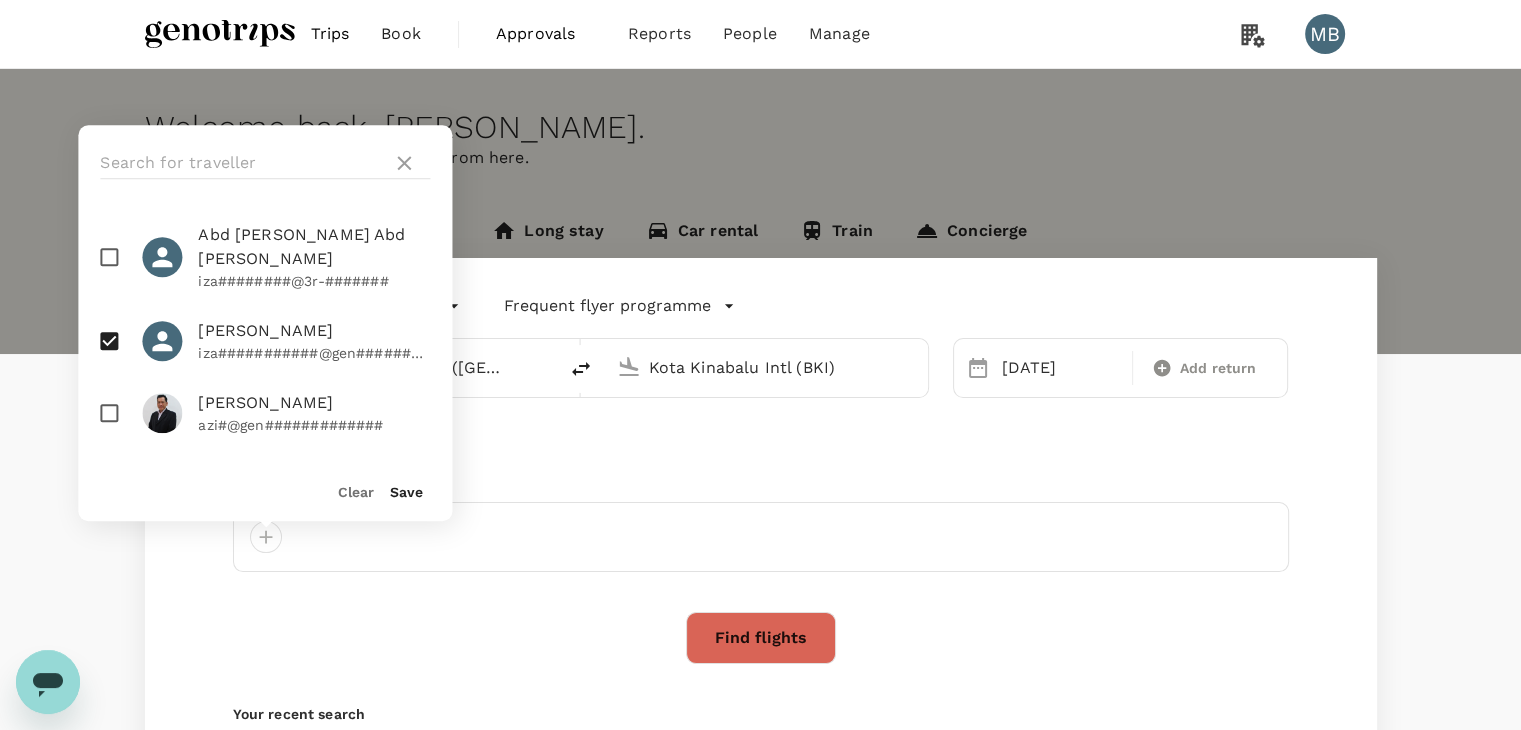 click on "Save" at bounding box center (406, 492) 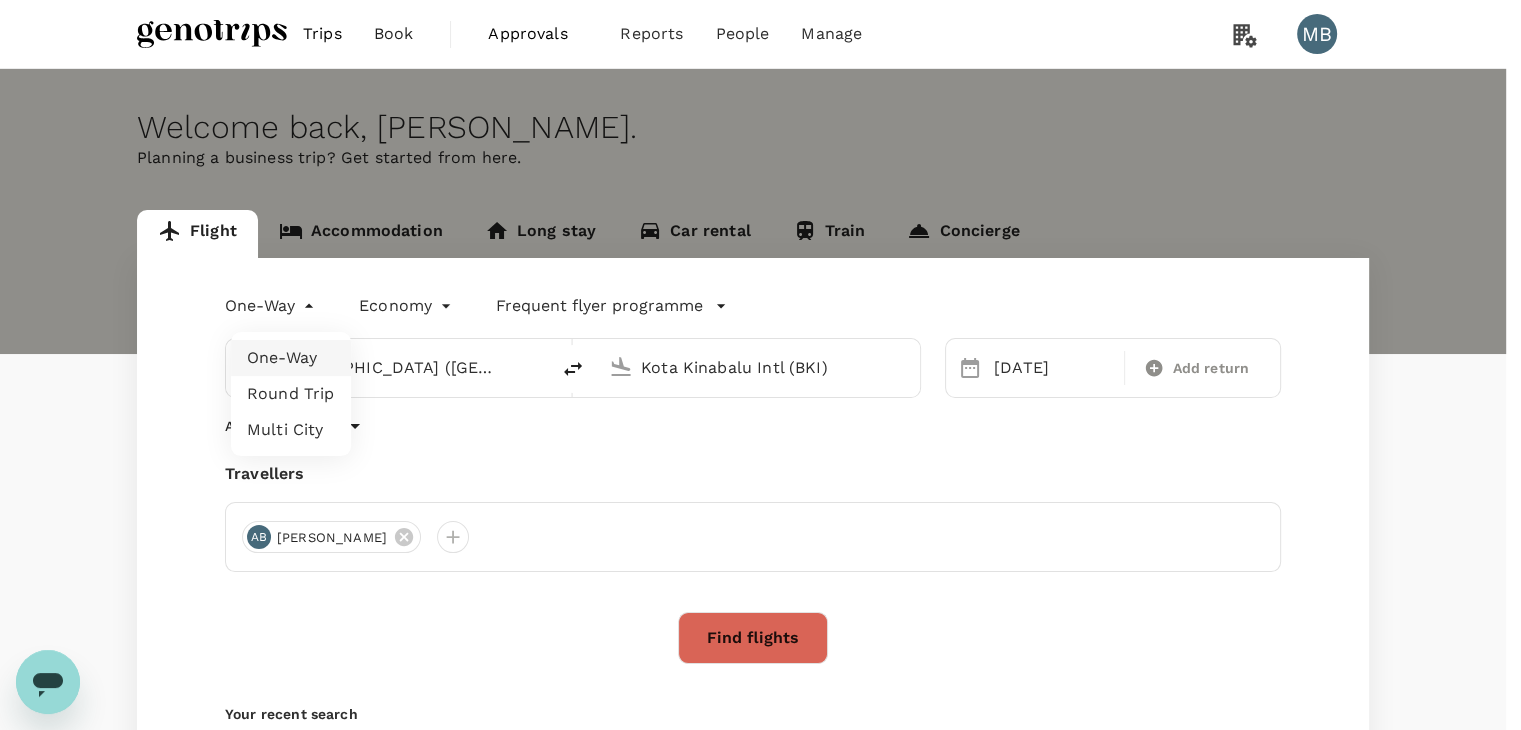 click on "Trips Book Approvals 0 Reports People Manage MB Welcome back , [PERSON_NAME] . Planning a business trip? Get started from here. Flight Accommodation Long stay Car rental Train Concierge One-Way oneway Economy economy Frequent flyer programme [GEOGRAPHIC_DATA] ([GEOGRAPHIC_DATA]) [GEOGRAPHIC_DATA] Intl (BKI) [DATE] Add return Advanced search Travellers   AB [PERSON_NAME] Find flights Your recent search Flight to [GEOGRAPHIC_DATA] Datu BKI - LDU [DATE] · 1 Traveller Flight to [GEOGRAPHIC_DATA] Datu BKI - LDU [DATE] · 1 Traveller Flight to [GEOGRAPHIC_DATA] KUL - BKI [DATE] · 1 Traveller by TruTrip  ( 3.47.1   ) Frequent flyer programme Add new One-Way Round Trip Multi City" at bounding box center [760, 483] 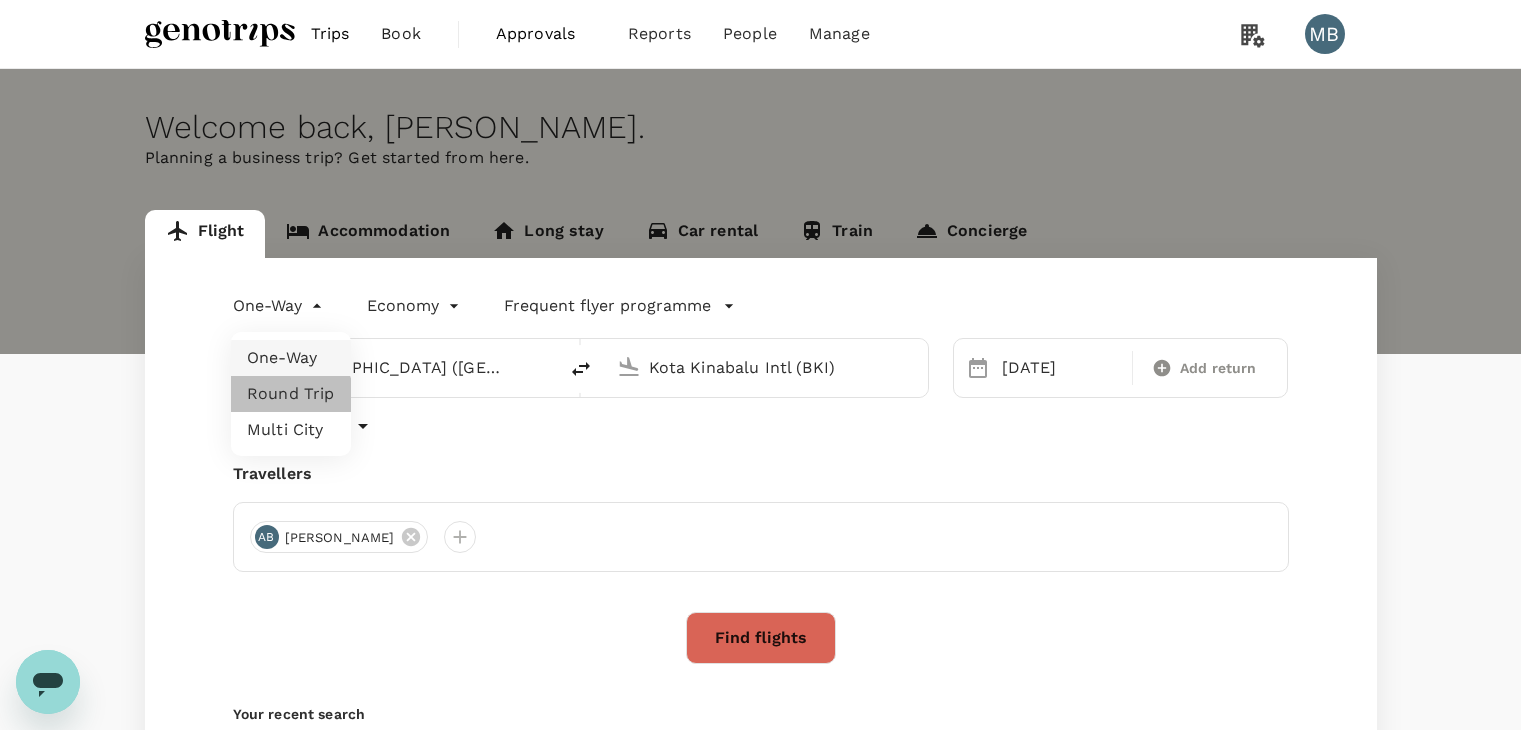 click on "Round Trip" at bounding box center [291, 394] 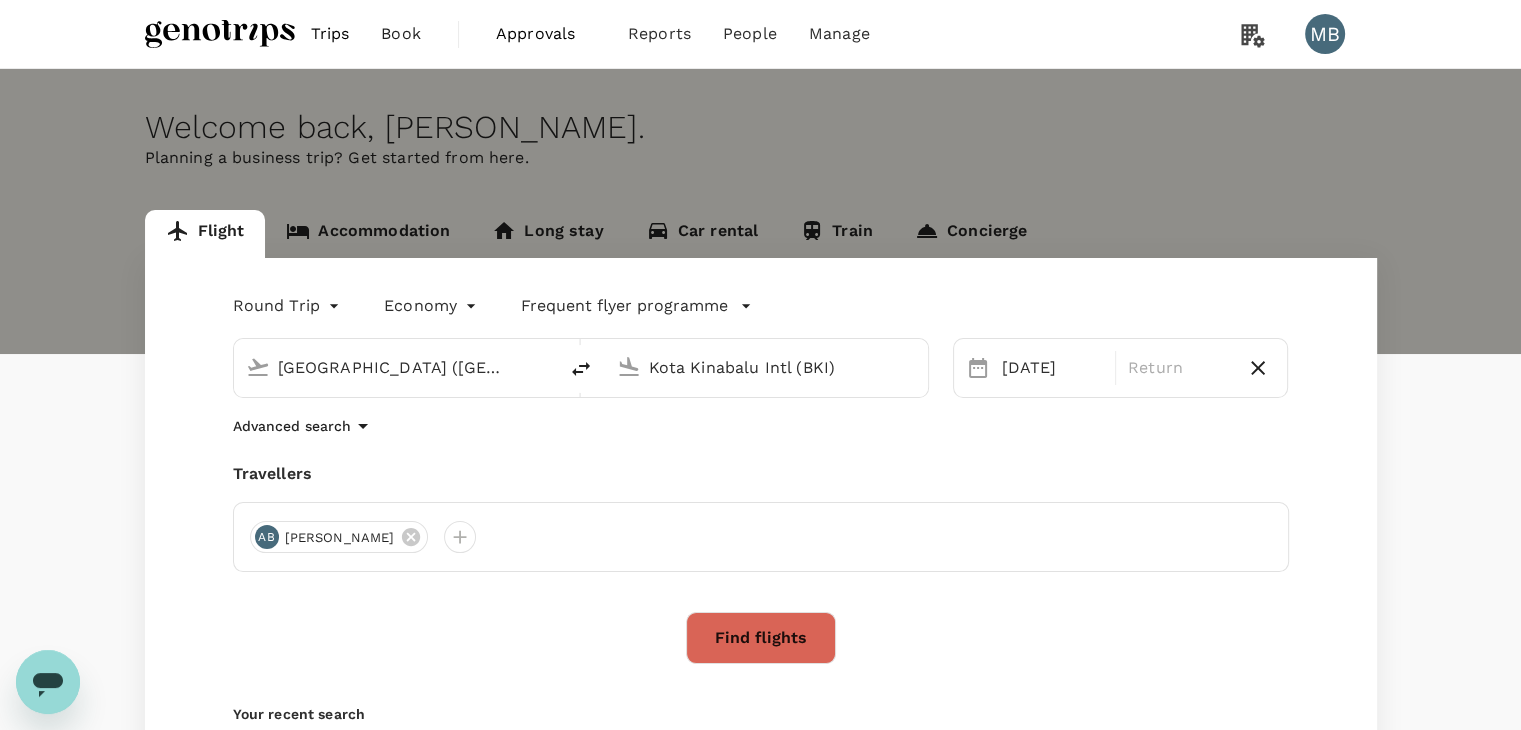 click on "[GEOGRAPHIC_DATA] ([GEOGRAPHIC_DATA])" at bounding box center (396, 367) 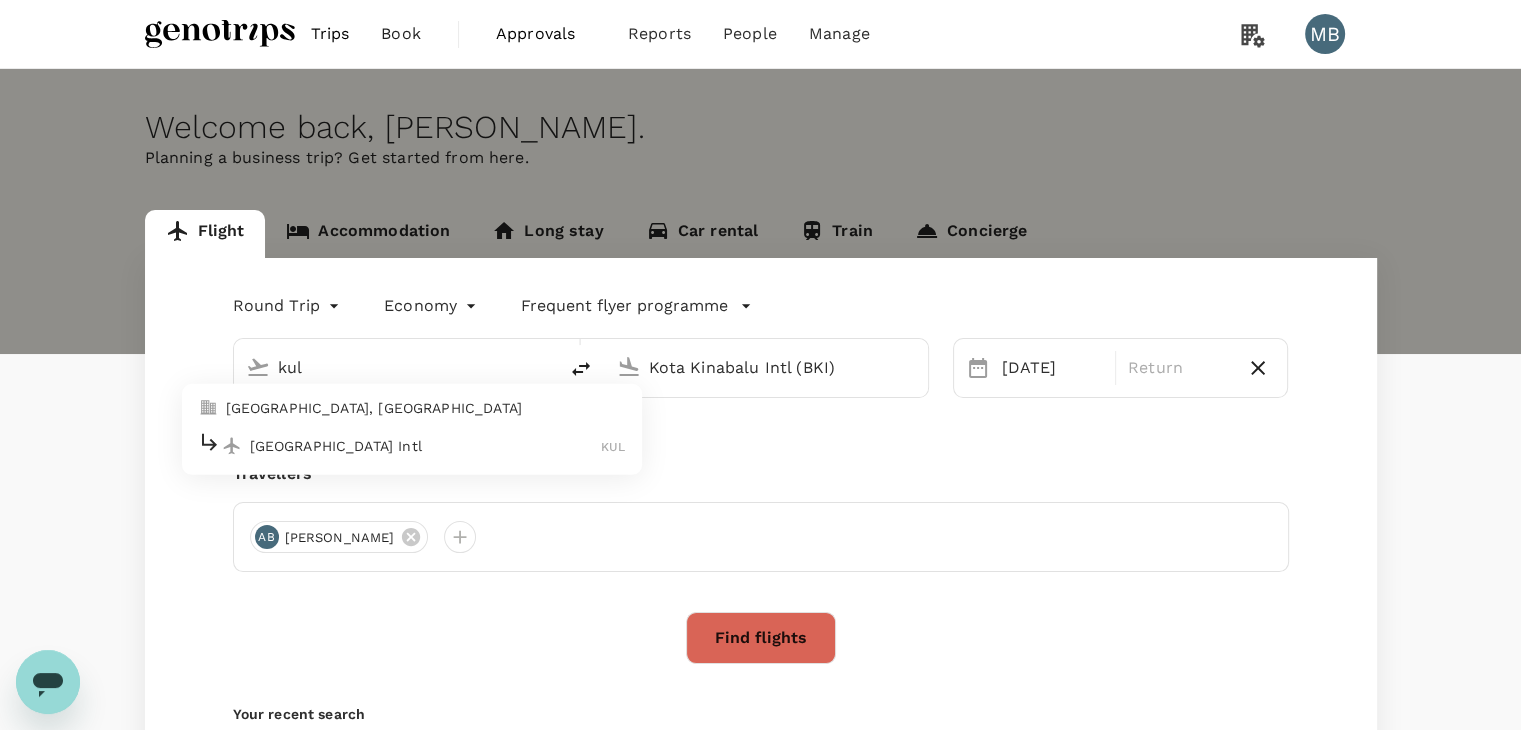 click on "[GEOGRAPHIC_DATA] Intl" at bounding box center (426, 446) 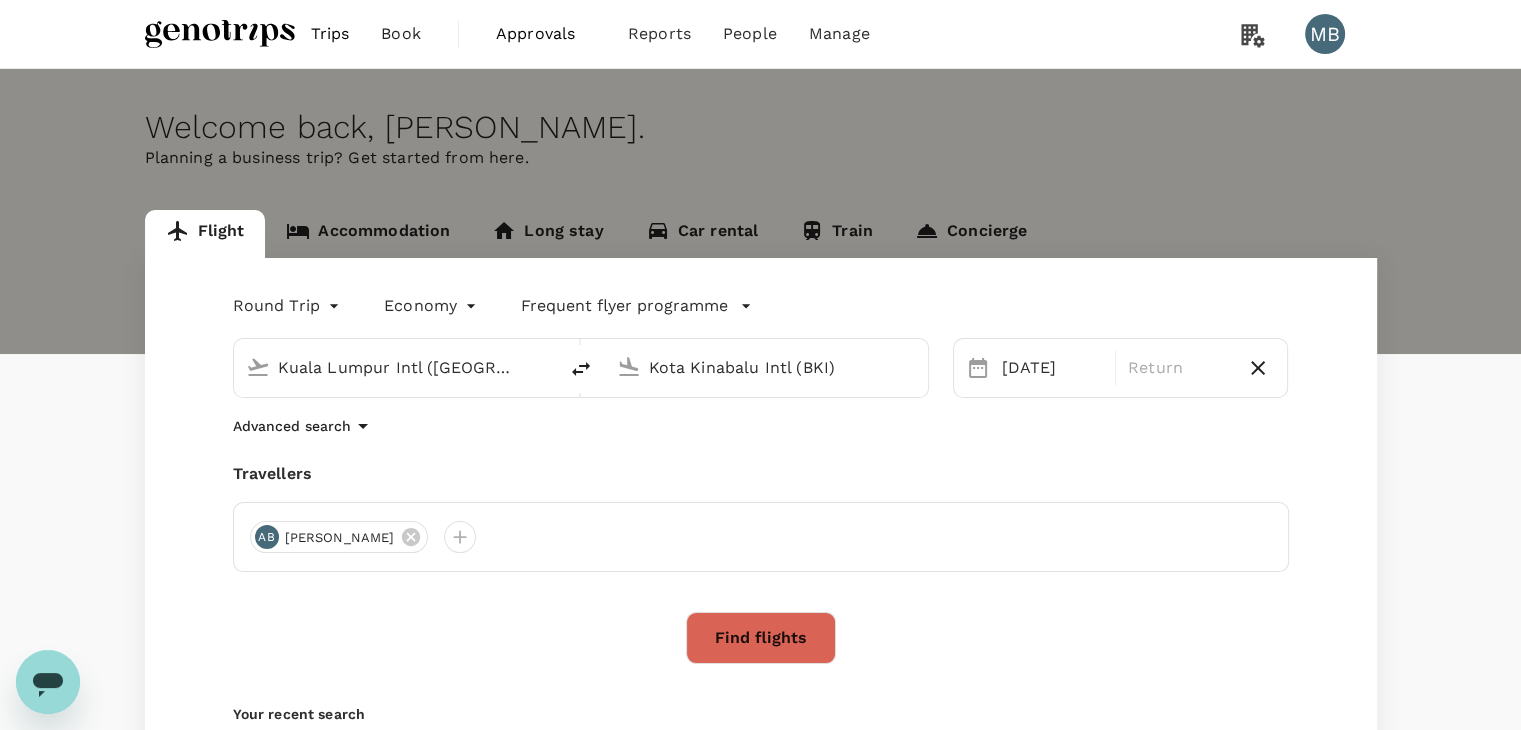 click on "Kota Kinabalu Intl (BKI)" at bounding box center (767, 367) 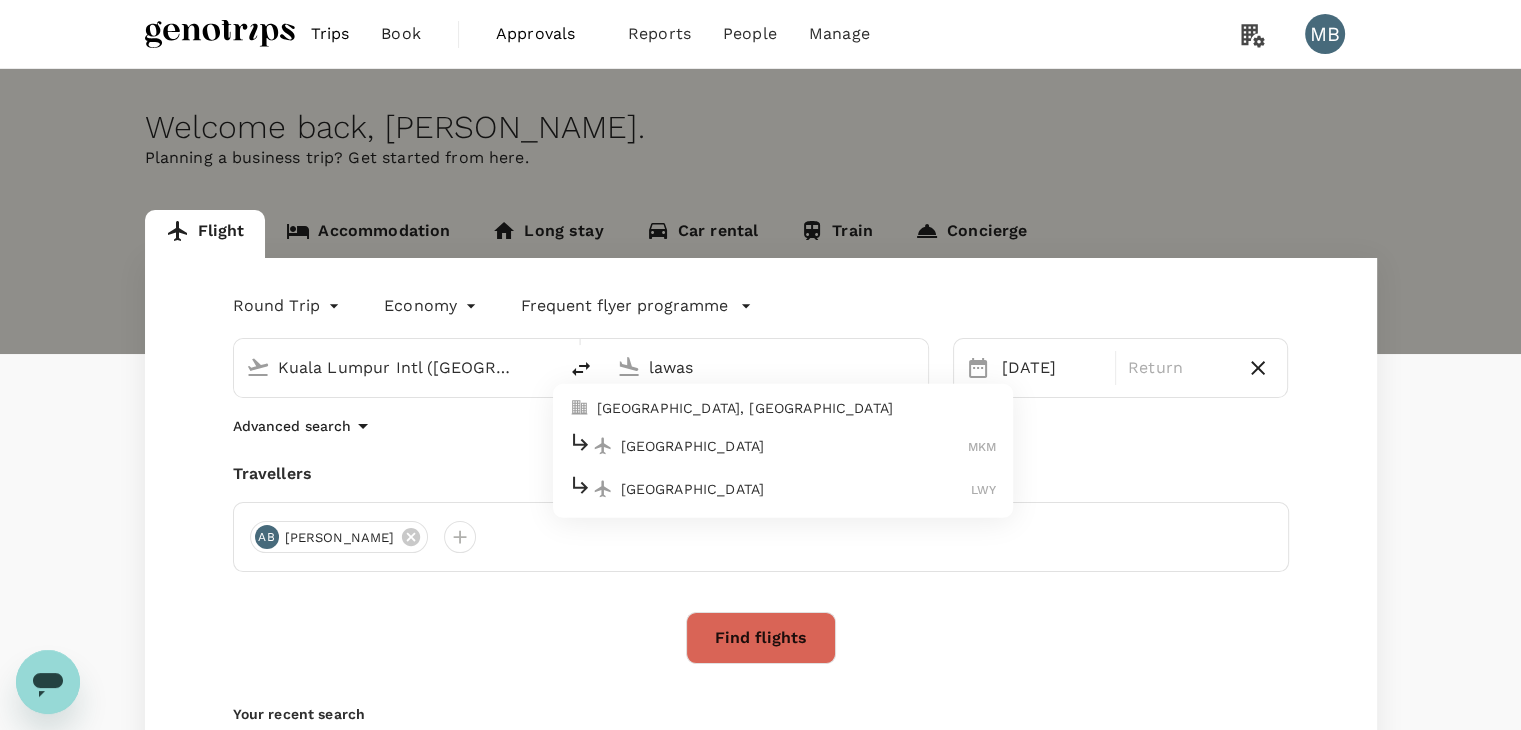 click on "[GEOGRAPHIC_DATA]" at bounding box center (796, 489) 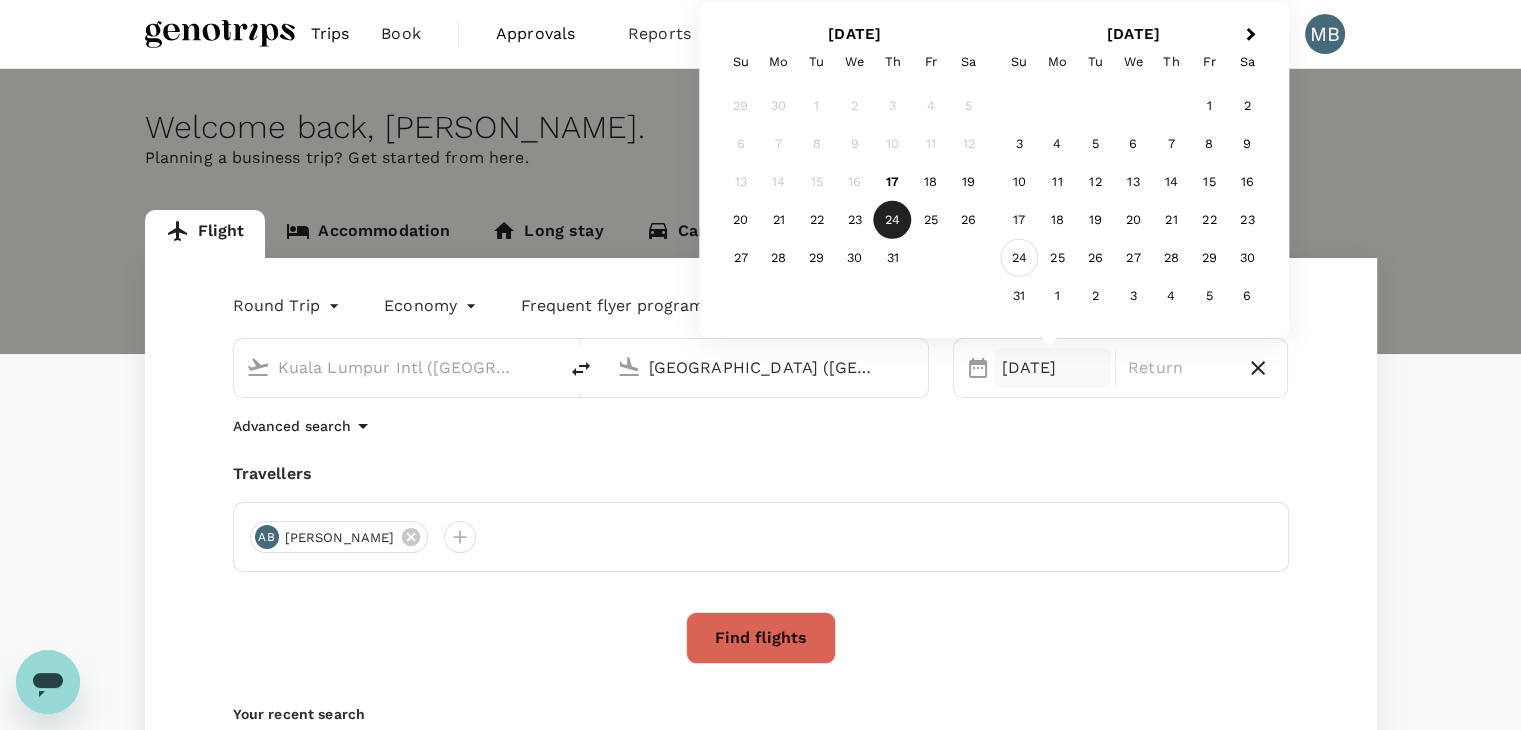 type on "[GEOGRAPHIC_DATA] ([GEOGRAPHIC_DATA])" 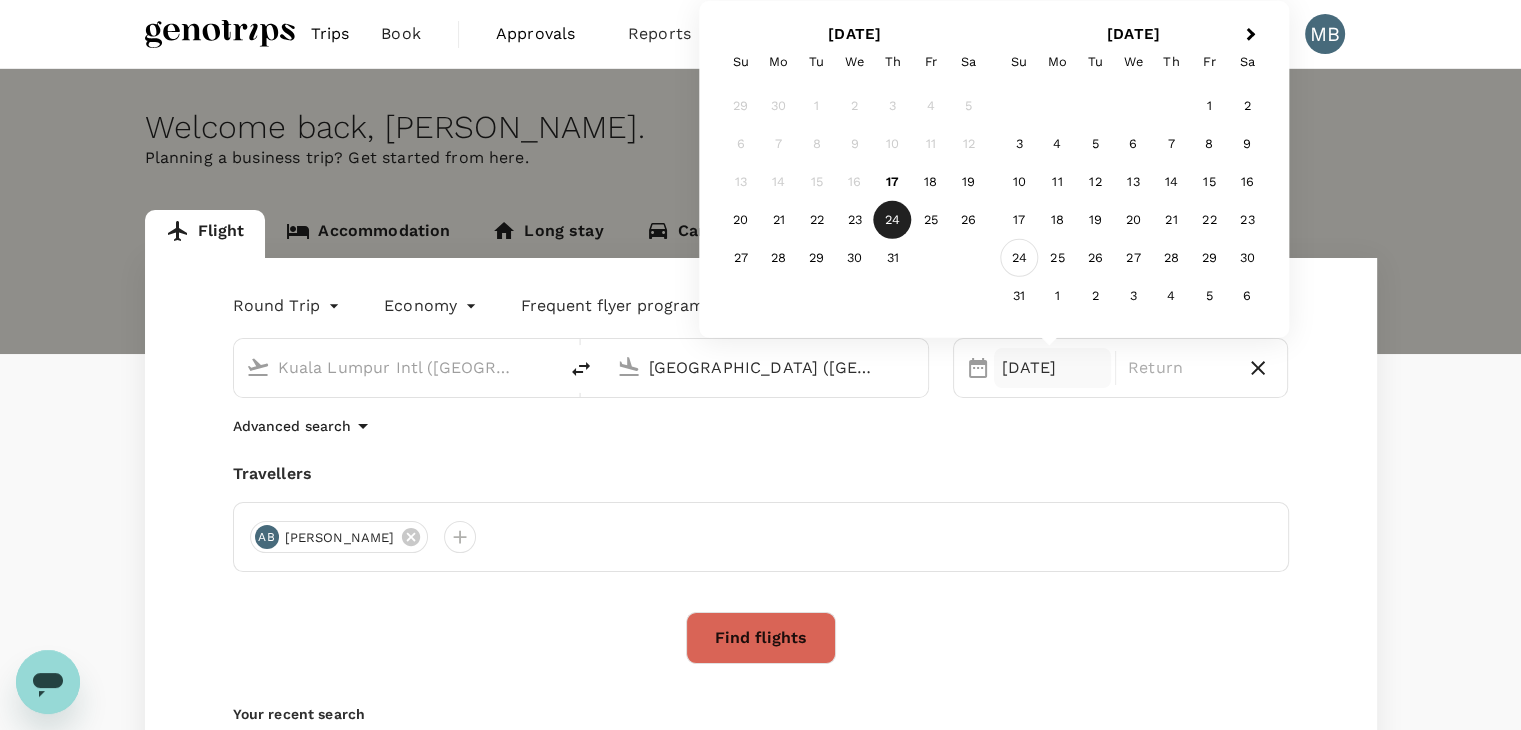click on "24" at bounding box center [1019, 258] 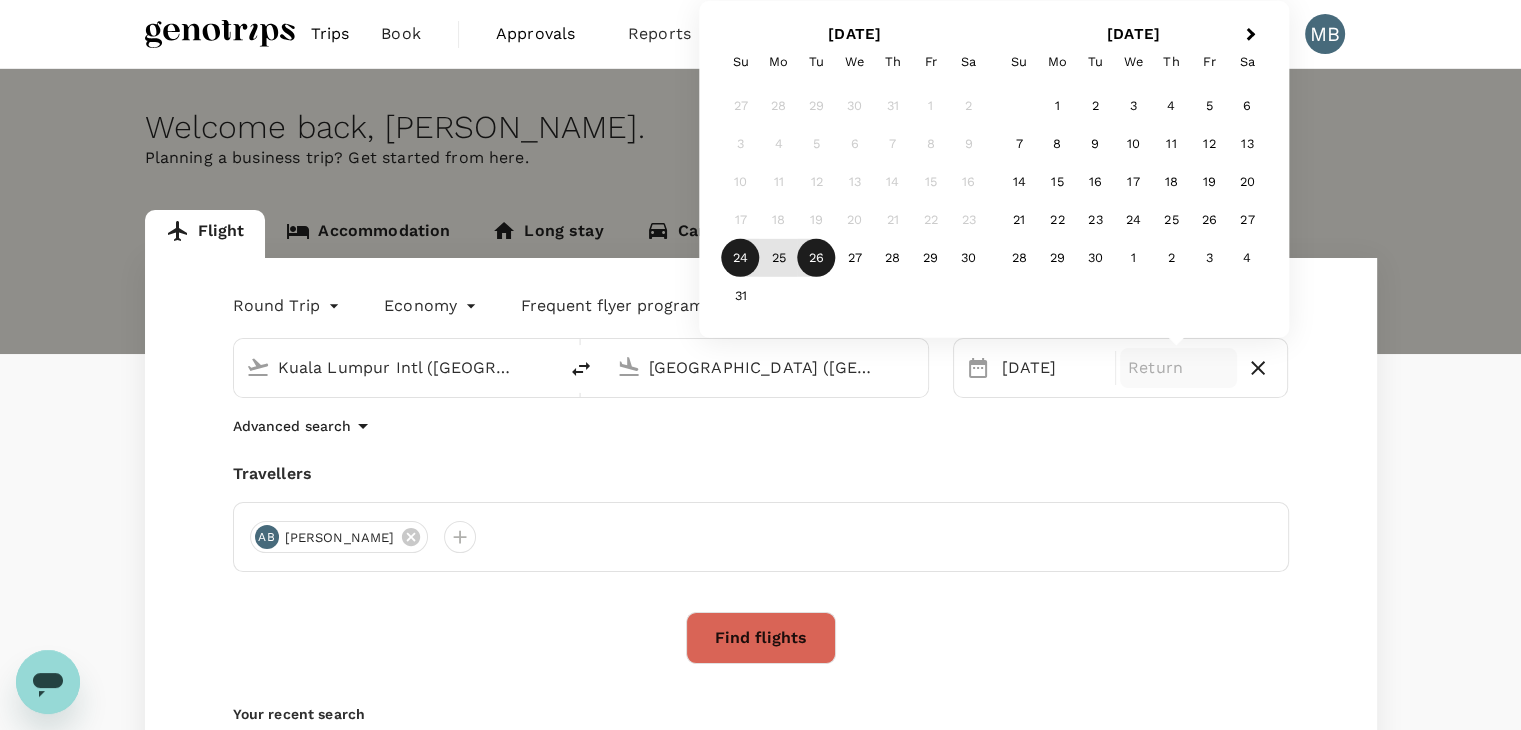 click on "26" at bounding box center (817, 258) 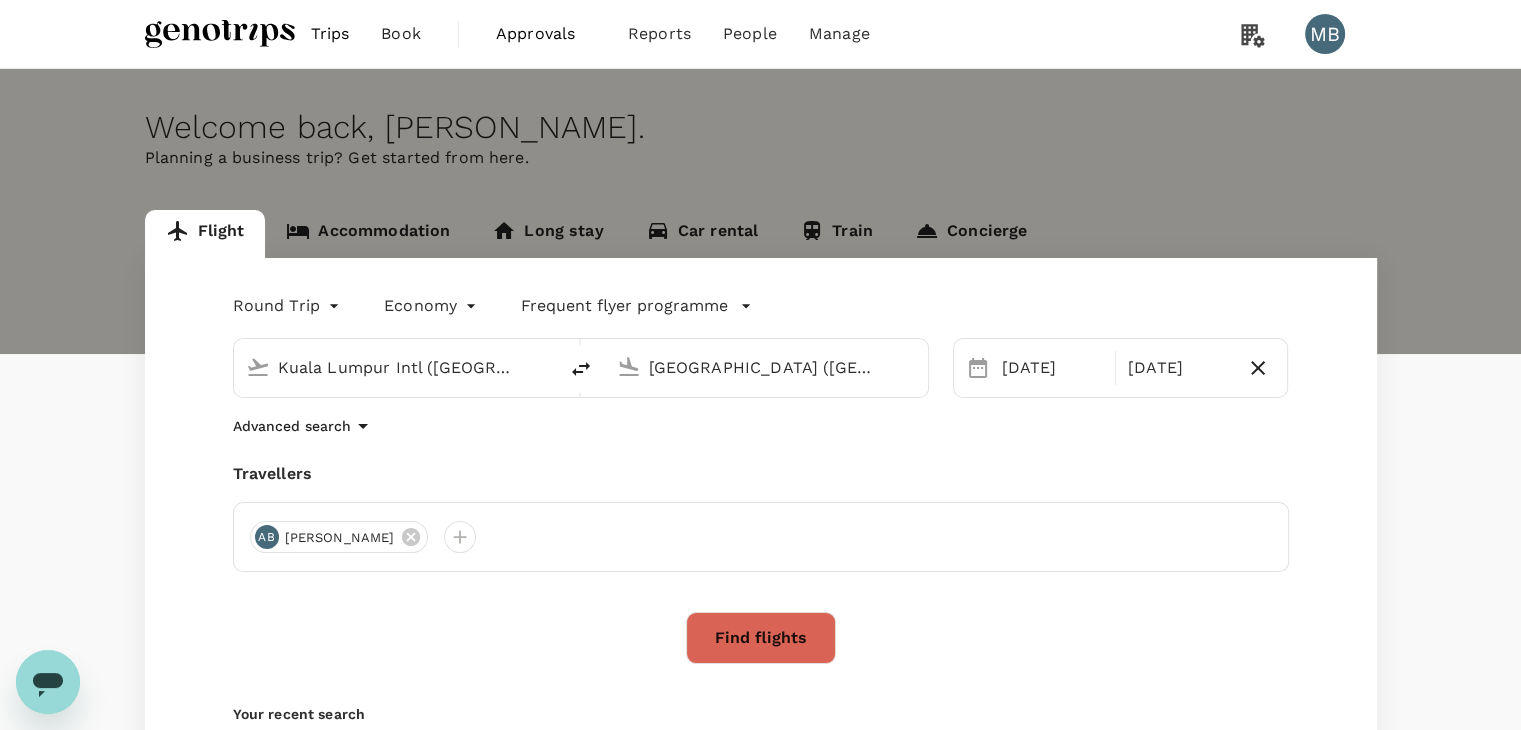 click on "Find flights" at bounding box center (761, 638) 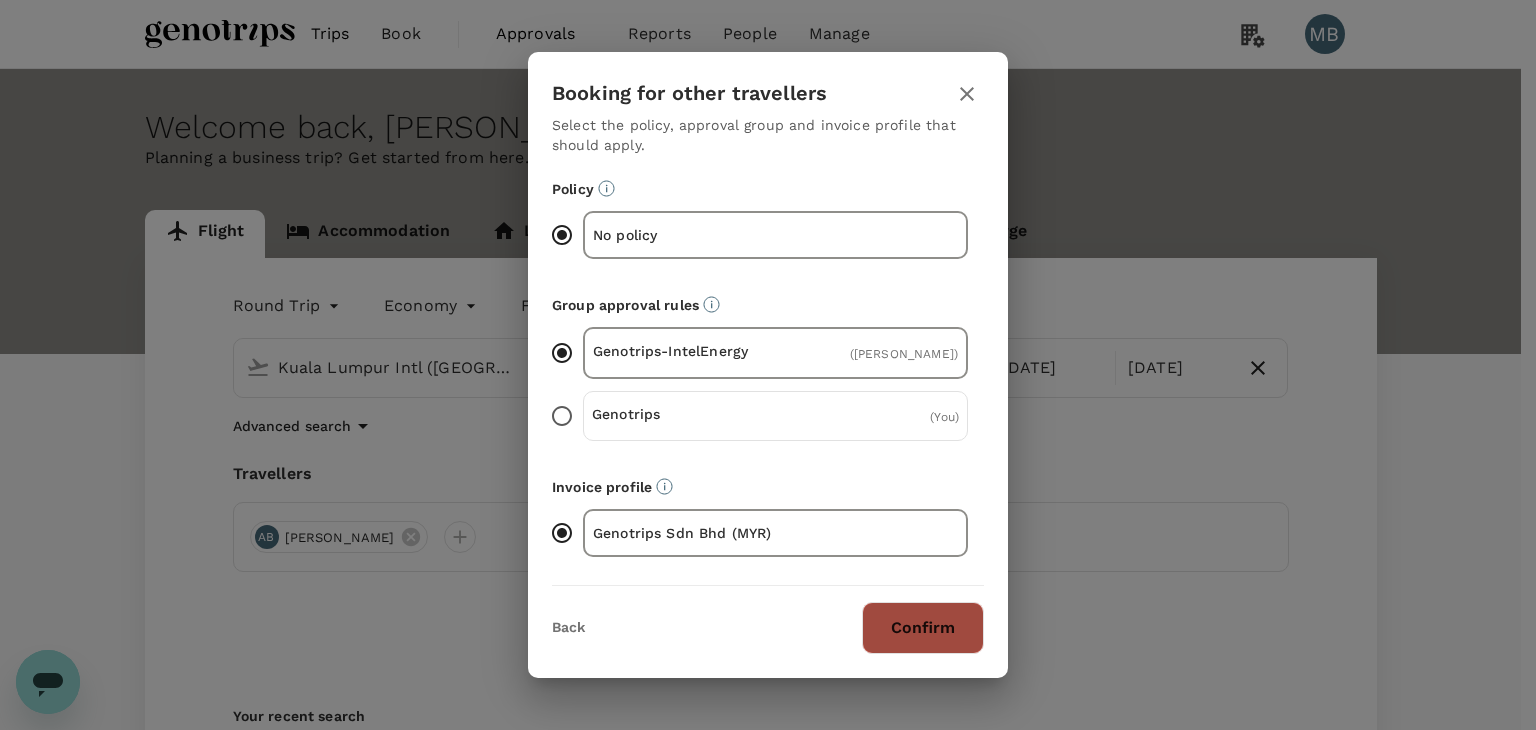click on "Confirm" at bounding box center [923, 628] 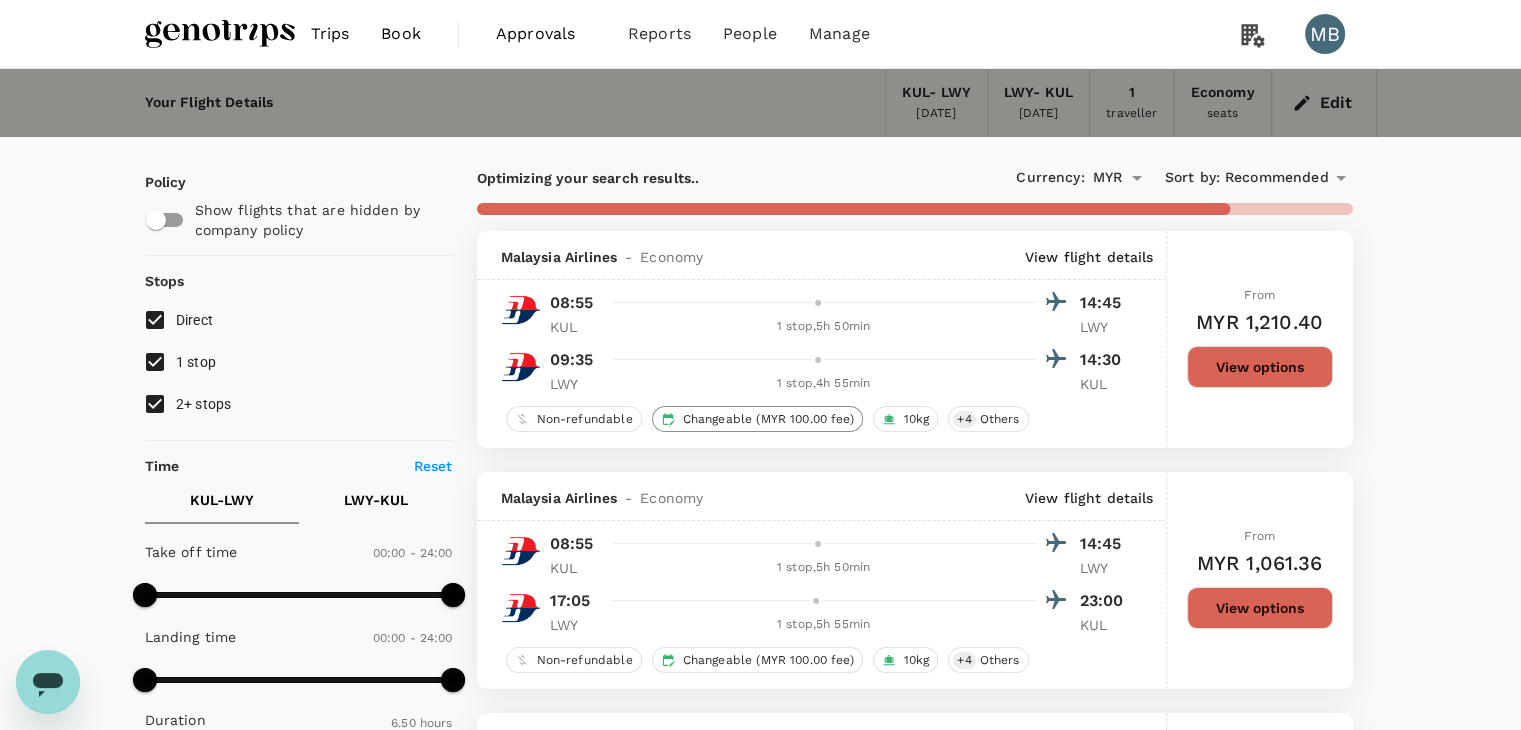type on "940" 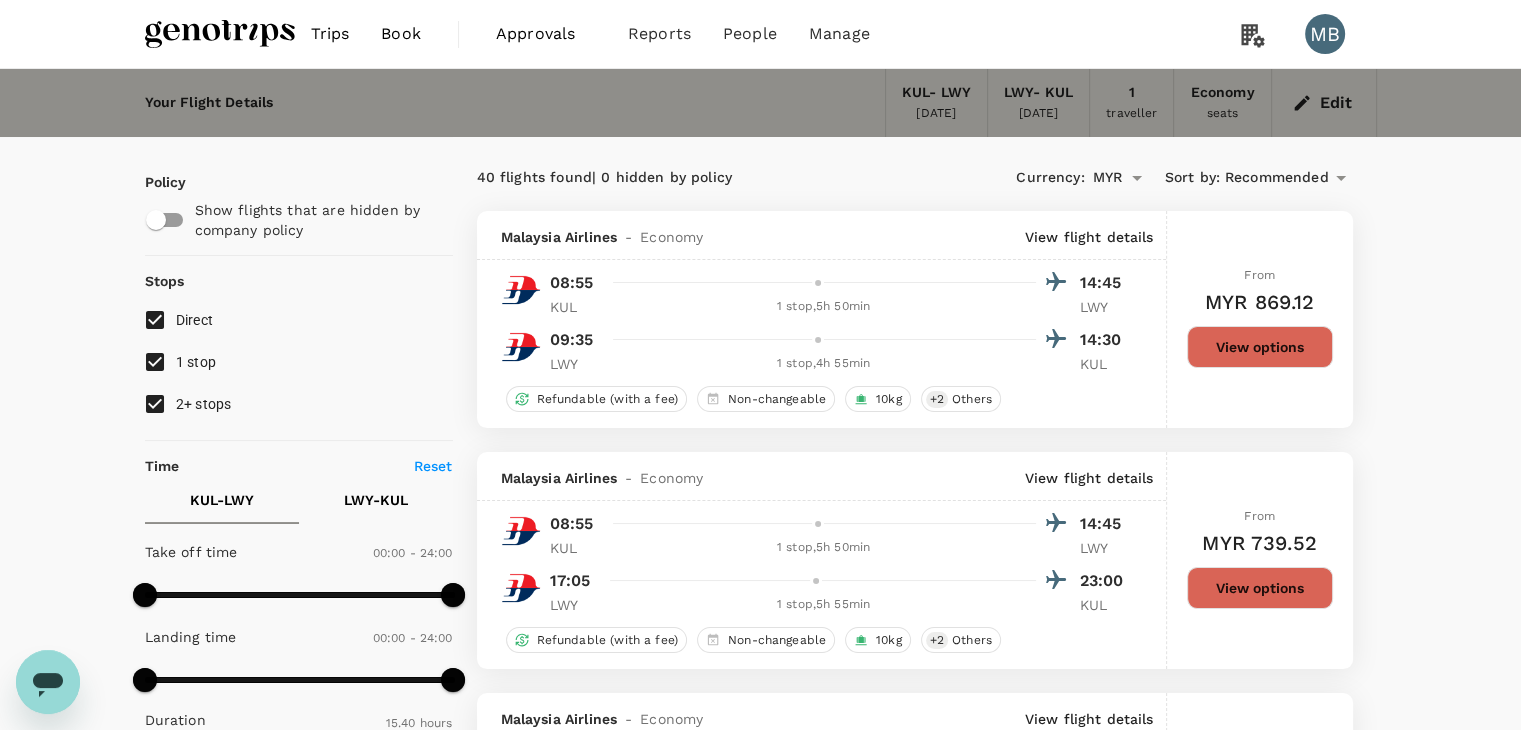 click on "View options" at bounding box center [1260, 588] 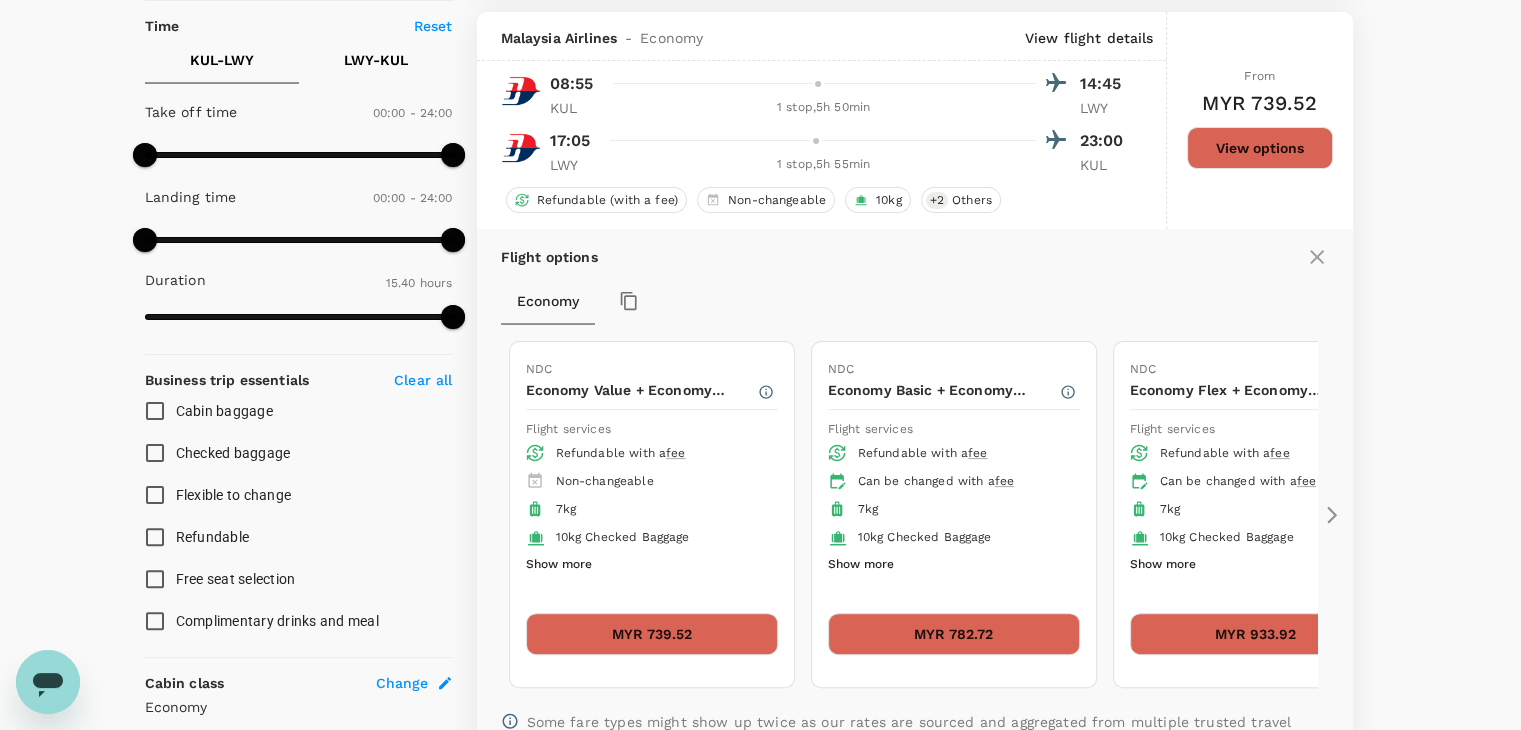scroll, scrollTop: 452, scrollLeft: 0, axis: vertical 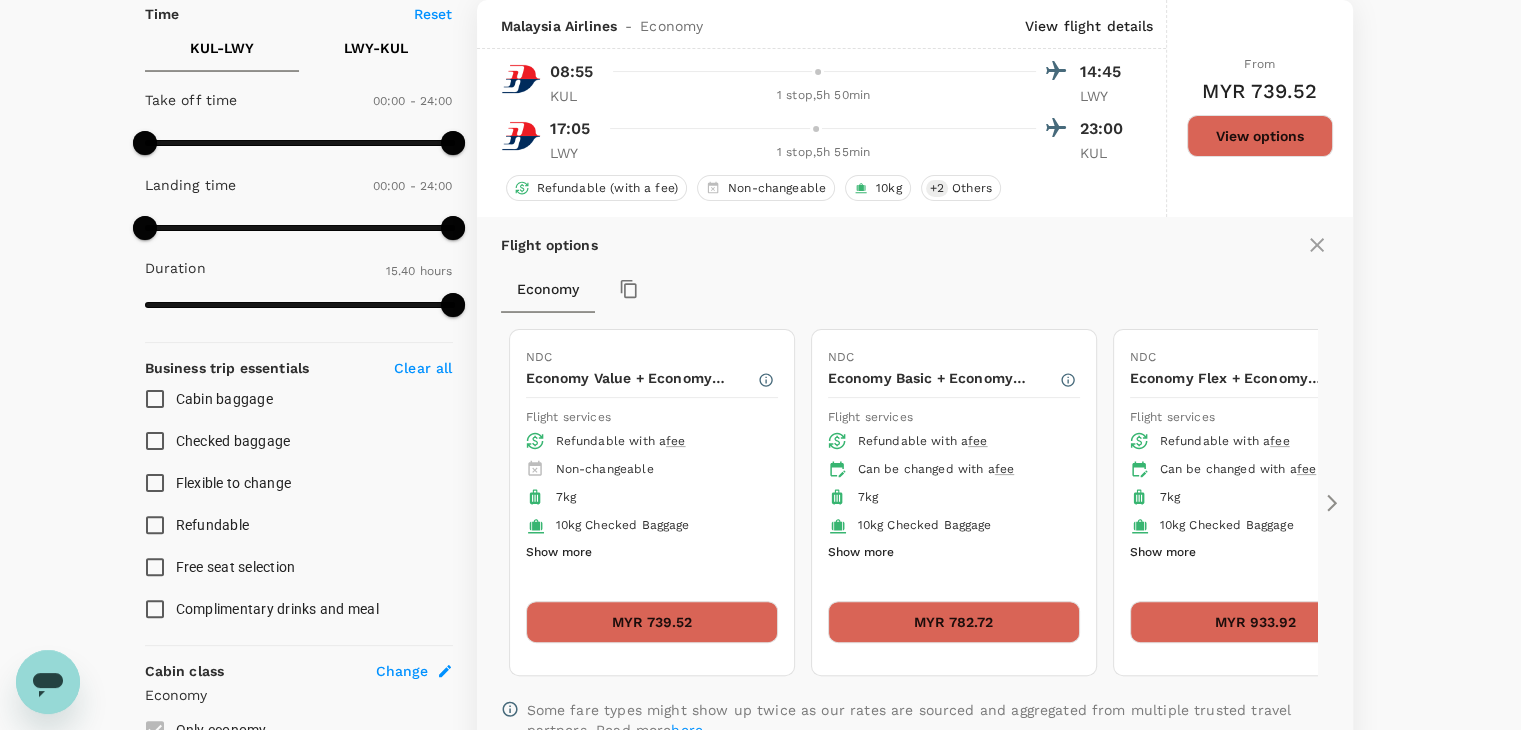 click on "Show more" at bounding box center (559, 553) 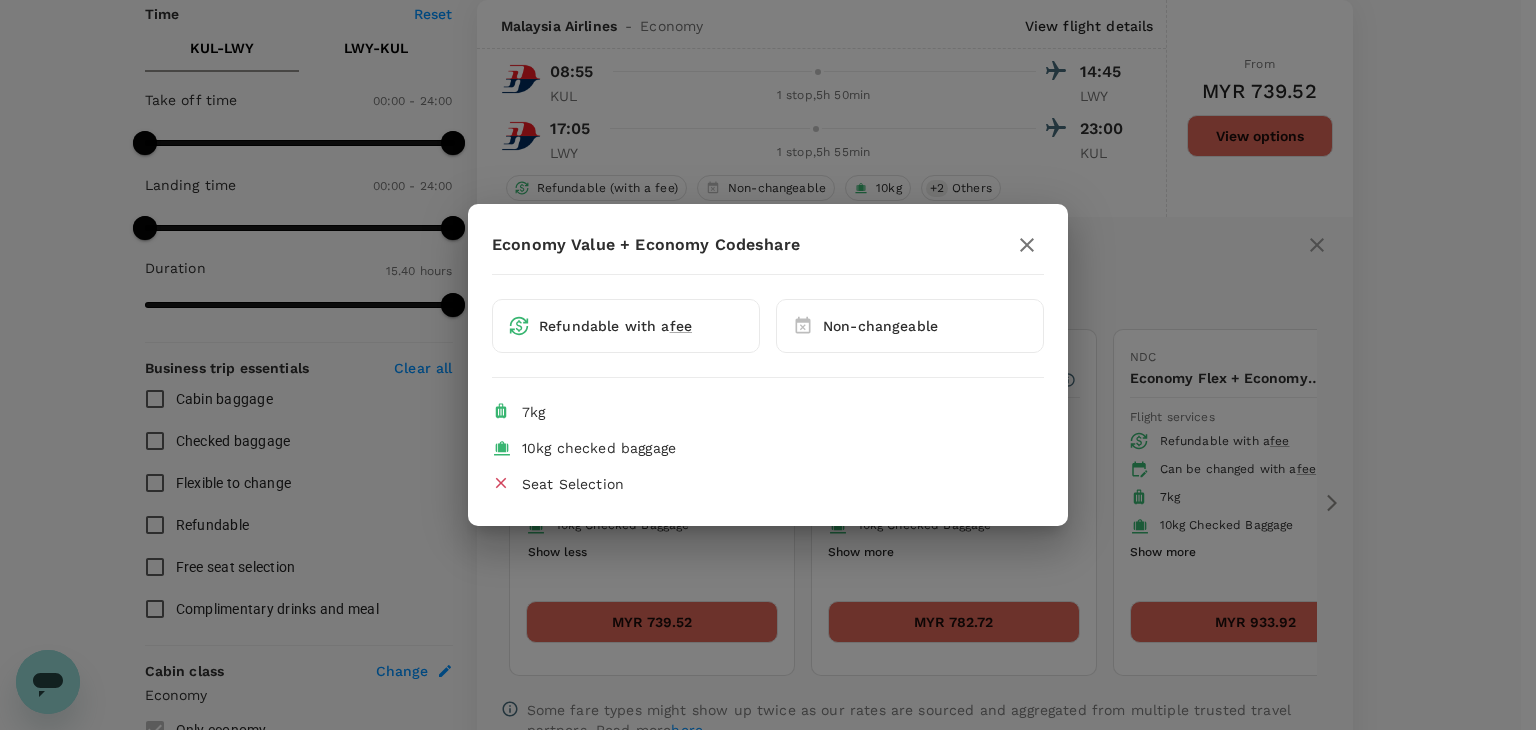 click 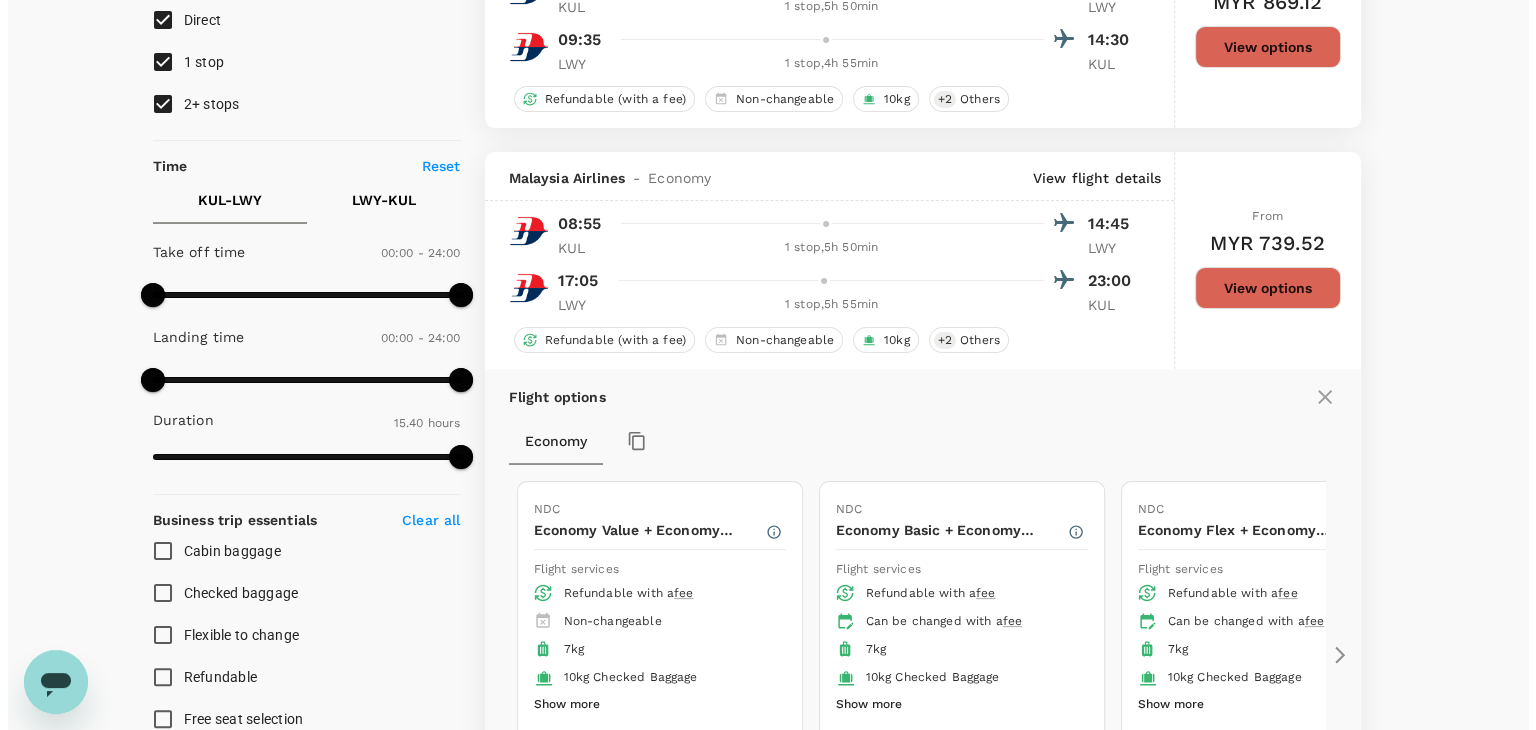 scroll, scrollTop: 252, scrollLeft: 0, axis: vertical 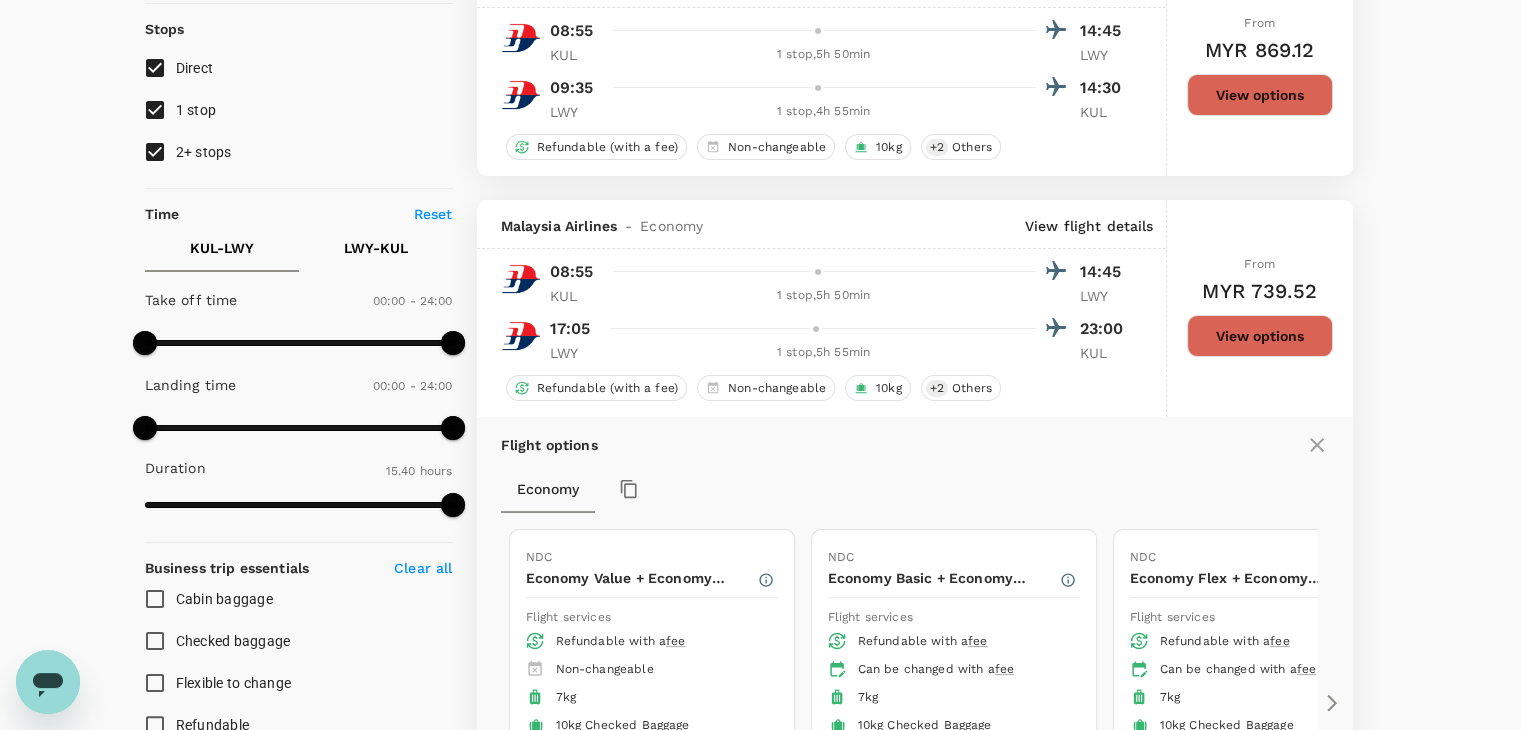 click on "View flight details" at bounding box center (1089, 226) 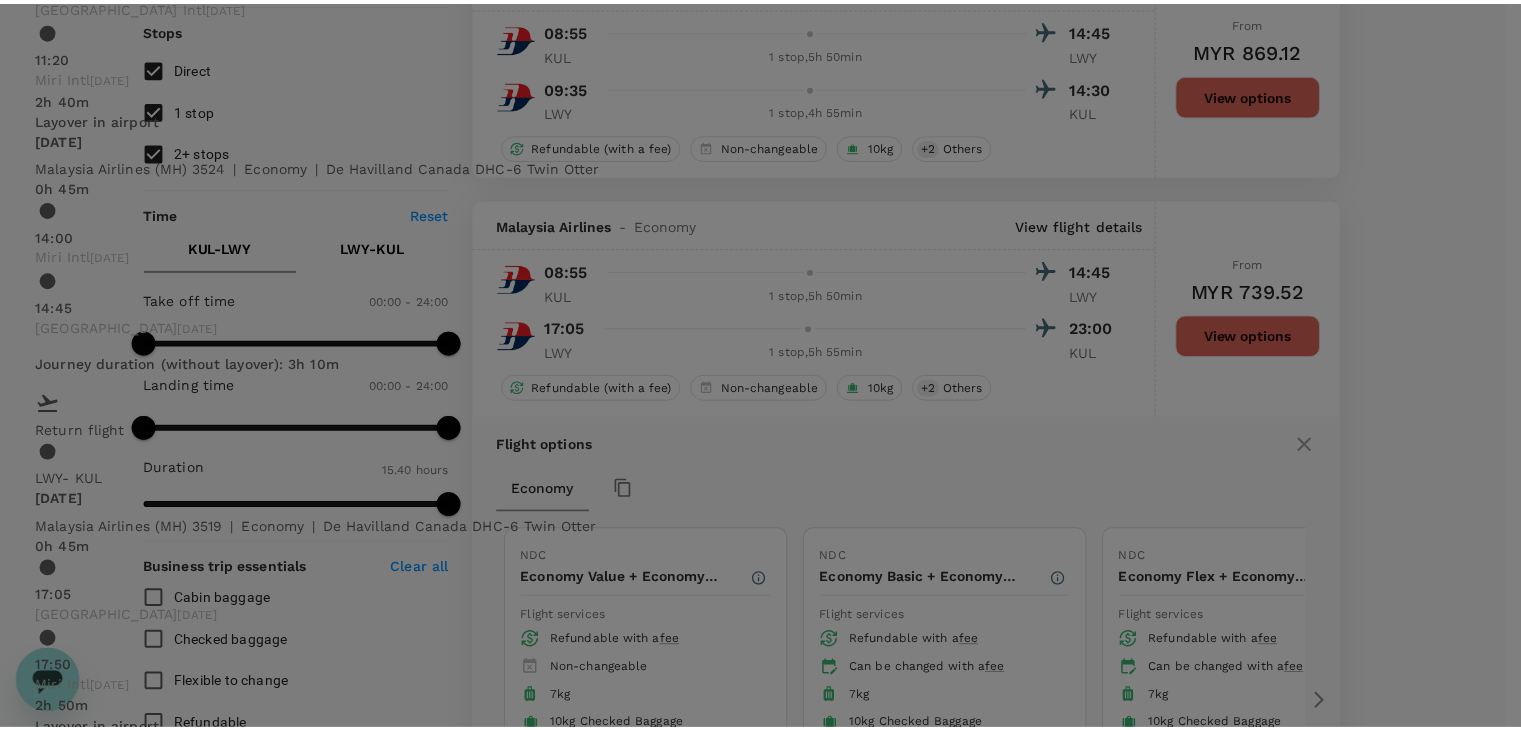 scroll, scrollTop: 200, scrollLeft: 0, axis: vertical 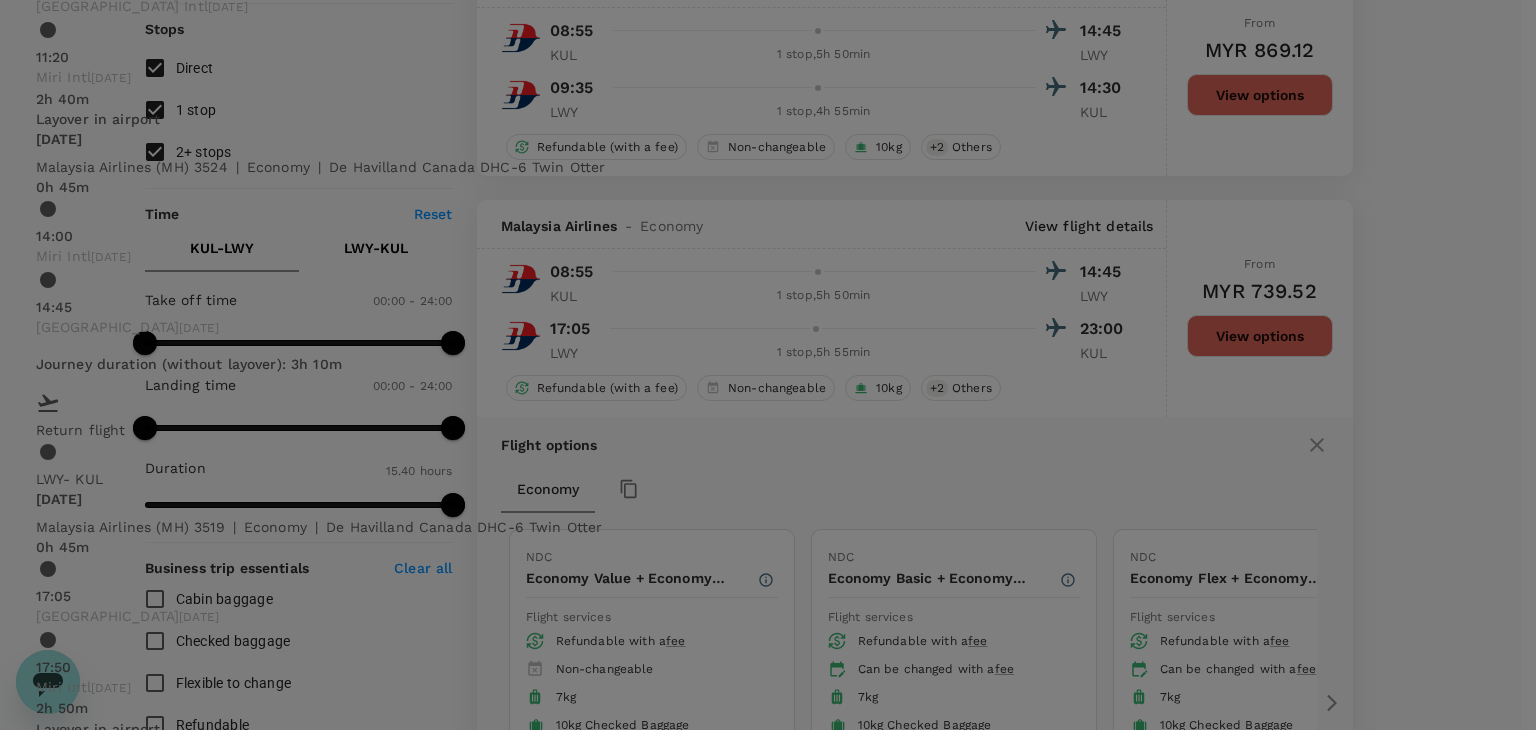 click 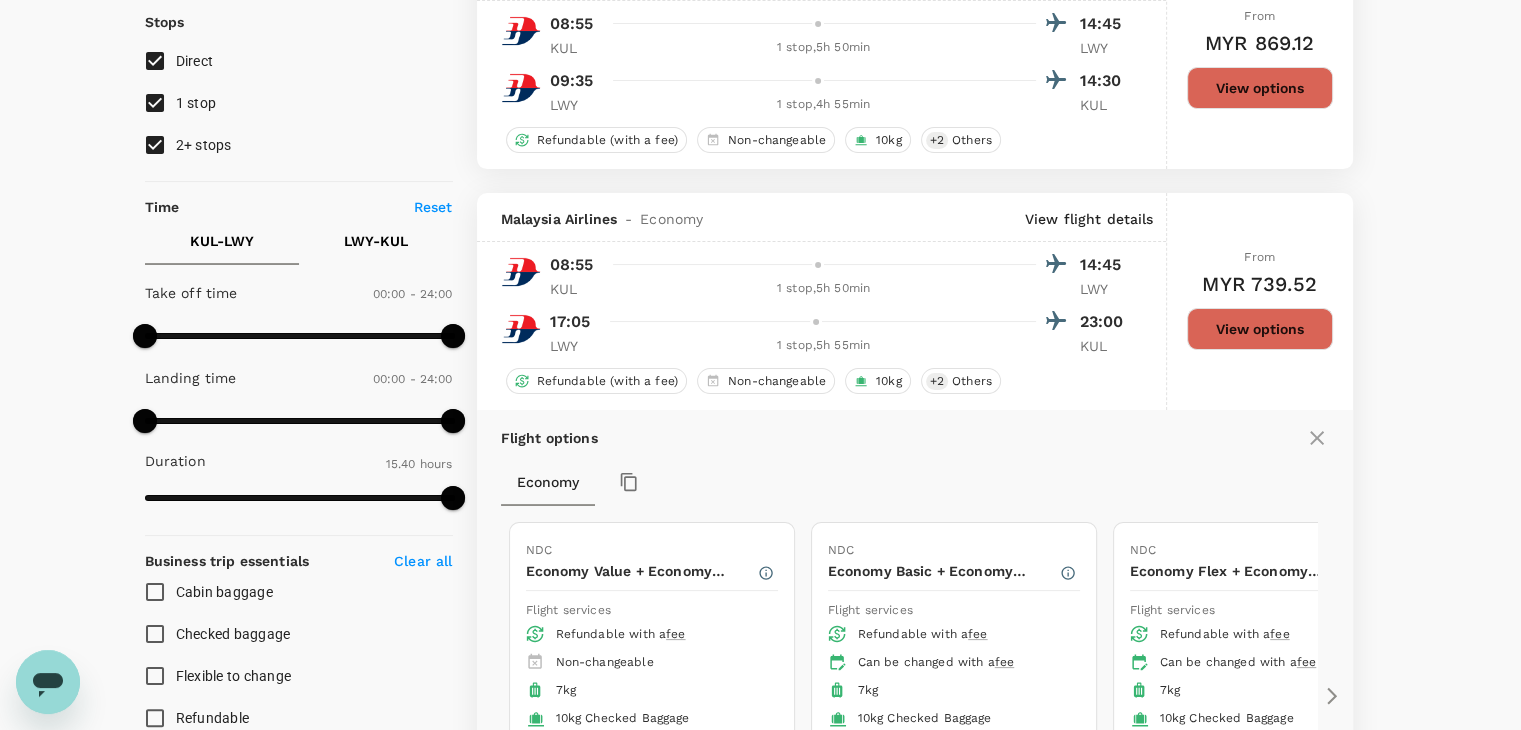 scroll, scrollTop: 452, scrollLeft: 0, axis: vertical 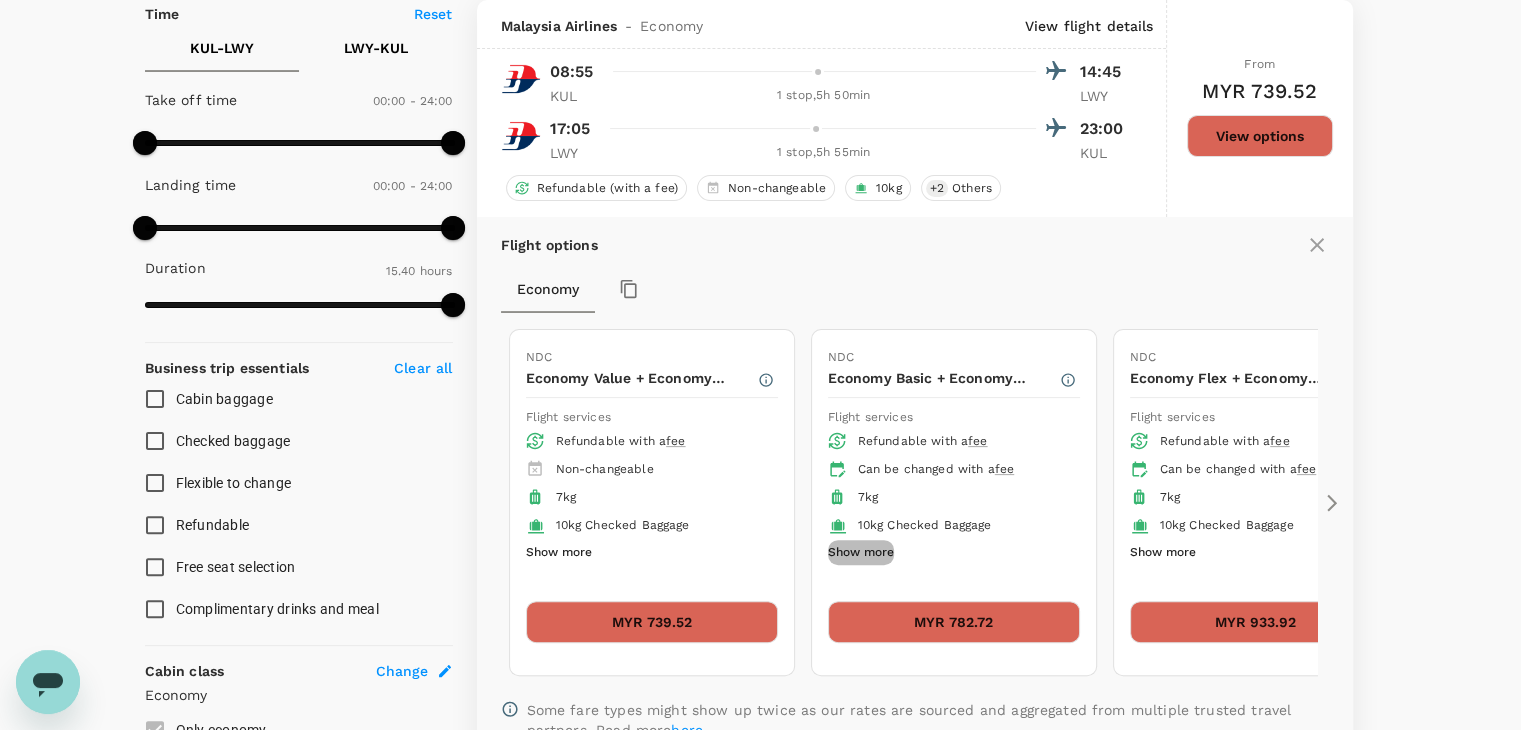 click on "Show more" at bounding box center [861, 553] 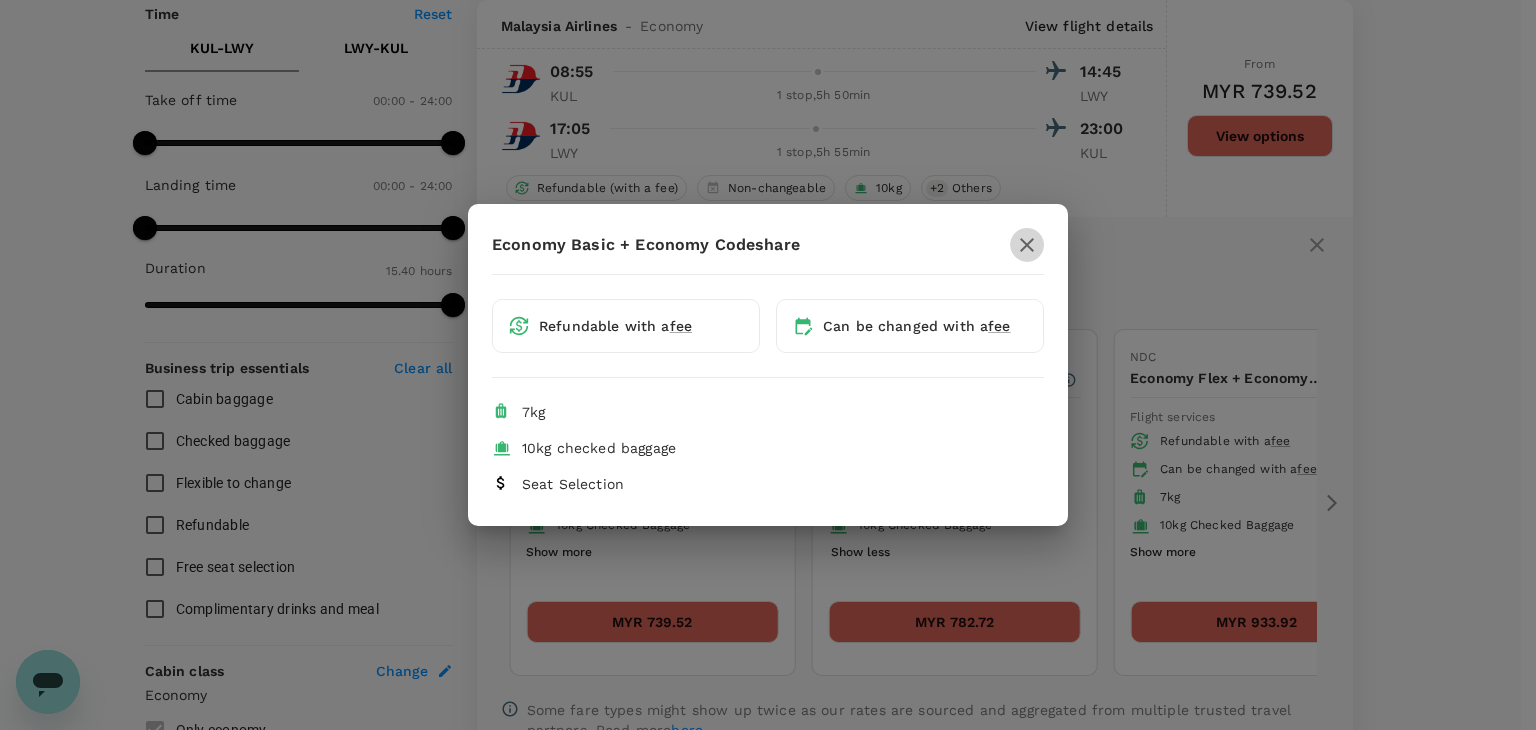 click on "Economy Basic + Economy Codeshare Refundable with a  fee Can be changed with a  fee   7kg 10kg checked baggage Seat Selection" at bounding box center (768, 365) 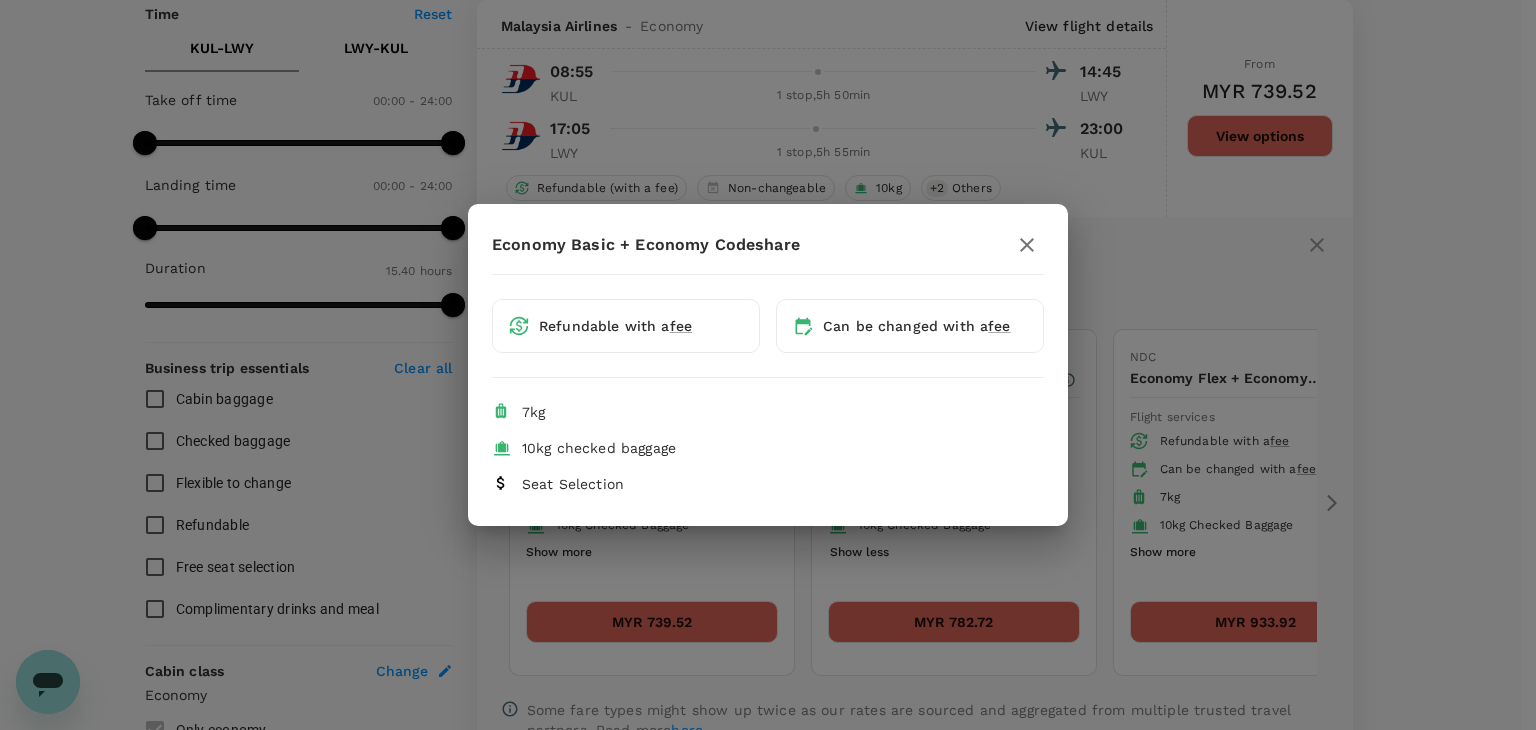 click 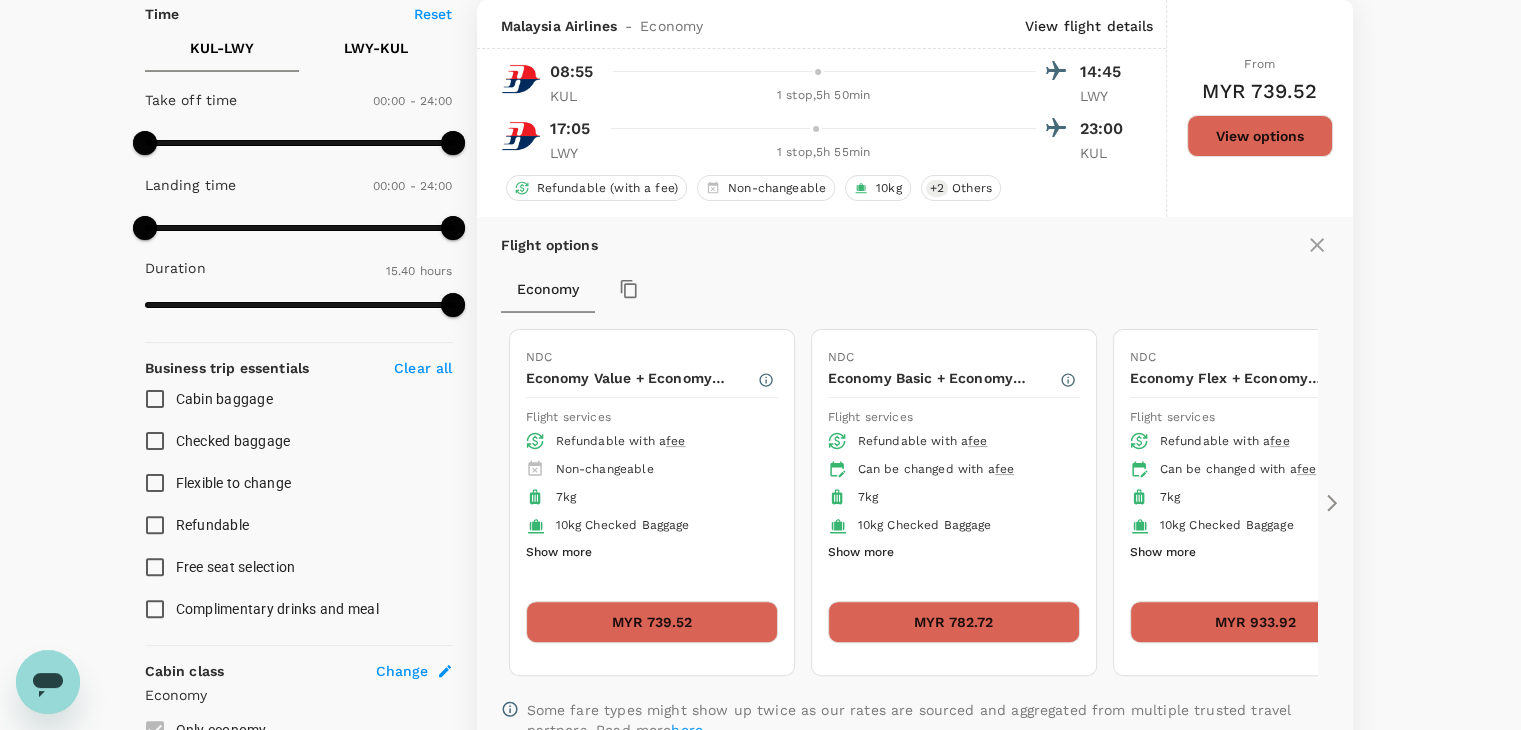 click on "MYR 782.72" at bounding box center [954, 622] 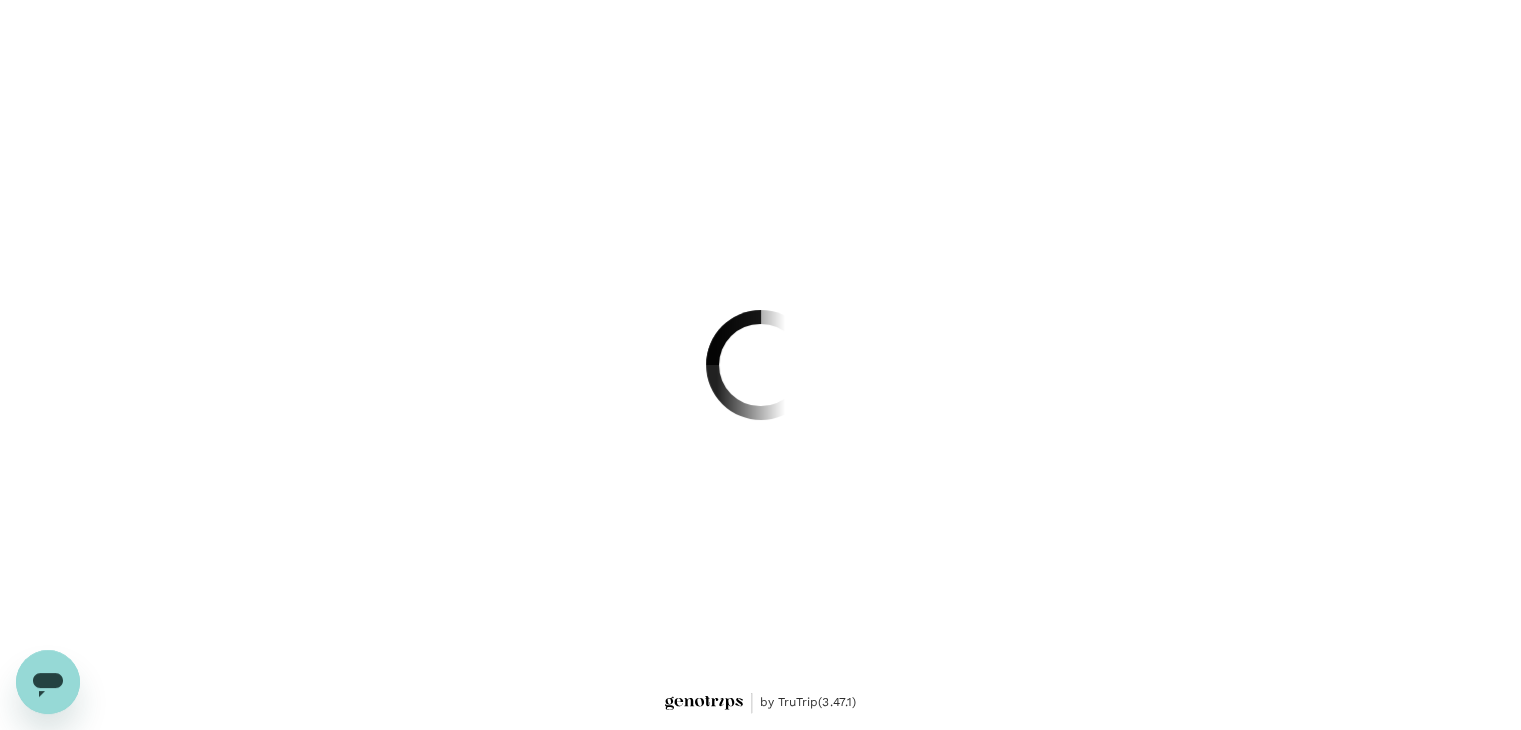 scroll, scrollTop: 0, scrollLeft: 0, axis: both 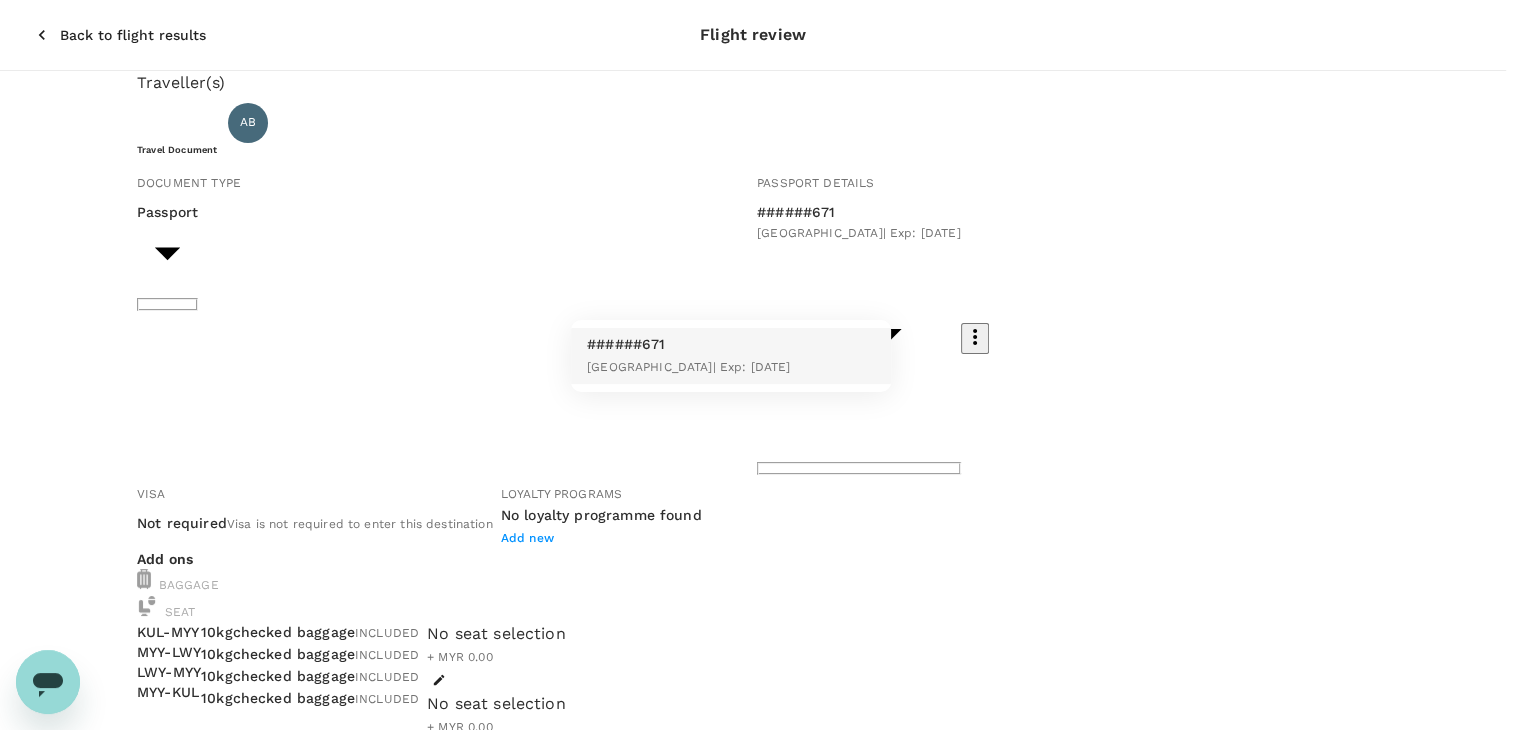 click on "Back to flight results Flight review Traveller(s) Traveller   1 : AB [PERSON_NAME] Travel Document Document type Passport Passport ​ Passport details ######671 [GEOGRAPHIC_DATA]  | Exp:   [DATE] e20b3a4d-109a-4a45-8e85-e1128ad94a31 ​ Visa Not required Visa is not required to enter this destination Loyalty programs No loyalty programme found Add new Add ons Baggage Seat KUL  -  MYY MYY  -  LWY LWY  -  MYY MYY  -  KUL 10kg  checked baggage INCLUDED 10kg  checked baggage INCLUDED 10kg  checked baggage INCLUDED 10kg  checked baggage INCLUDED No seat selection + MYR 0.00 No seat selection + MYR 0.00 No seat selection + MYR 0.00 No seat selection + MYR 0.00 Special request Add any special requests here. Our support team will attend to it and reach out to you as soon as possible. Add request You've selected [DATE] 08:55 14:45 KUL 1 stop ,  5h 50min LWY [DATE] 17:05 23:00 LWY 1 stop ,  5h 55min KUL View flight details Price summary Total fare (1 traveller(s)) MYR 772.72 Air fare  (" at bounding box center [760, 890] 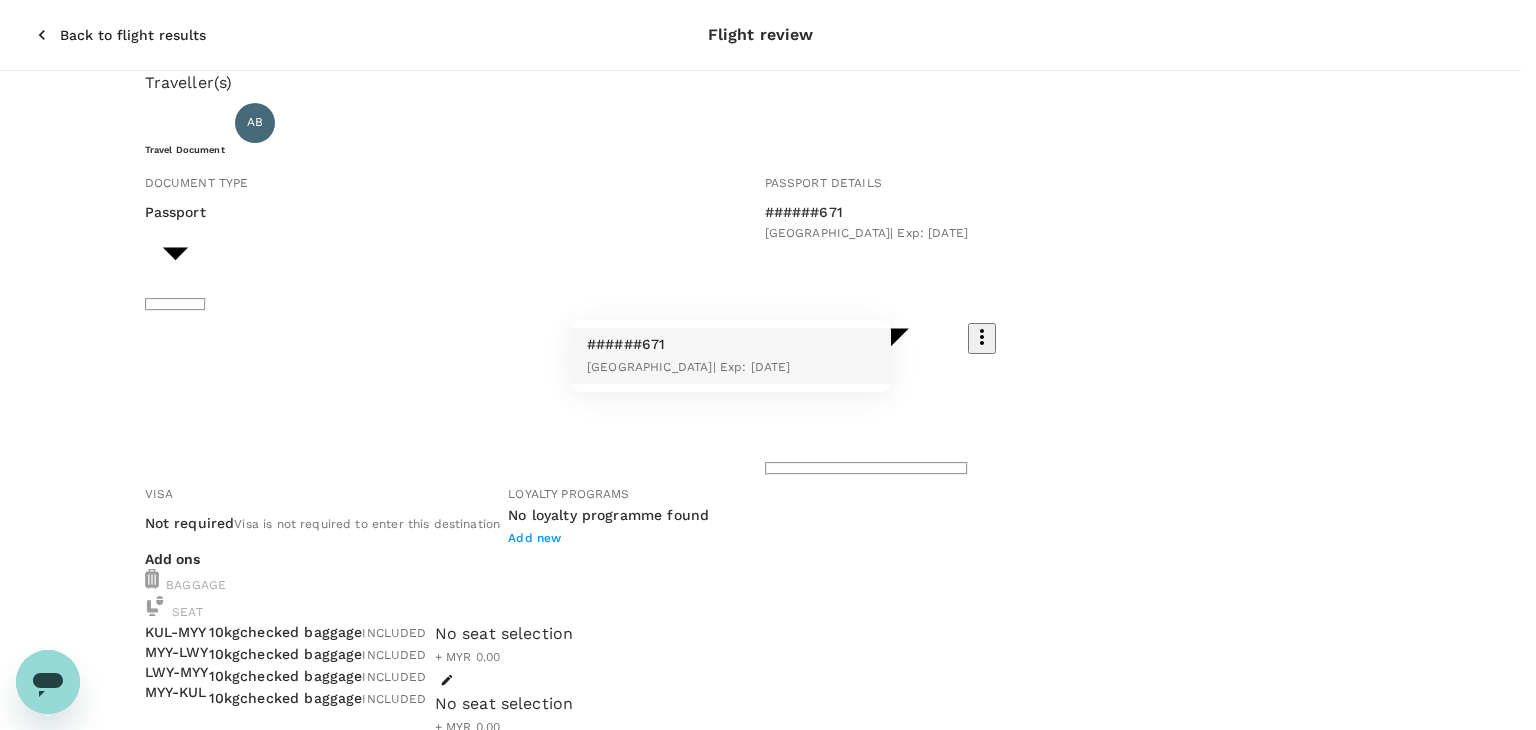 click at bounding box center [768, 365] 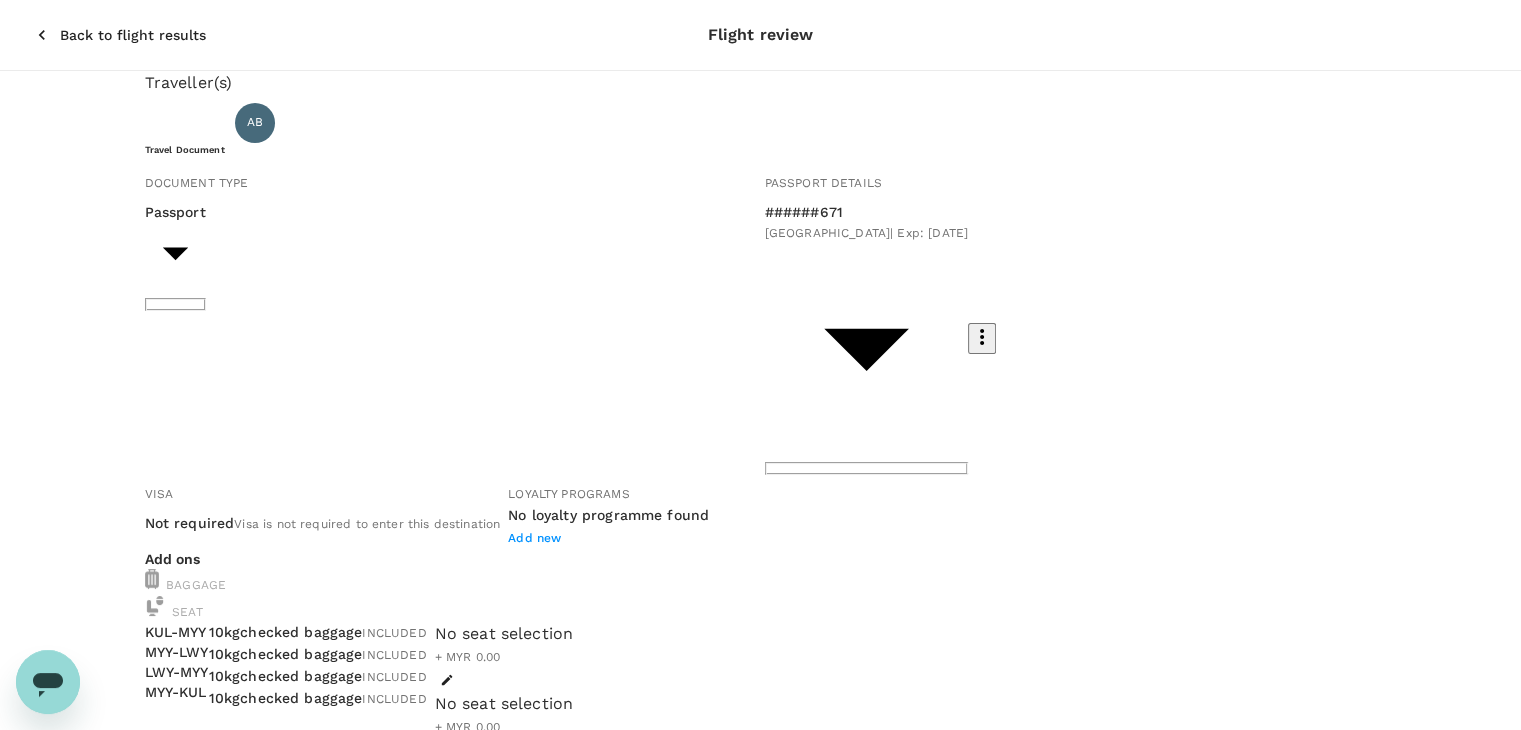 click on "Back to flight results Flight review Traveller(s) Traveller   1 : AB [PERSON_NAME] Travel Document Document type Passport Passport ​ Passport details ######671 [GEOGRAPHIC_DATA]  | Exp:   [DATE] e20b3a4d-109a-4a45-8e85-e1128ad94a31 ​ Visa Not required Visa is not required to enter this destination Loyalty programs No loyalty programme found Add new Add ons Baggage Seat KUL  -  MYY MYY  -  LWY LWY  -  MYY MYY  -  KUL 10kg  checked baggage INCLUDED 10kg  checked baggage INCLUDED 10kg  checked baggage INCLUDED 10kg  checked baggage INCLUDED No seat selection + MYR 0.00 No seat selection + MYR 0.00 No seat selection + MYR 0.00 No seat selection + MYR 0.00 Special request Add any special requests here. Our support team will attend to it and reach out to you as soon as possible. Add request You've selected [DATE] 08:55 14:45 KUL 1 stop ,  5h 50min LWY [DATE] 17:05 23:00 LWY 1 stop ,  5h 55min KUL View flight details Price summary Total fare (1 traveller(s)) MYR 772.72 Air fare  (" at bounding box center [760, 890] 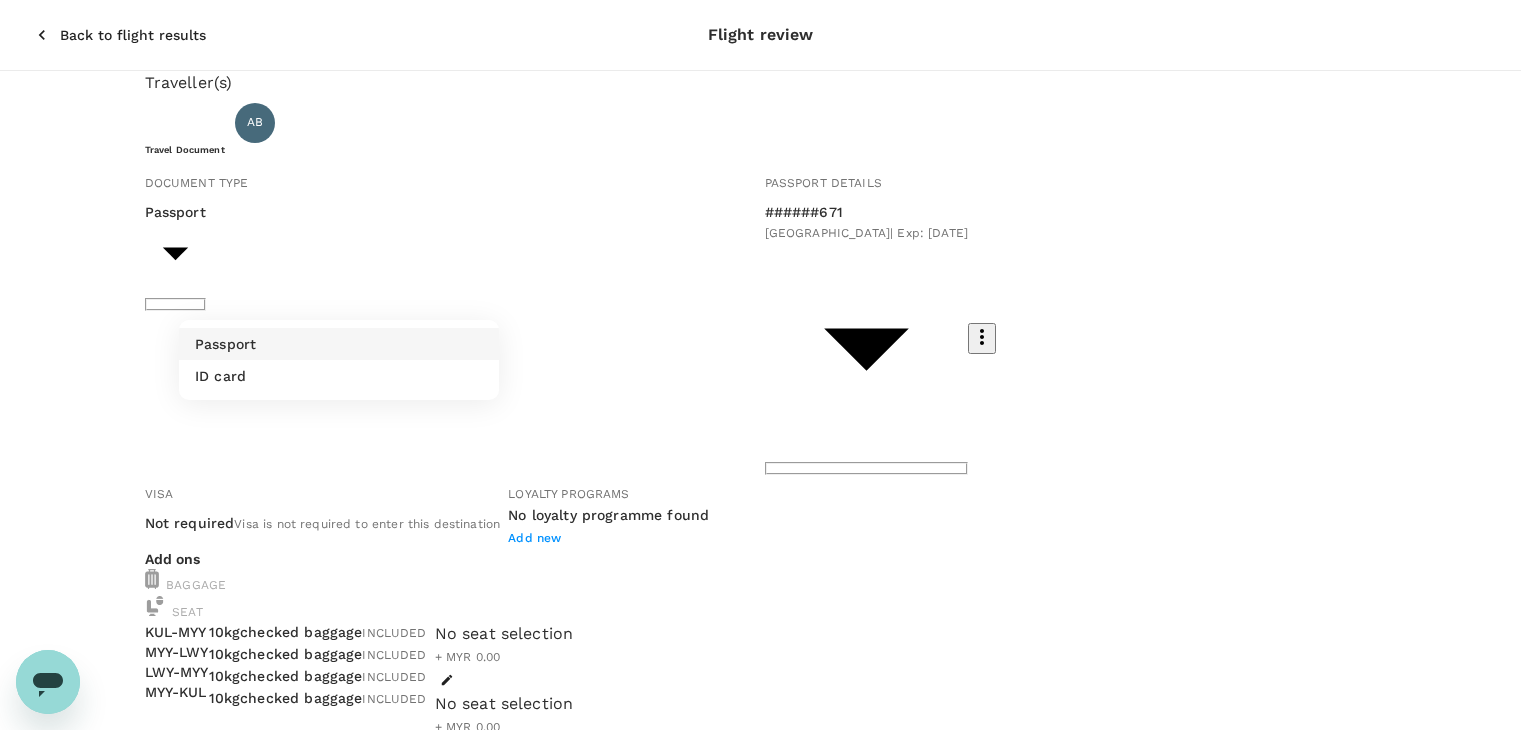 click on "ID card" at bounding box center (339, 376) 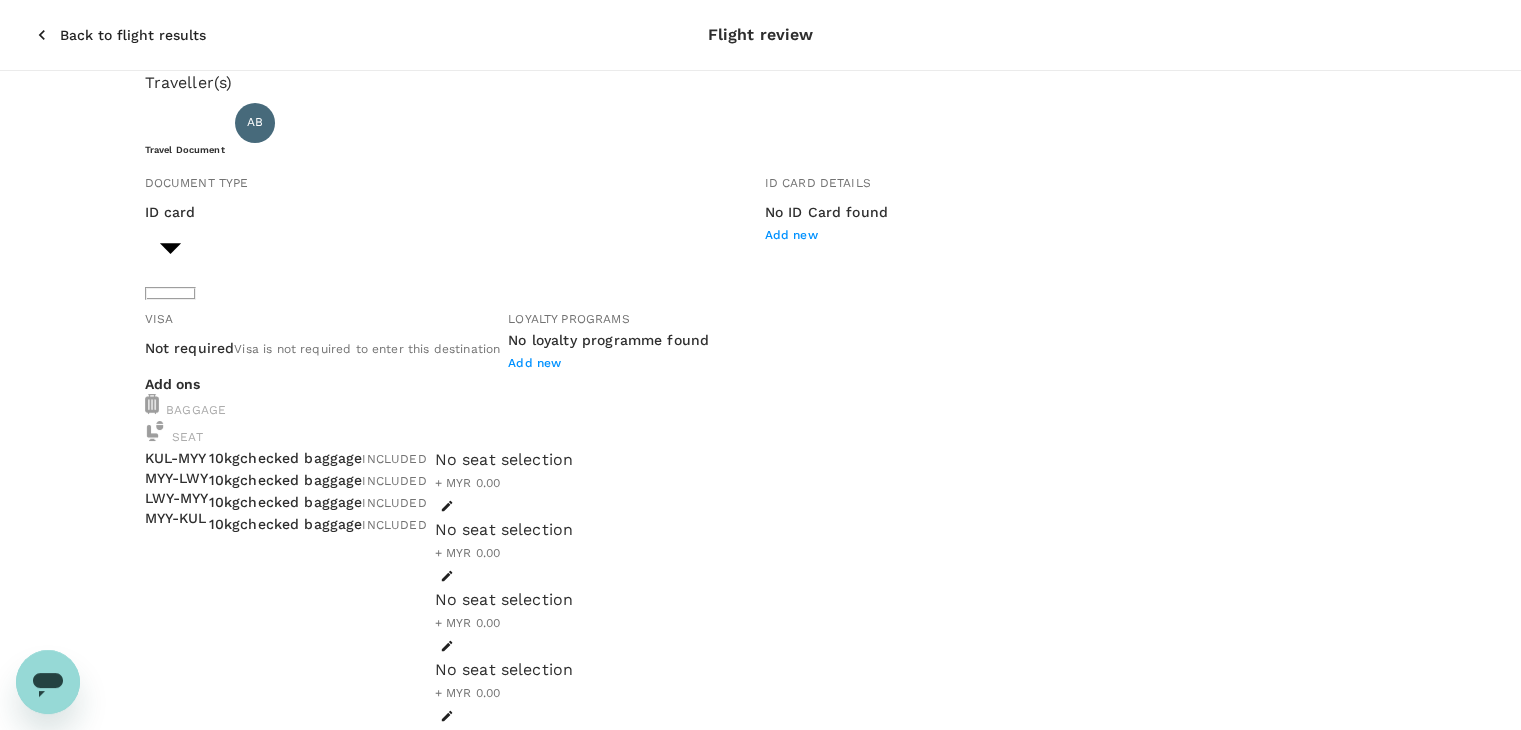 click on "Back to flight results Flight review Traveller(s) Traveller   1 : AB [PERSON_NAME] Travel Document Document type ID card Id card ​ Id card details No ID Card found Add new Visa Not required Visa is not required to enter this destination Loyalty programs No loyalty programme found Add new Add ons Baggage Seat KUL  -  MYY MYY  -  LWY LWY  -  MYY MYY  -  KUL 10kg  checked baggage INCLUDED 10kg  checked baggage INCLUDED 10kg  checked baggage INCLUDED 10kg  checked baggage INCLUDED No seat selection + MYR 0.00 No seat selection + MYR 0.00 No seat selection + MYR 0.00 No seat selection + MYR 0.00 Special request Add any special requests here. Our support team will attend to it and reach out to you as soon as possible. Add request You've selected [DATE] 08:55 14:45 KUL 1 stop ,  5h 50min LWY [DATE] 17:05 23:00 LWY 1 stop ,  5h 55min KUL View flight details Price summary Total fare (1 traveller(s)) MYR 772.72 Air fare MYR 772.72 Baggage fee MYR 0.00 Seat fee MYR 0.00 Service fee" at bounding box center (760, 813) 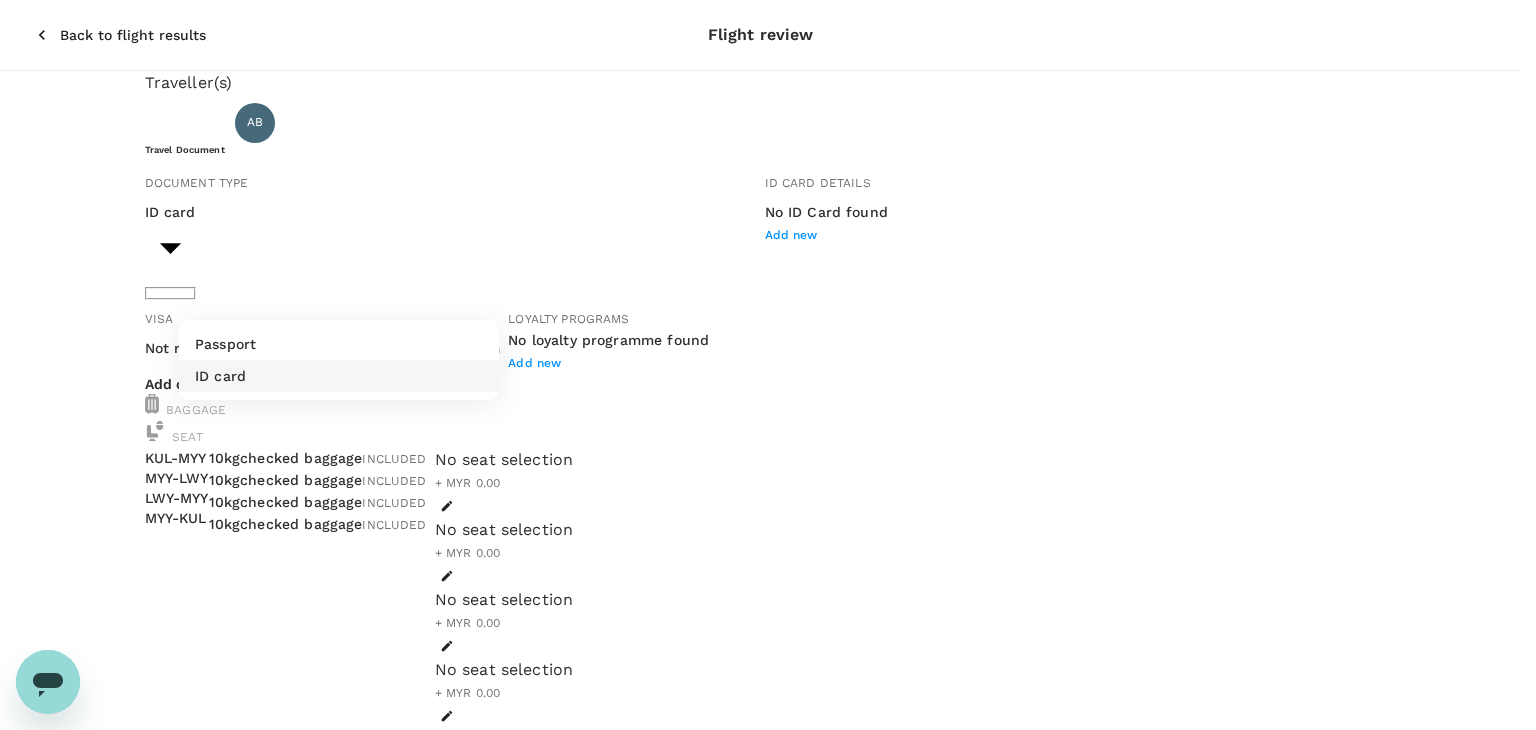 click on "ID card" at bounding box center (339, 376) 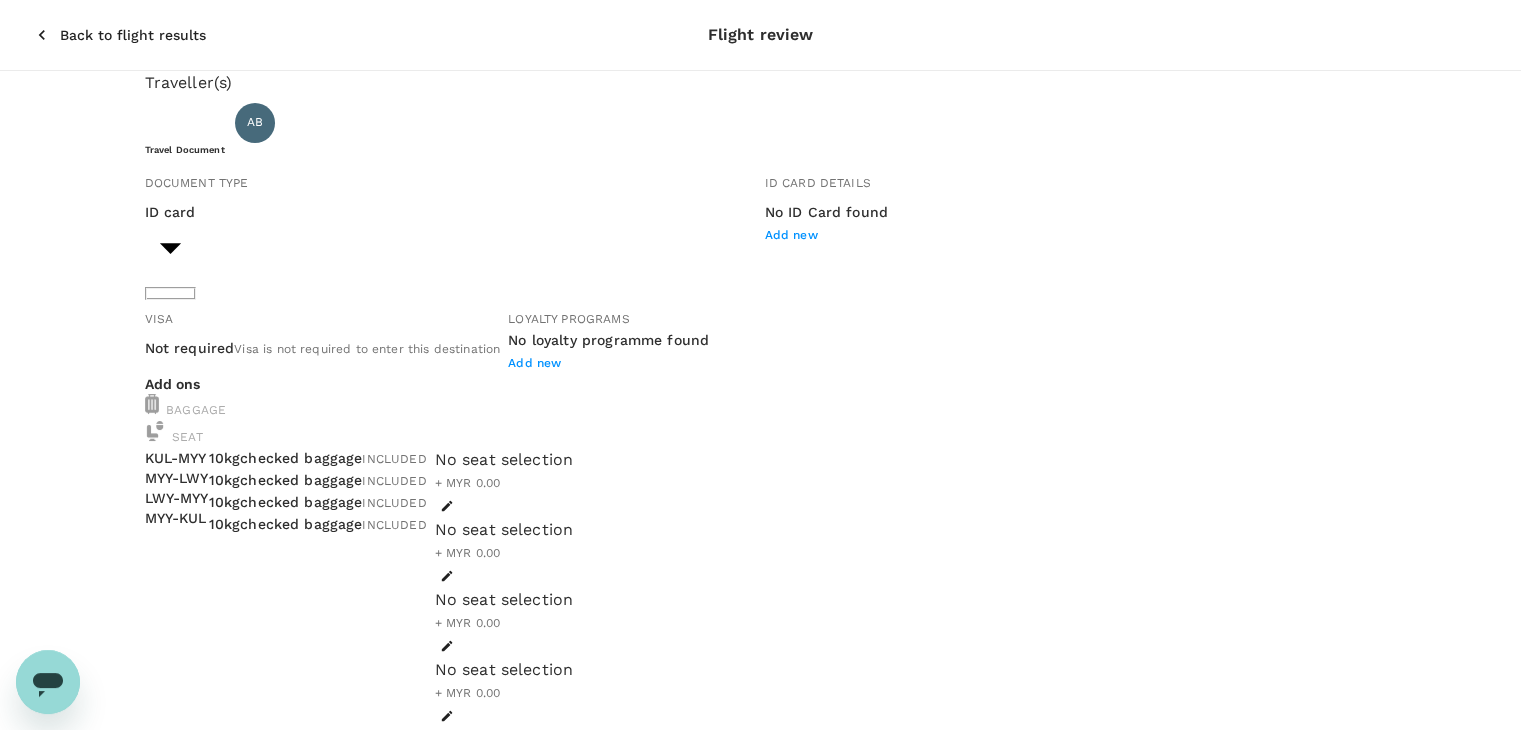 click on "Back to flight results" at bounding box center [121, 35] 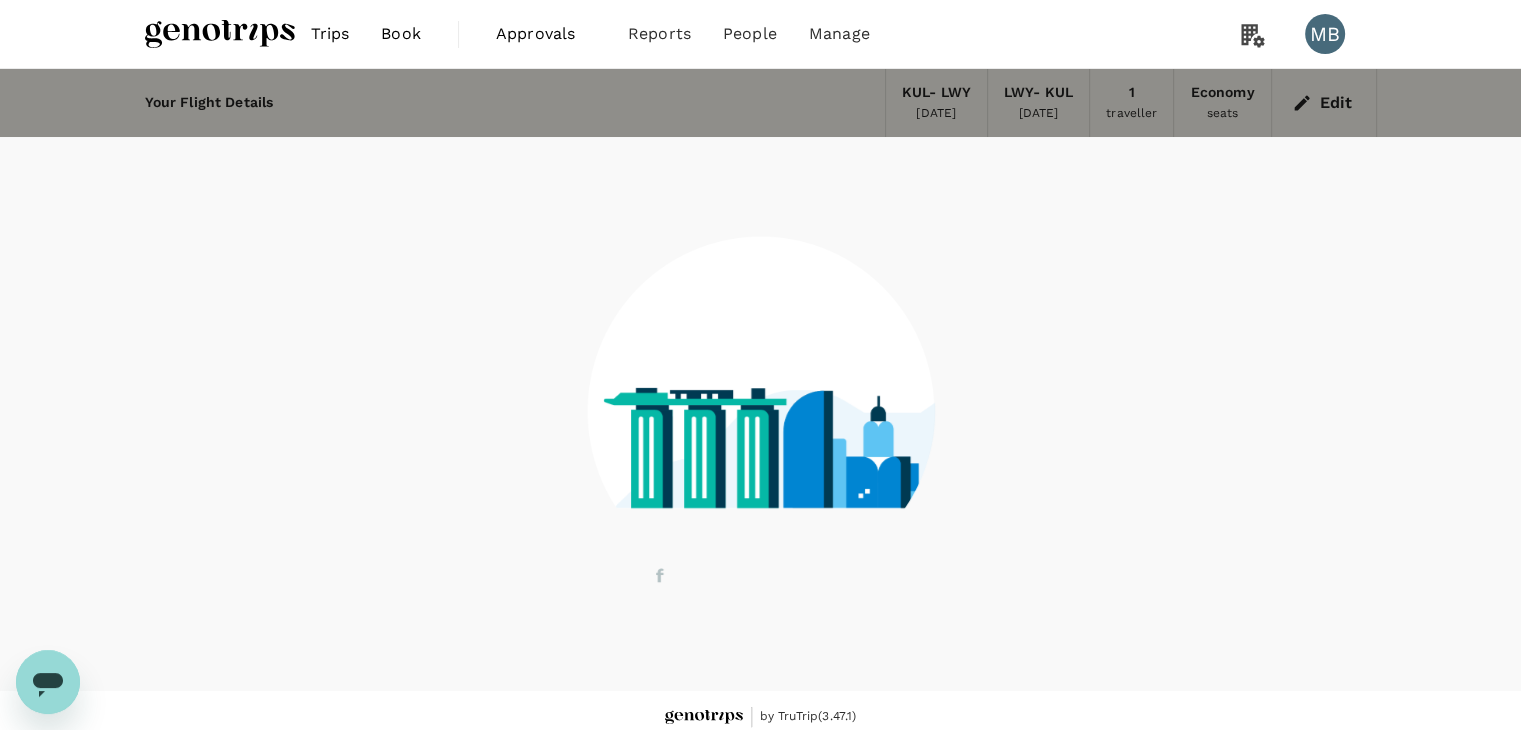 scroll, scrollTop: 13, scrollLeft: 0, axis: vertical 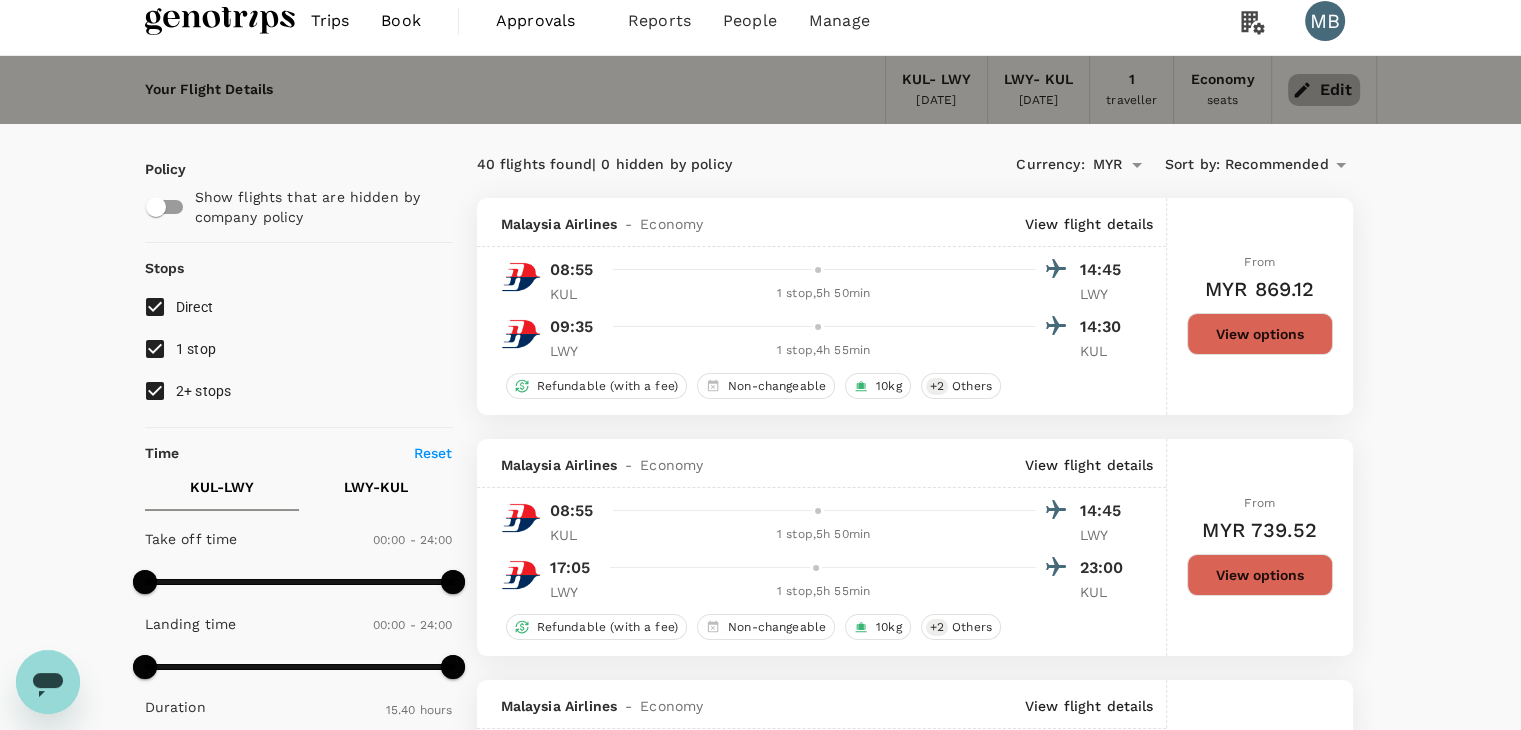 click 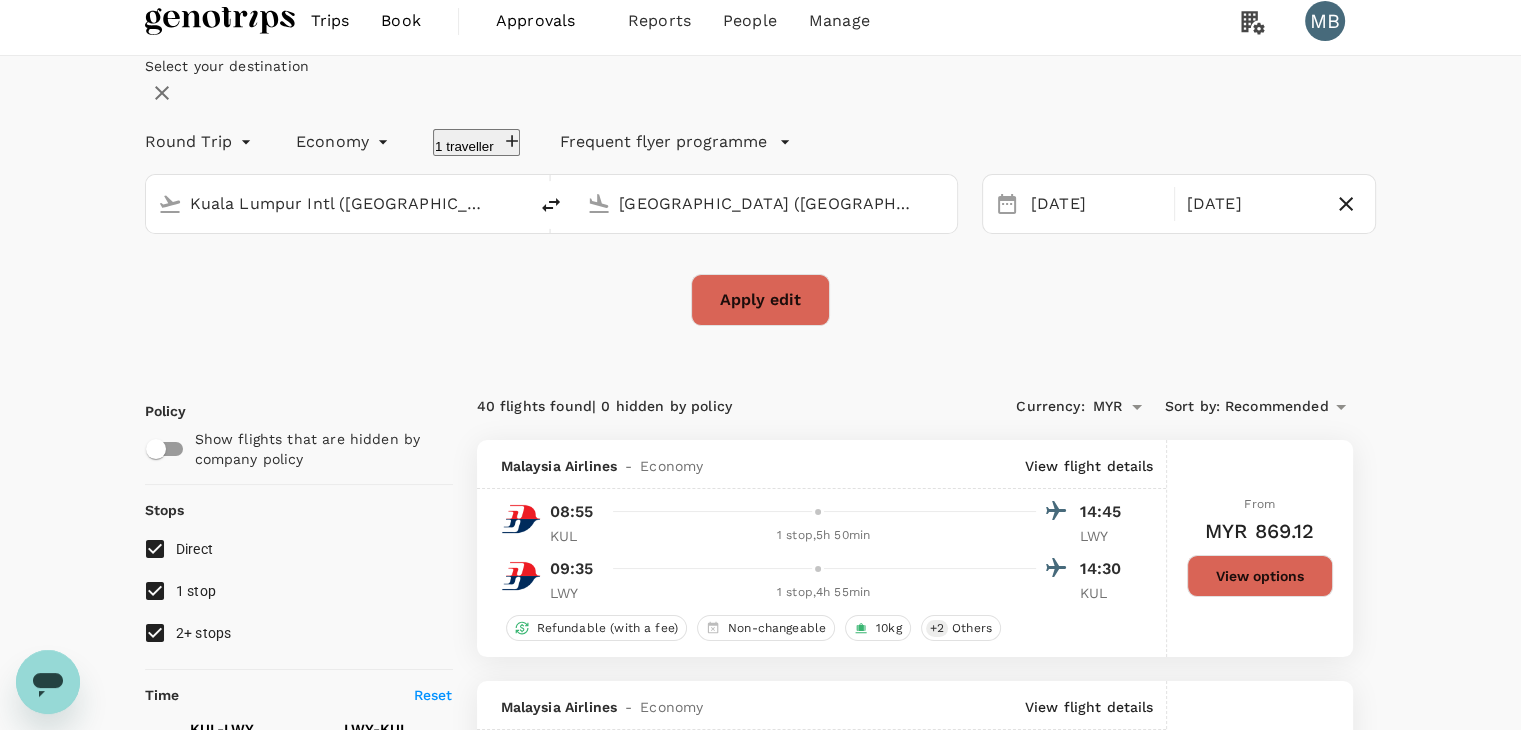 type on "Kuala Lumpur Intl ([GEOGRAPHIC_DATA])" 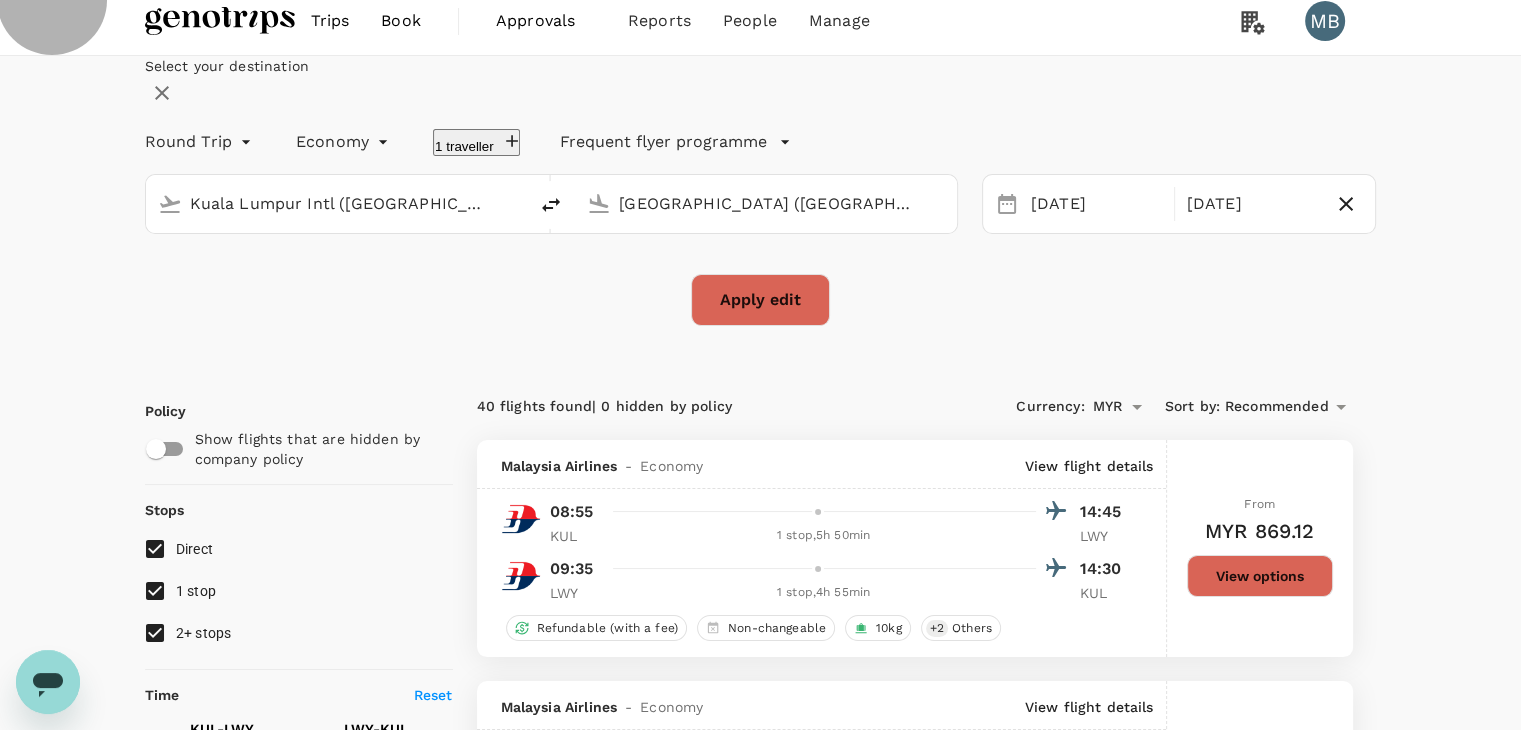 click on "1   traveller" at bounding box center [476, 142] 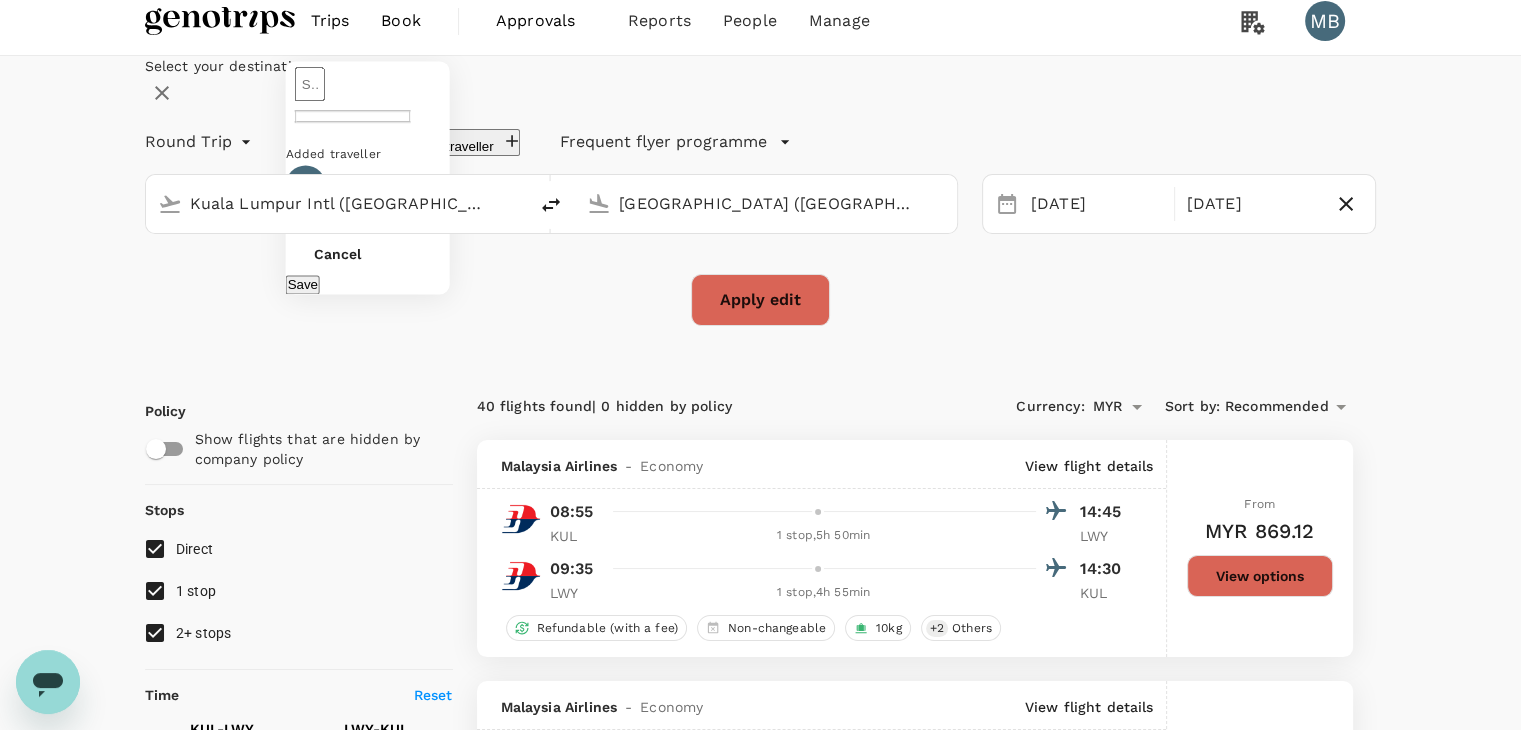 drag, startPoint x: 718, startPoint y: 346, endPoint x: 674, endPoint y: 313, distance: 55 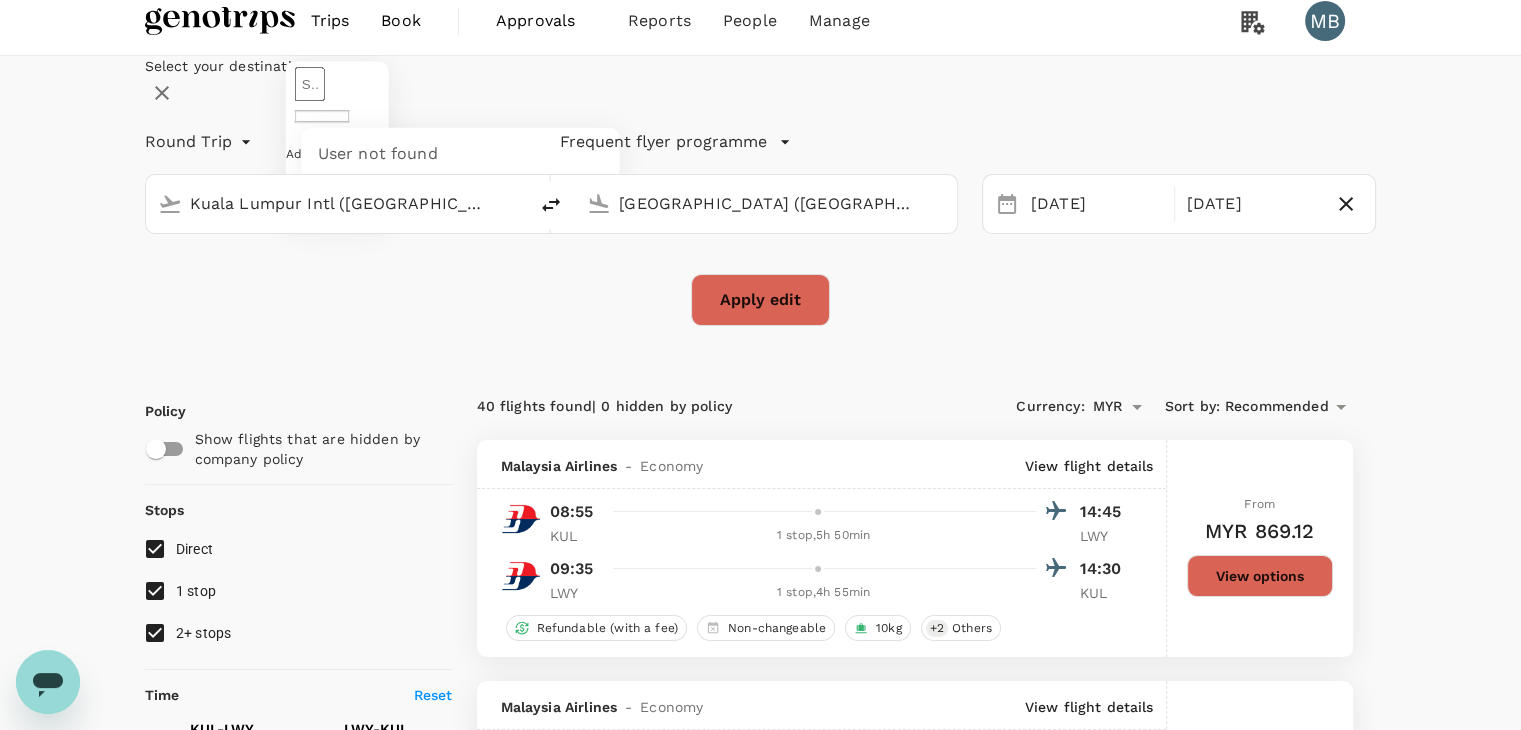 click at bounding box center (310, 84) 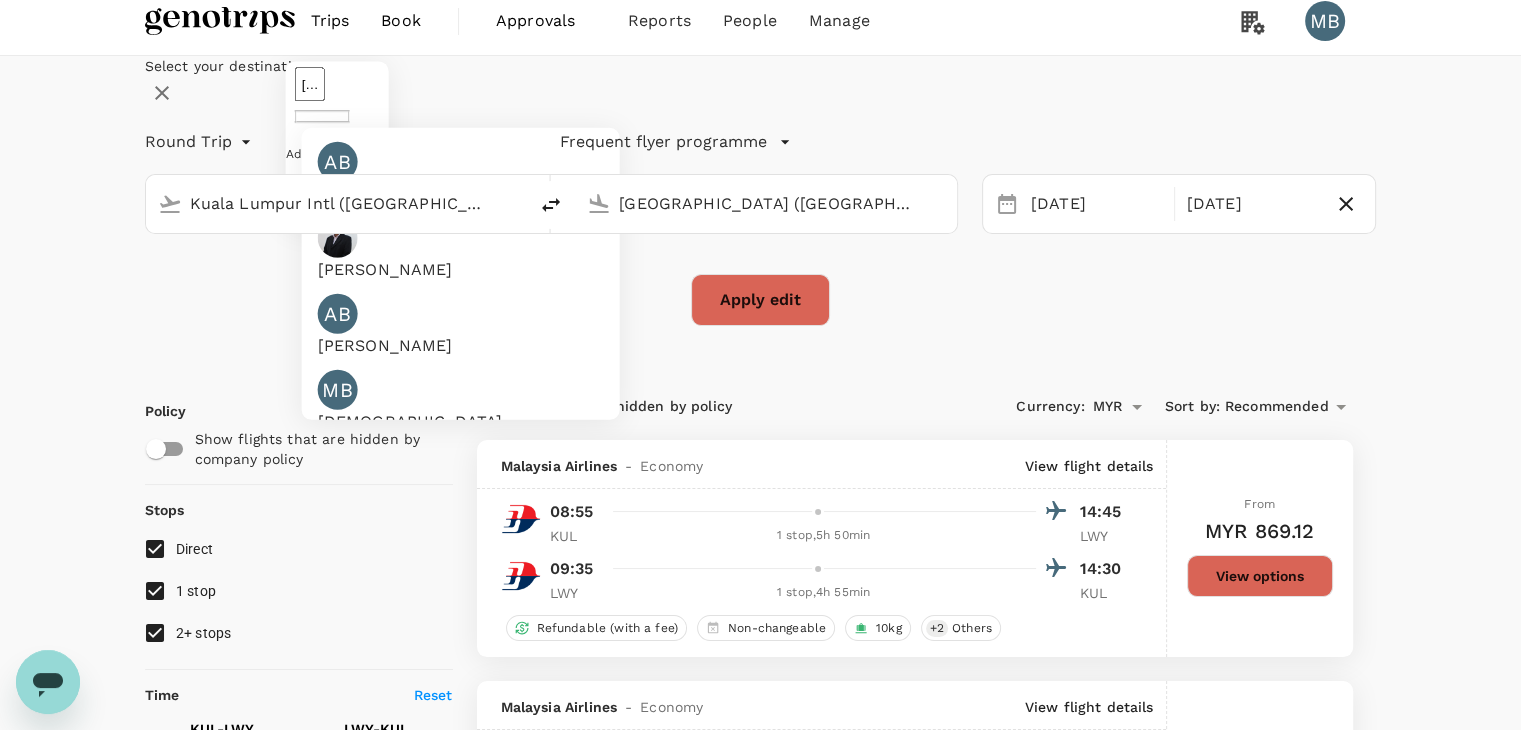 click on "[PERSON_NAME]" at bounding box center (385, 270) 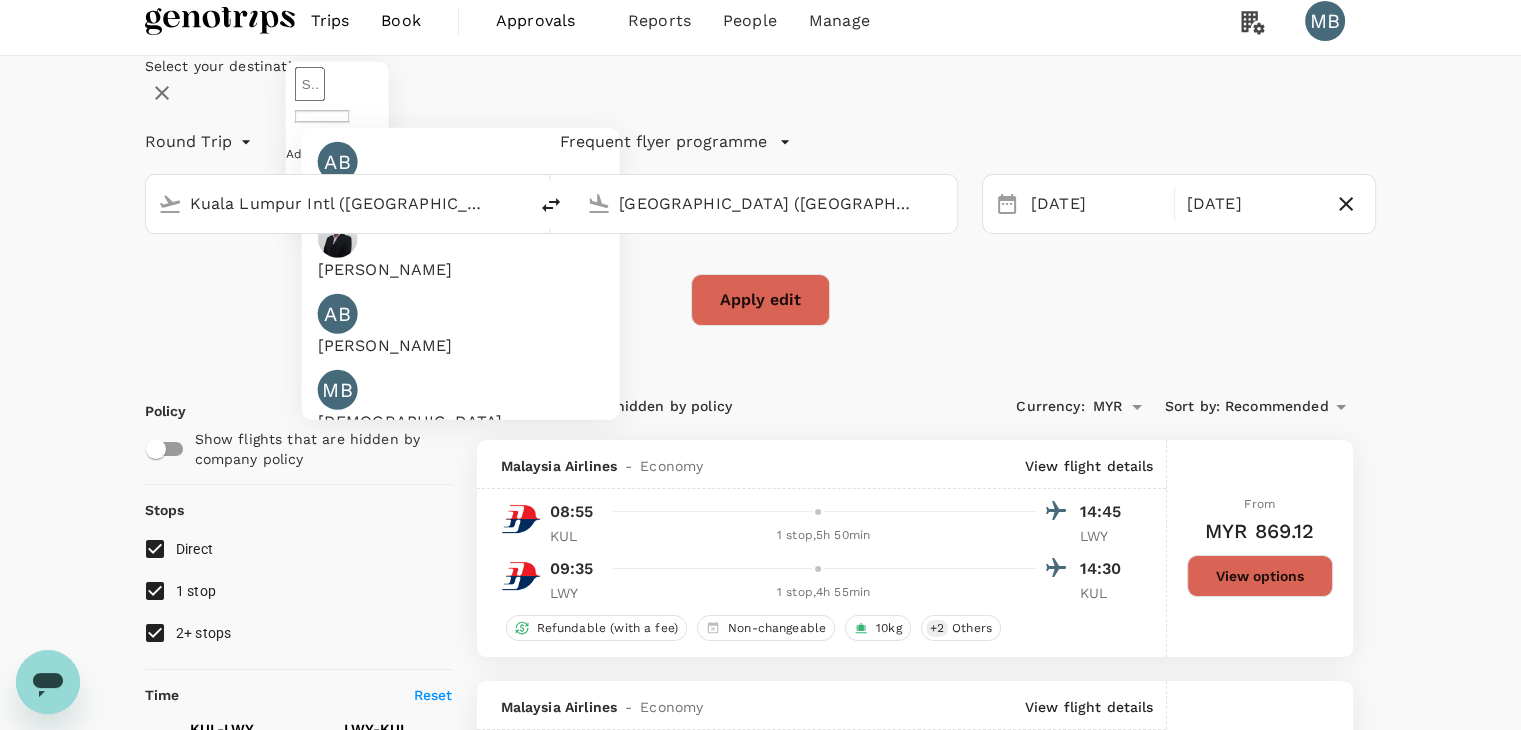 type on "[PERSON_NAME]" 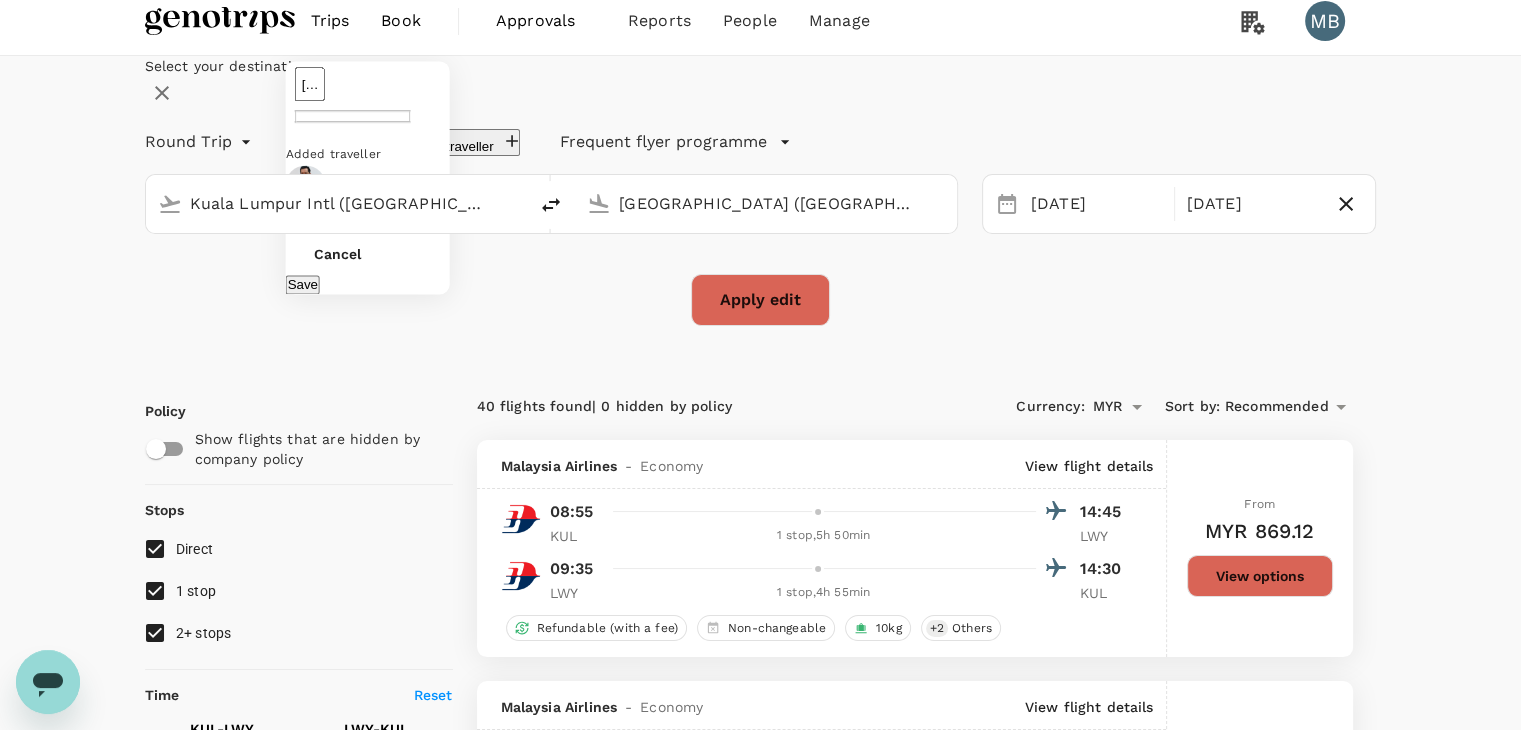 click 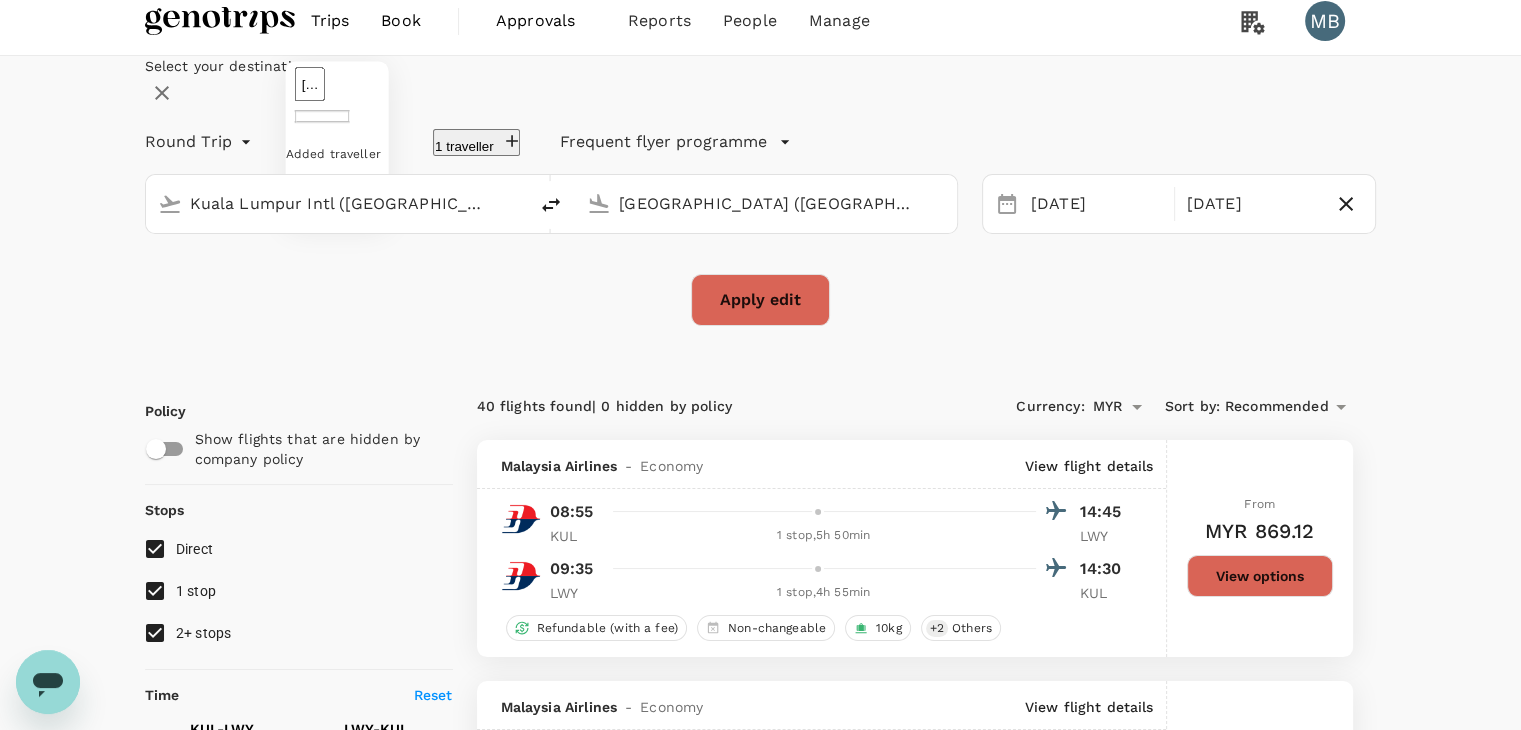 click on "Select your destination Round Trip roundtrip Economy economy 1   traveller [PERSON_NAME] ​ Added traveller Cancel Save Frequent flyer programme [GEOGRAPHIC_DATA] (KUL) [GEOGRAPHIC_DATA] ([GEOGRAPHIC_DATA]) [DATE] Aug Apply edit" at bounding box center [761, 191] 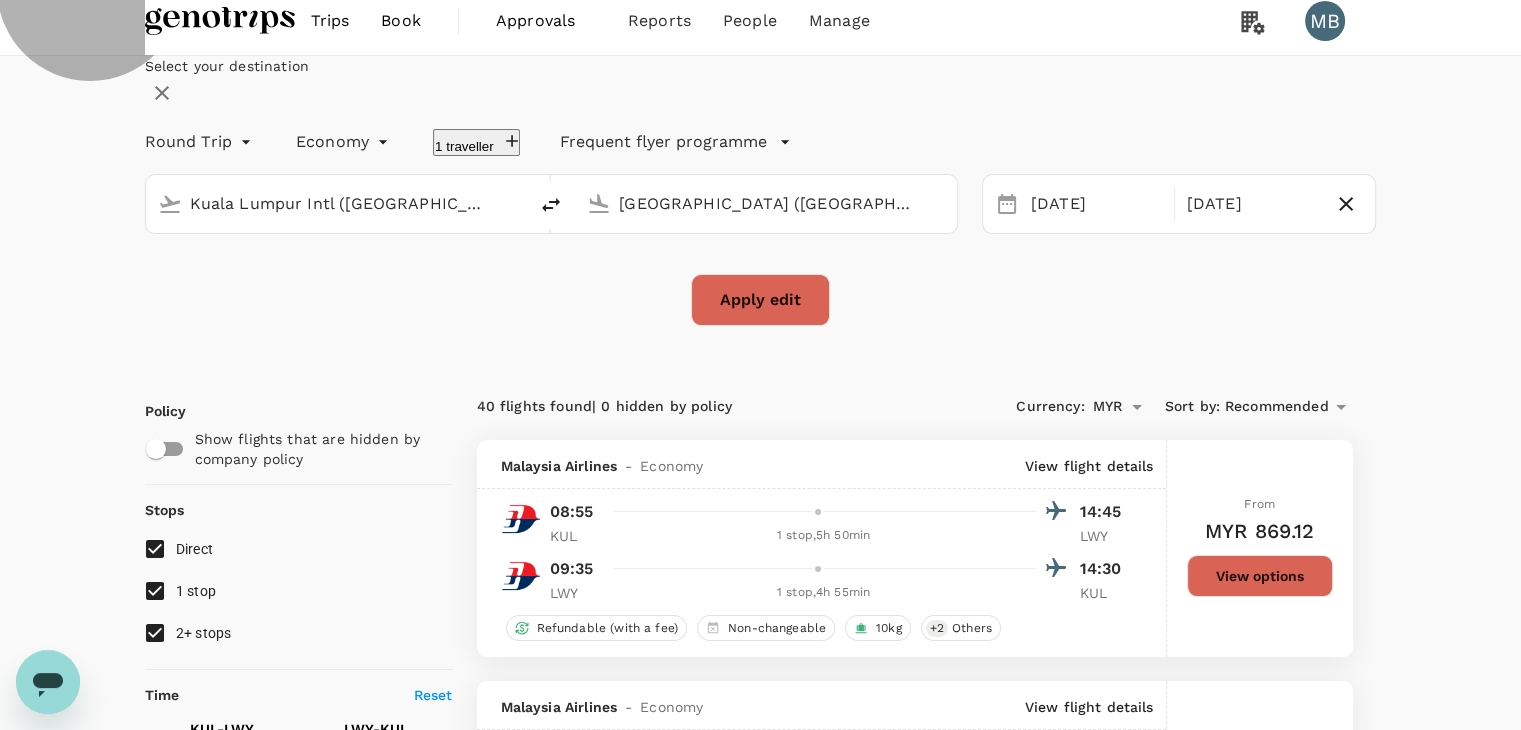 click 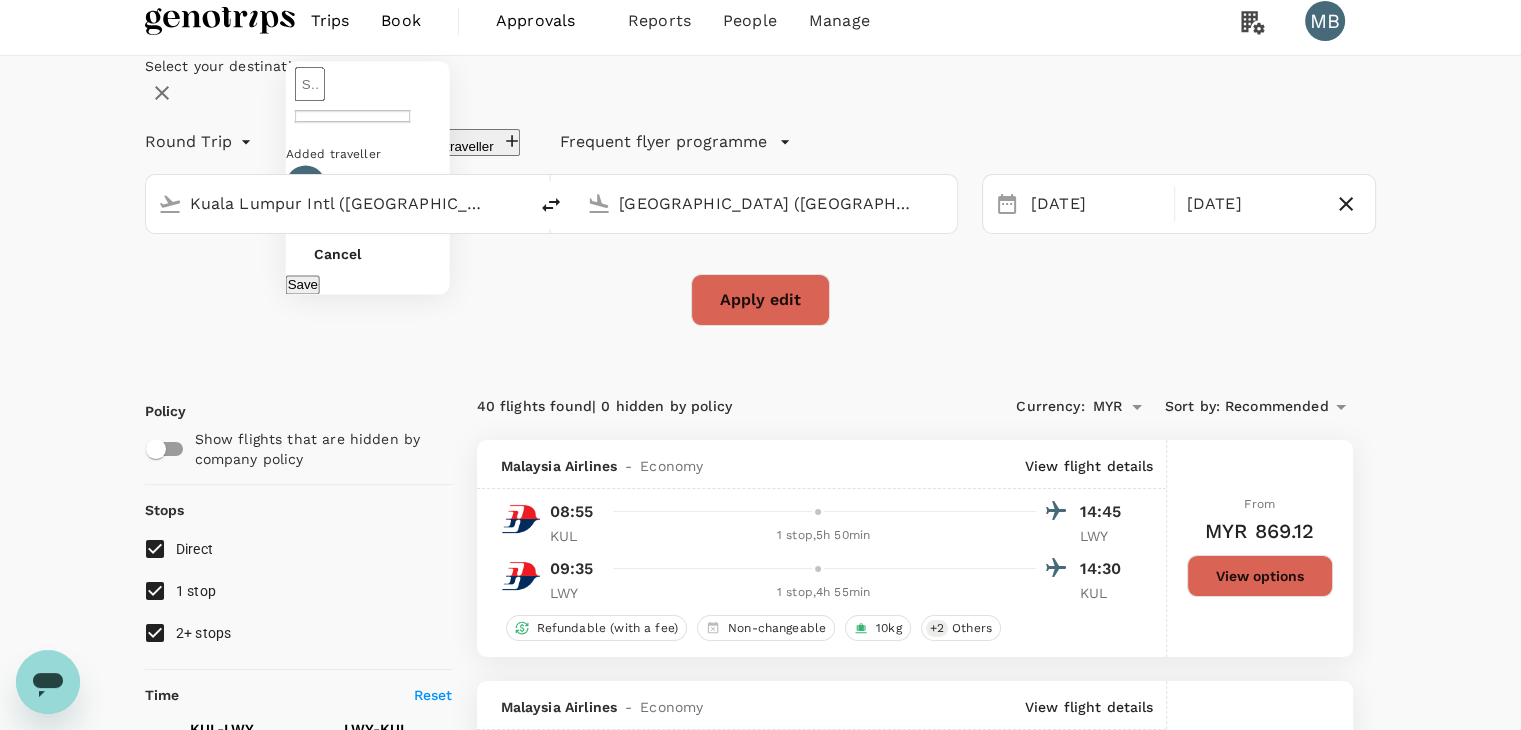 click on "Save" at bounding box center [303, 284] 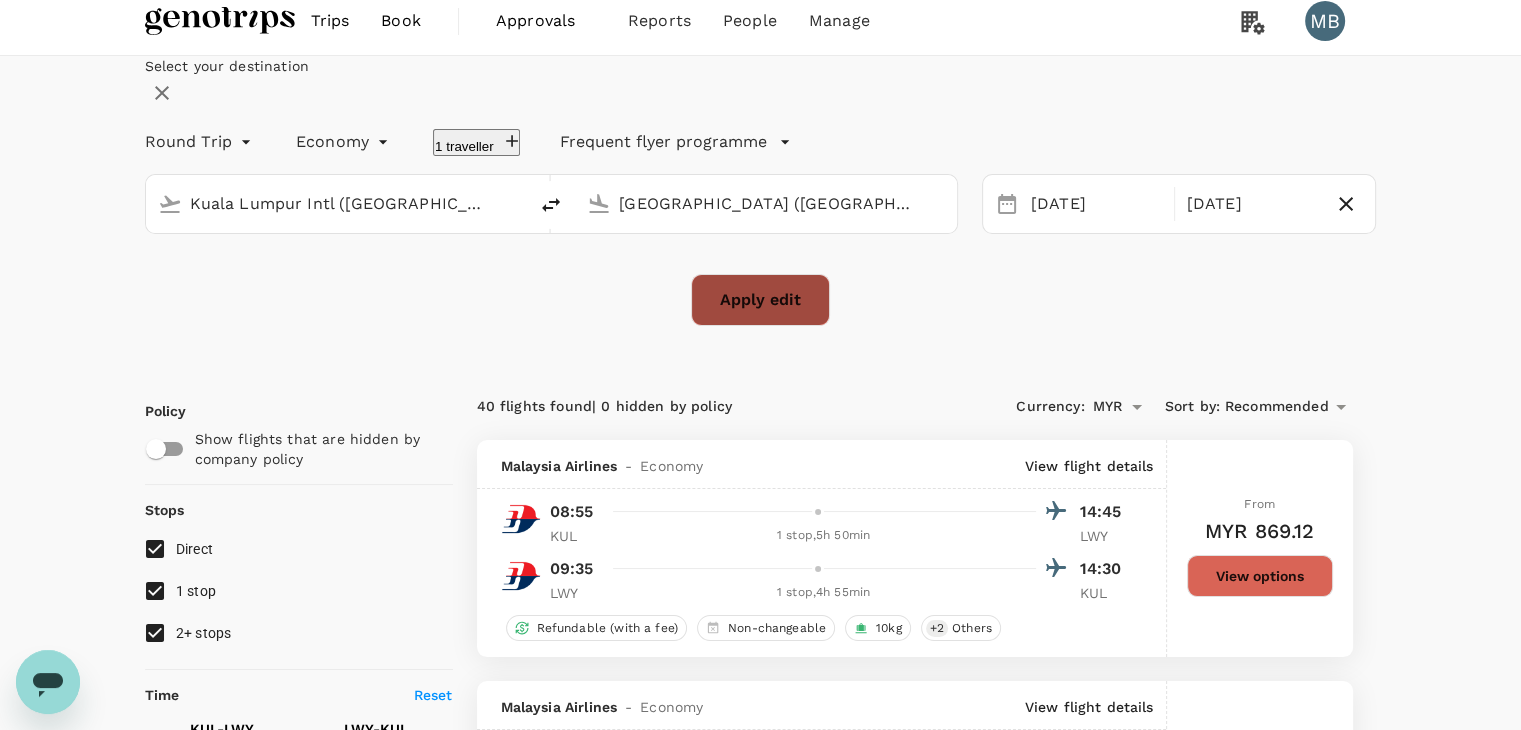 click on "Apply edit" at bounding box center [760, 300] 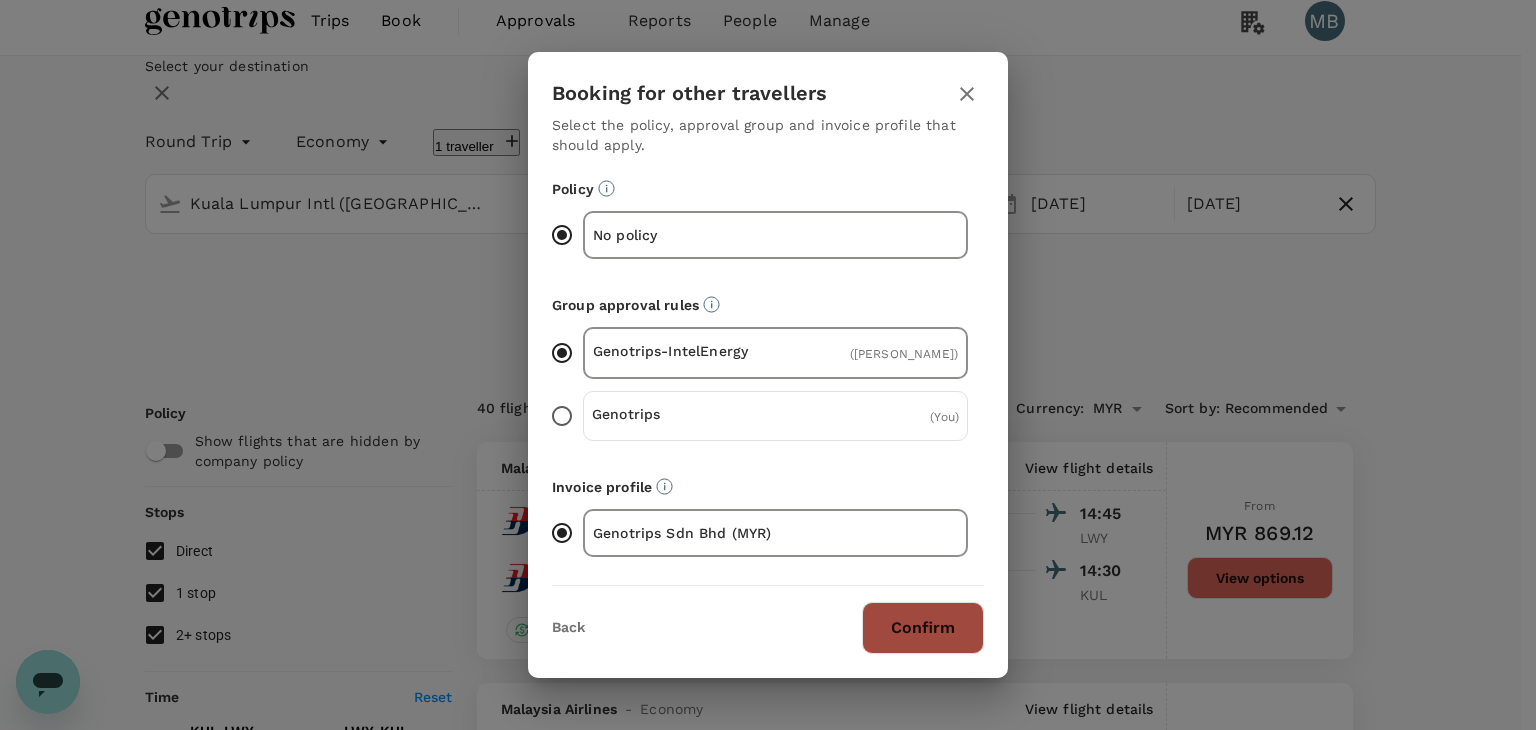click on "Confirm" at bounding box center [923, 628] 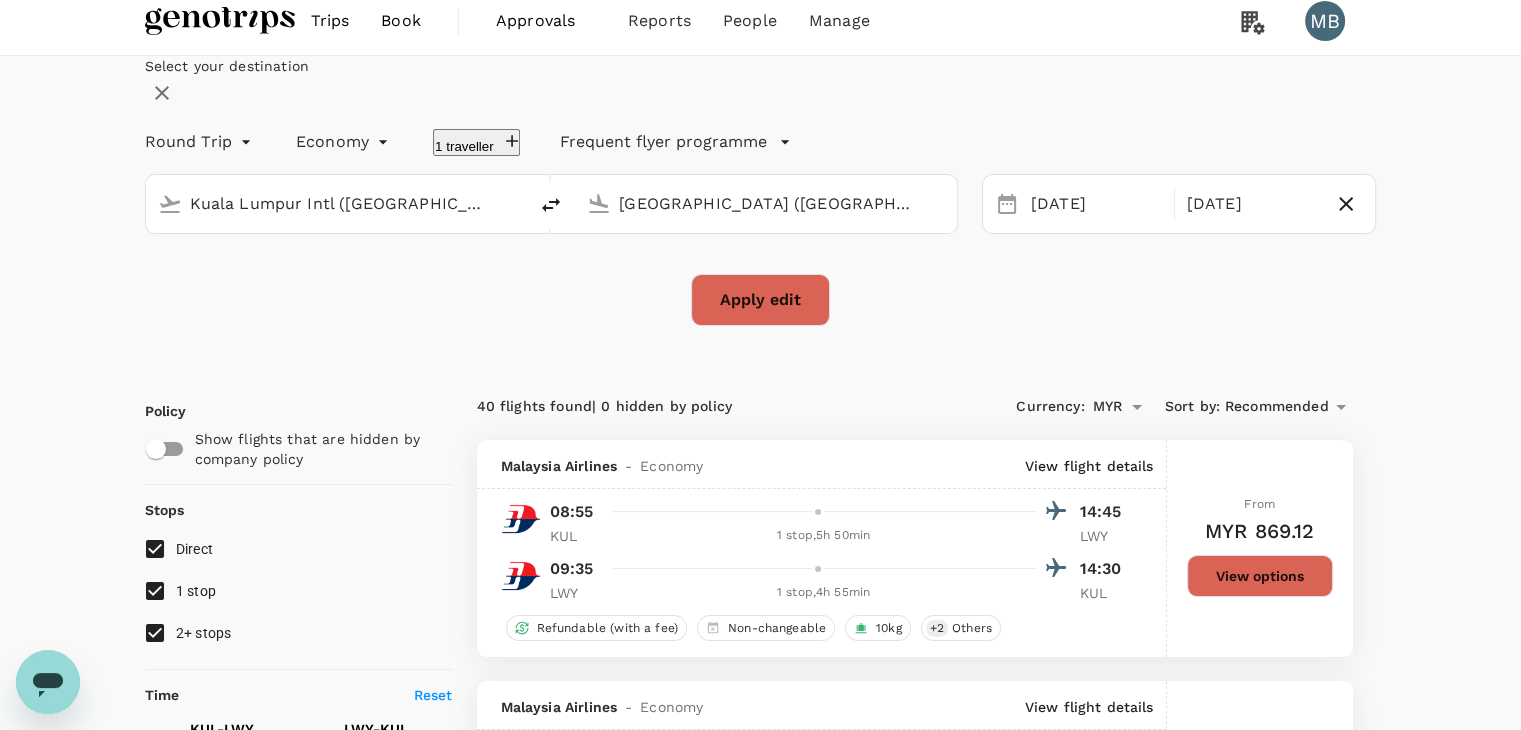 checkbox on "false" 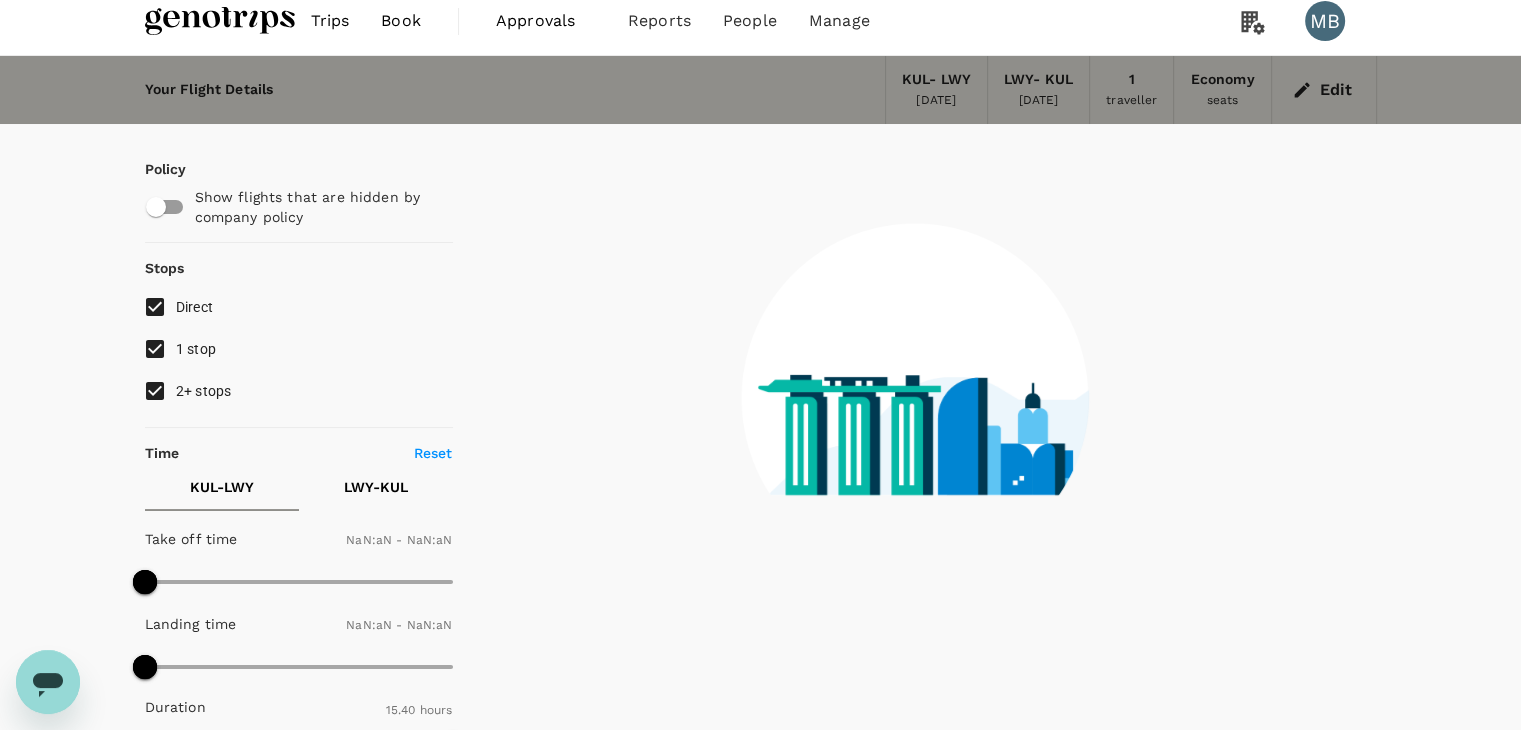 type on "1440" 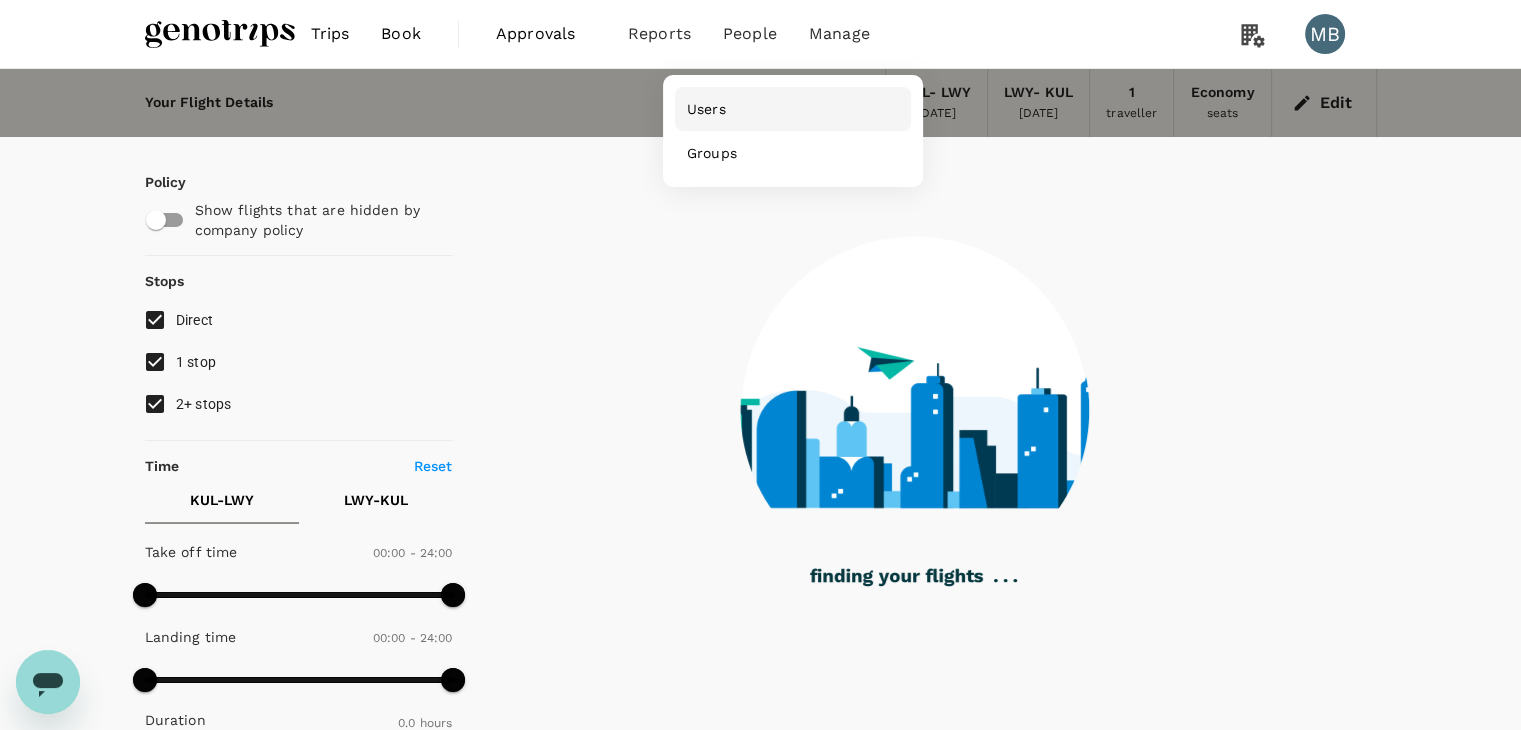 click on "Users" at bounding box center [793, 109] 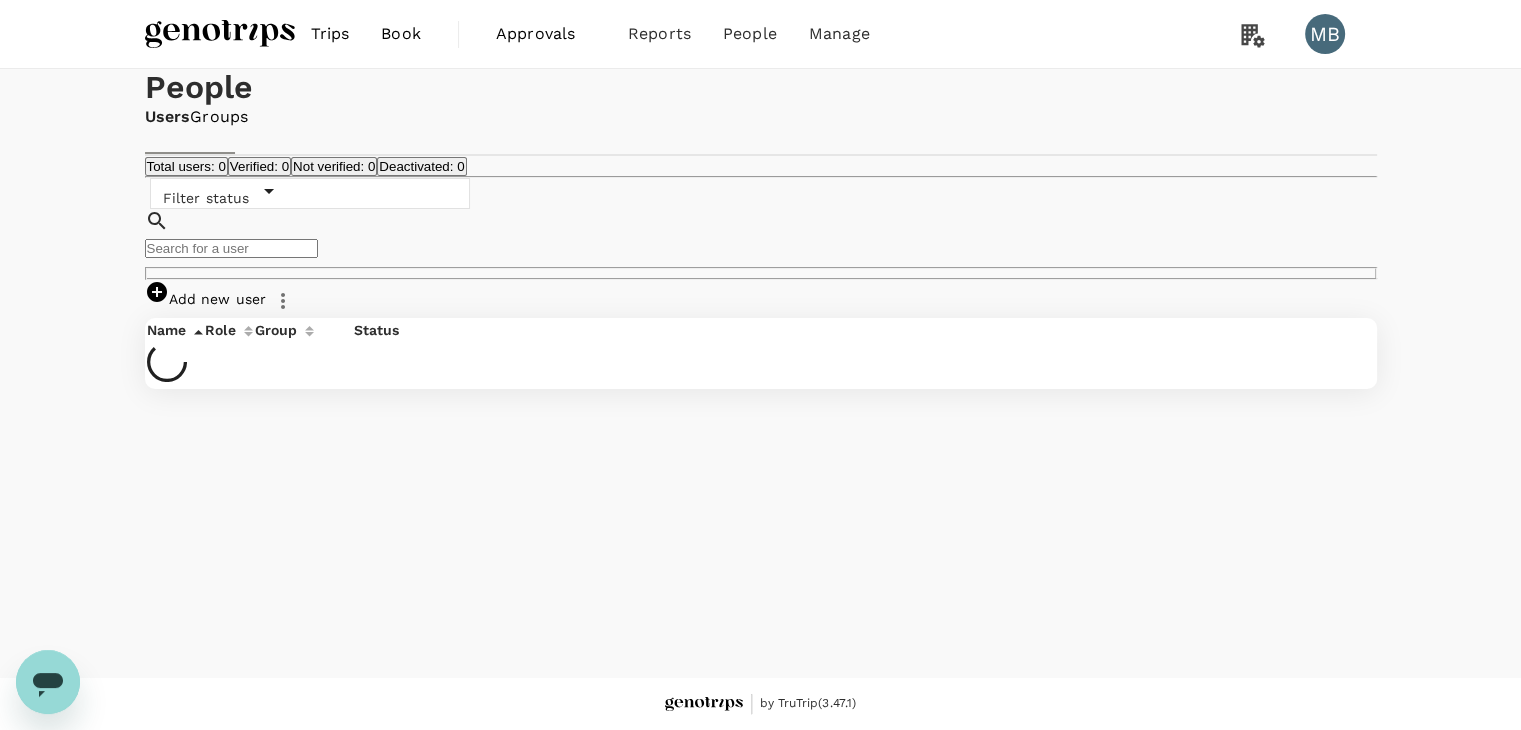 click at bounding box center [231, 248] 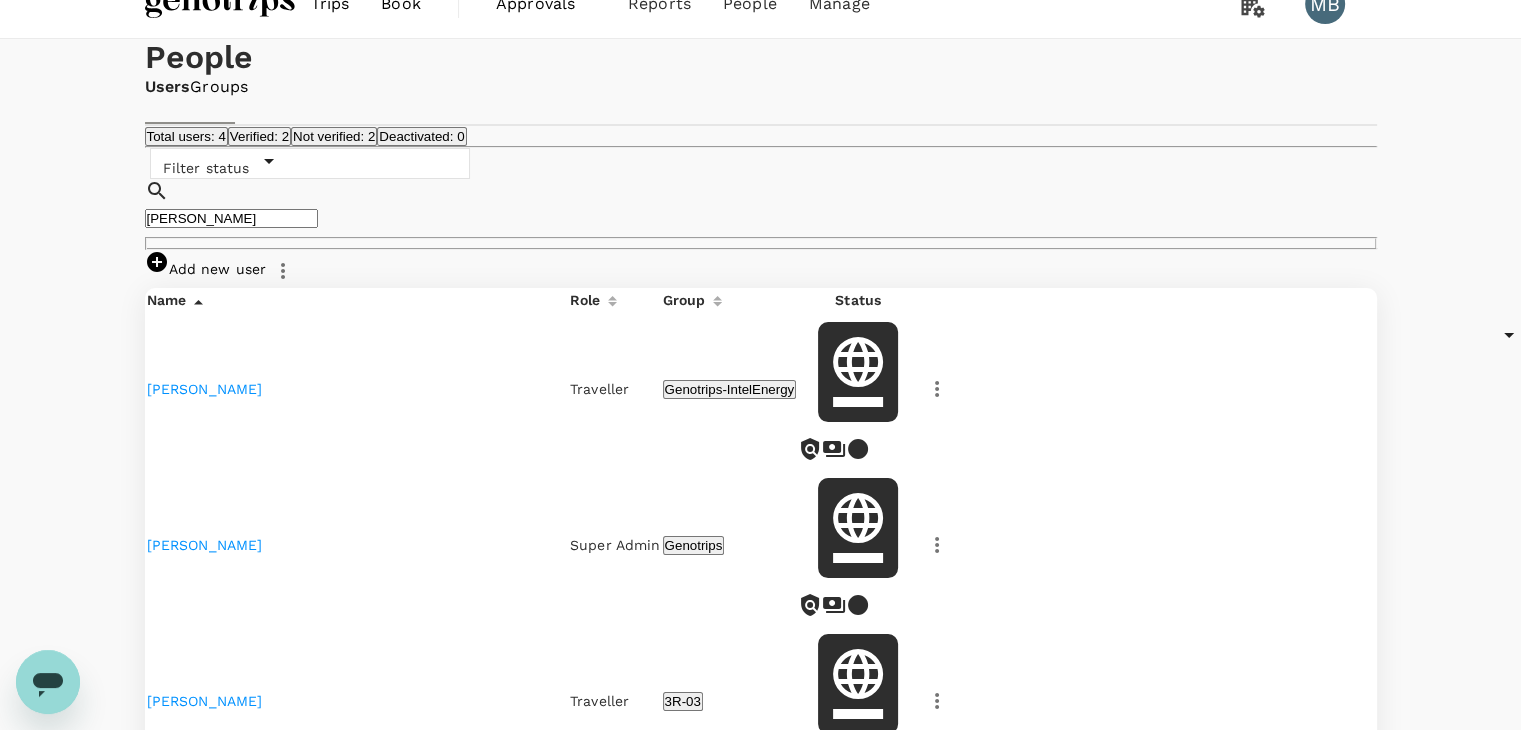 scroll, scrollTop: 0, scrollLeft: 0, axis: both 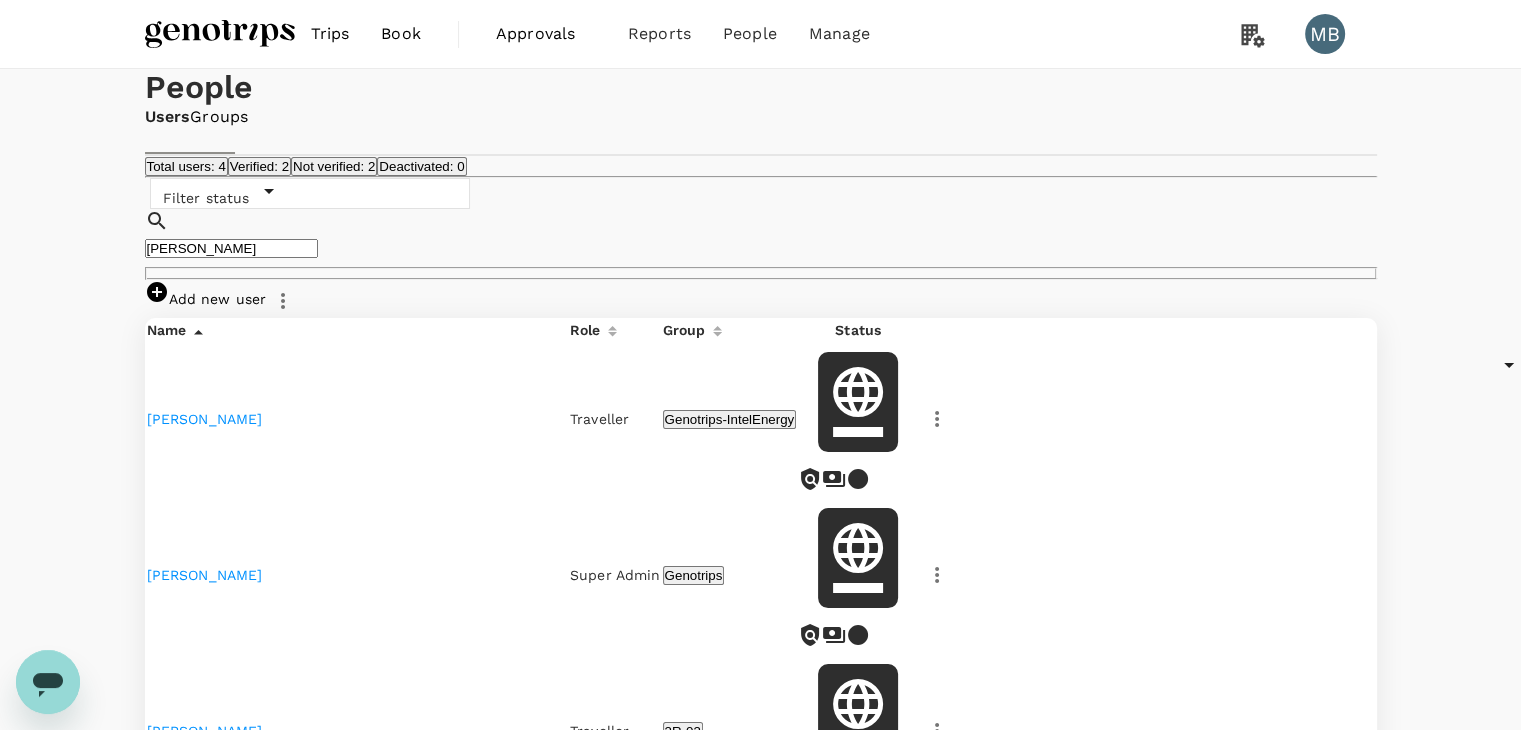type on "[PERSON_NAME]" 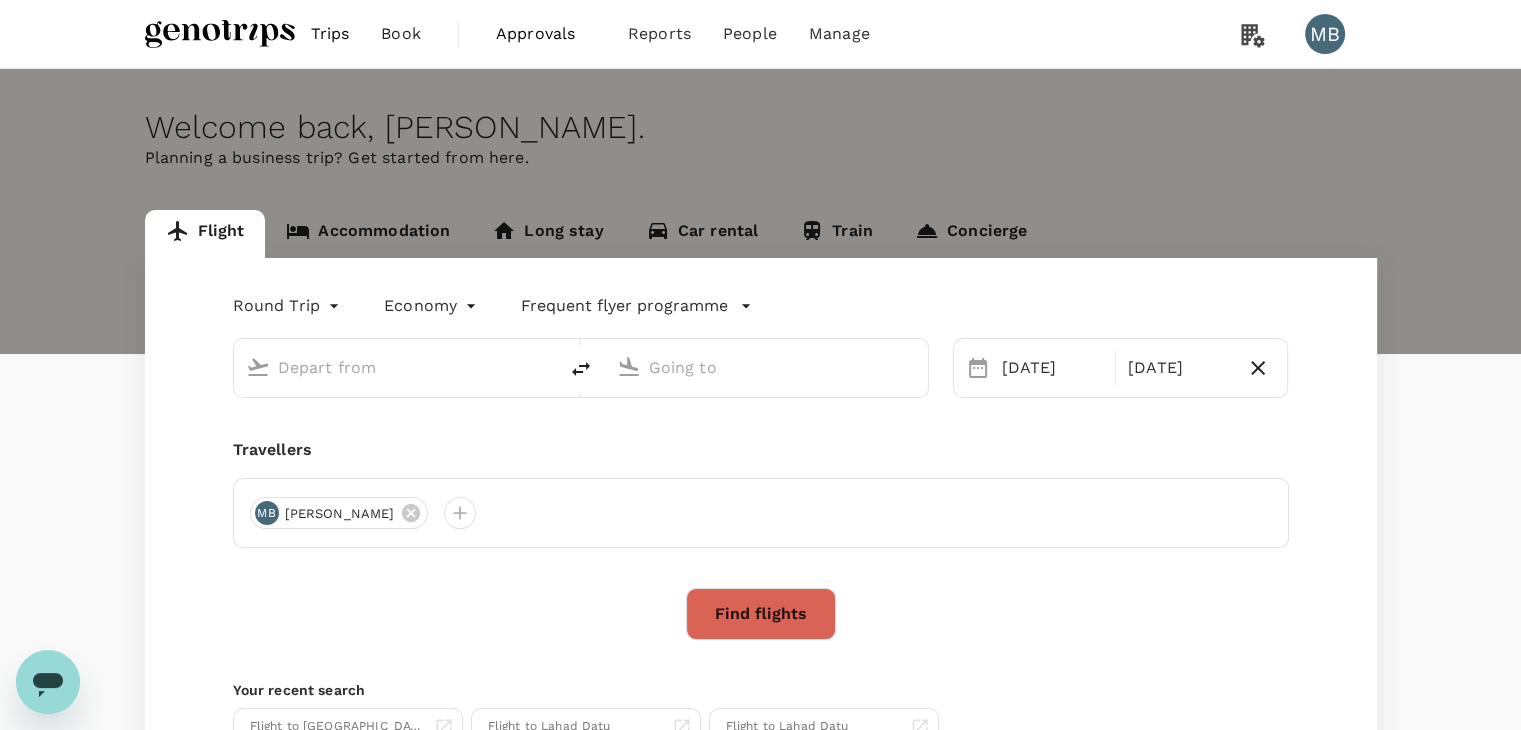 type on "Kuala Lumpur Intl ([GEOGRAPHIC_DATA])" 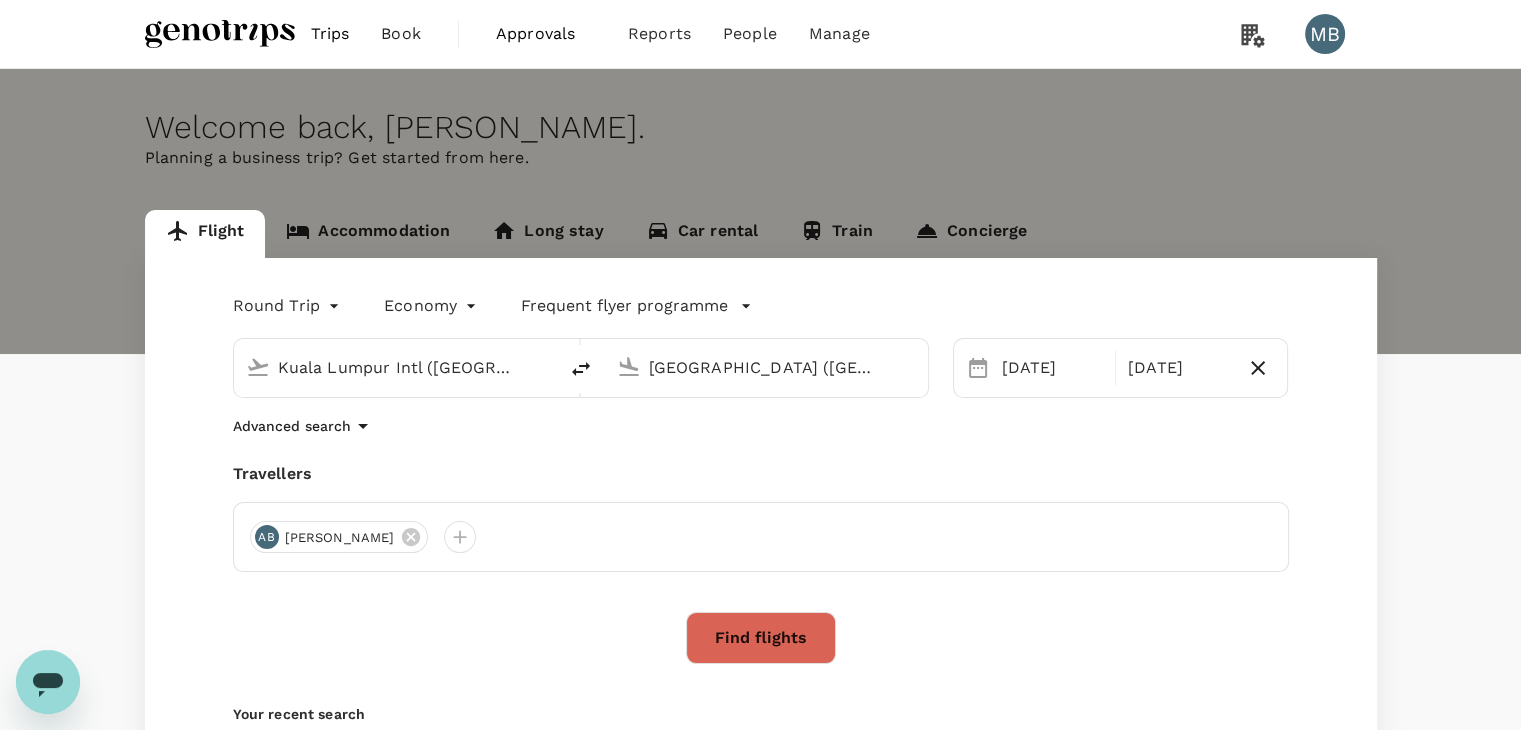 type 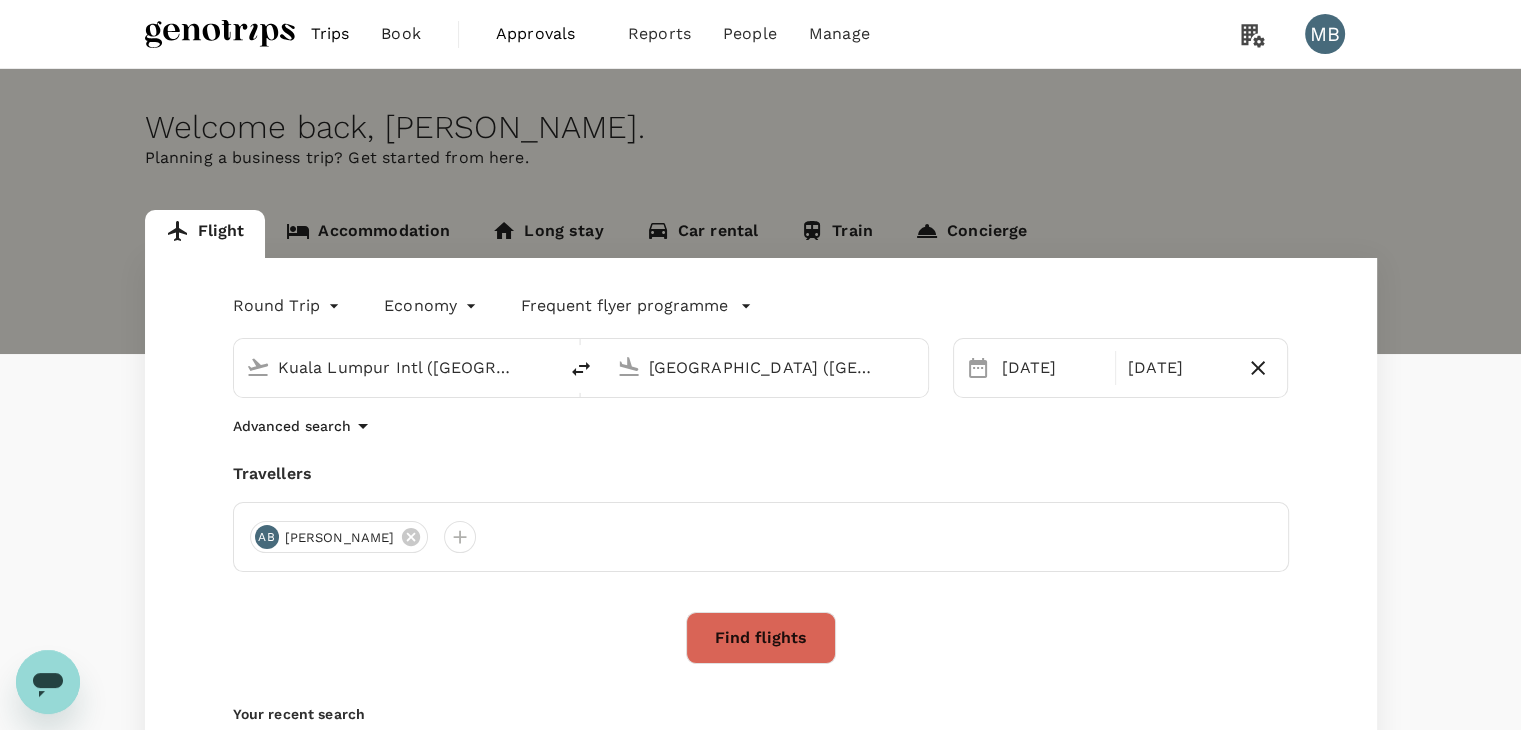 type 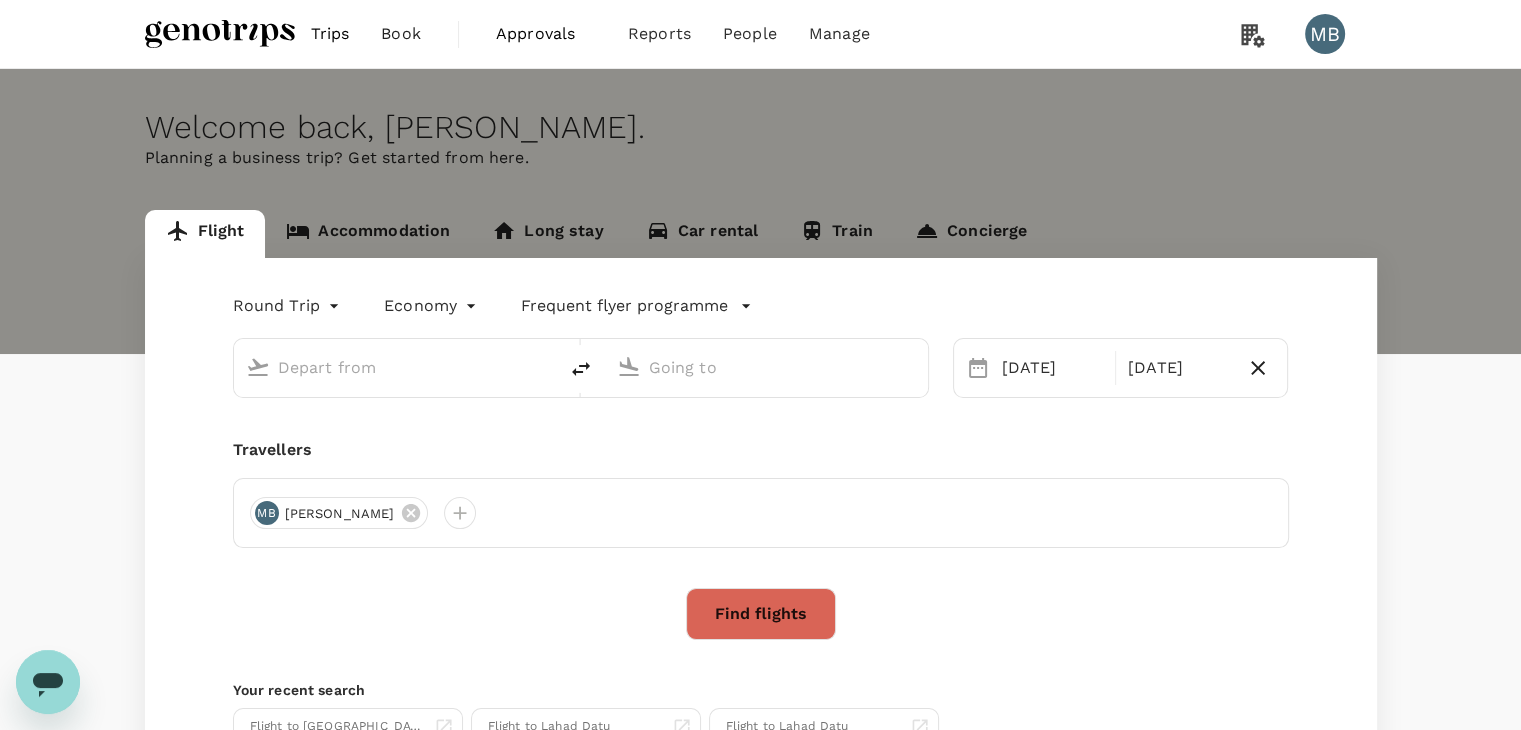type on "Kuala Lumpur Intl ([GEOGRAPHIC_DATA])" 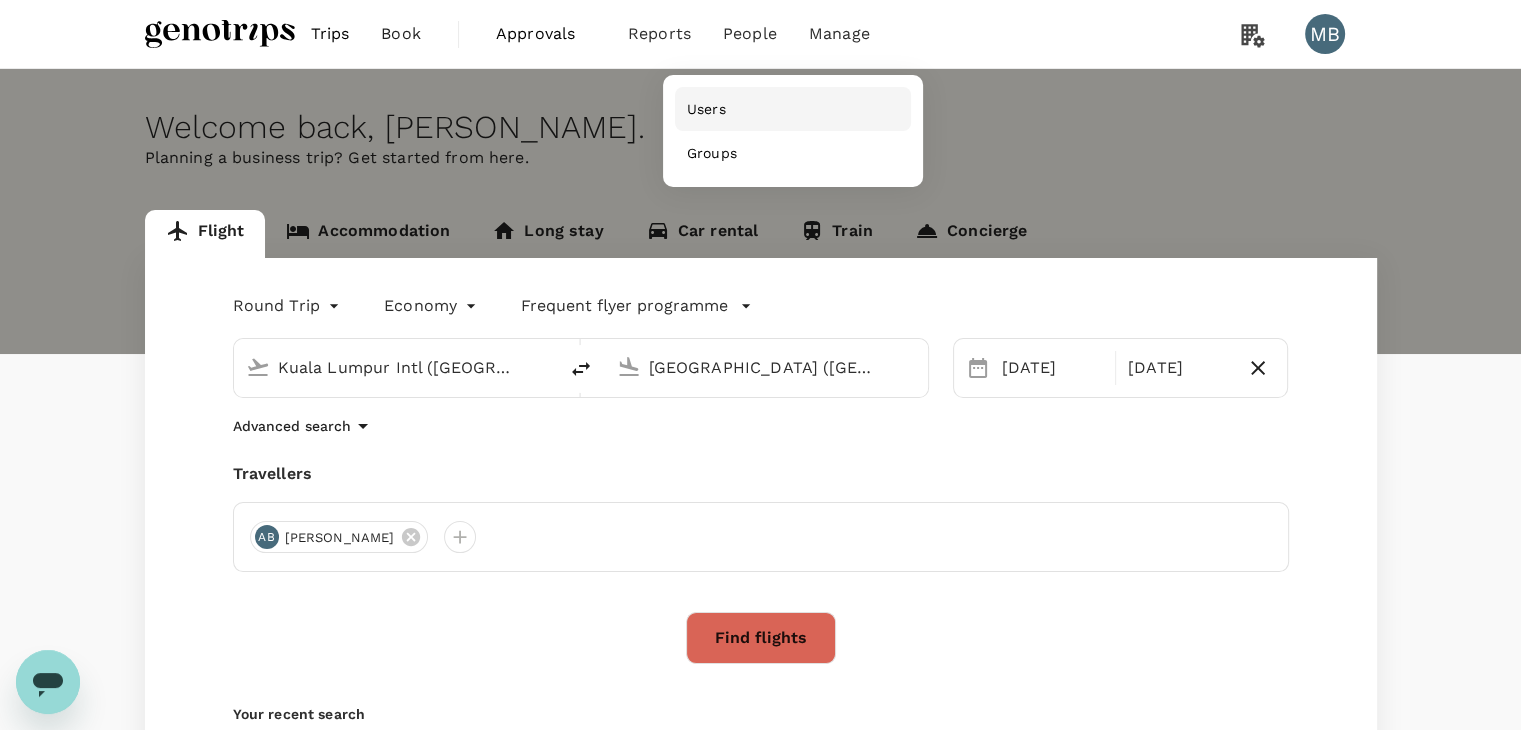 click on "Users" at bounding box center [793, 109] 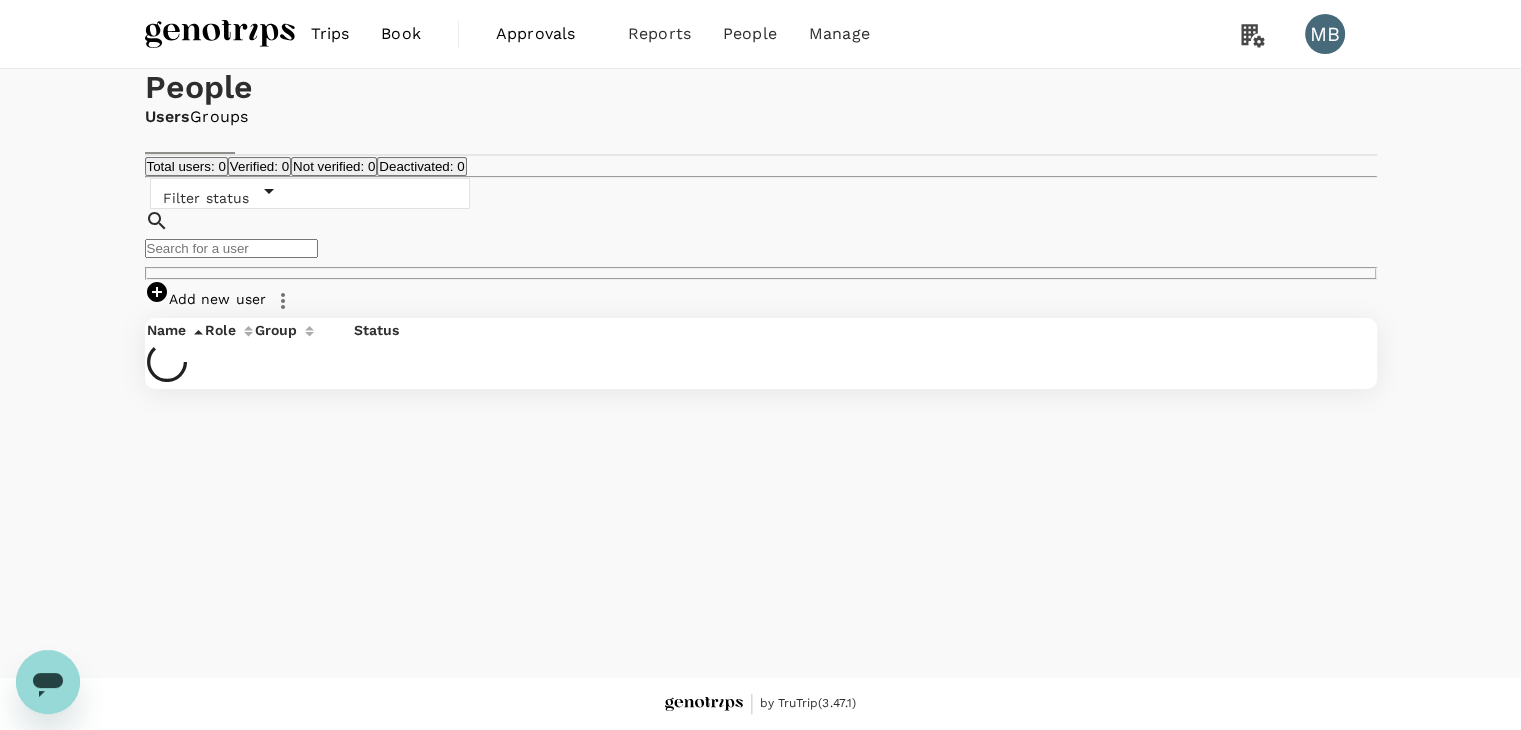 click at bounding box center [231, 248] 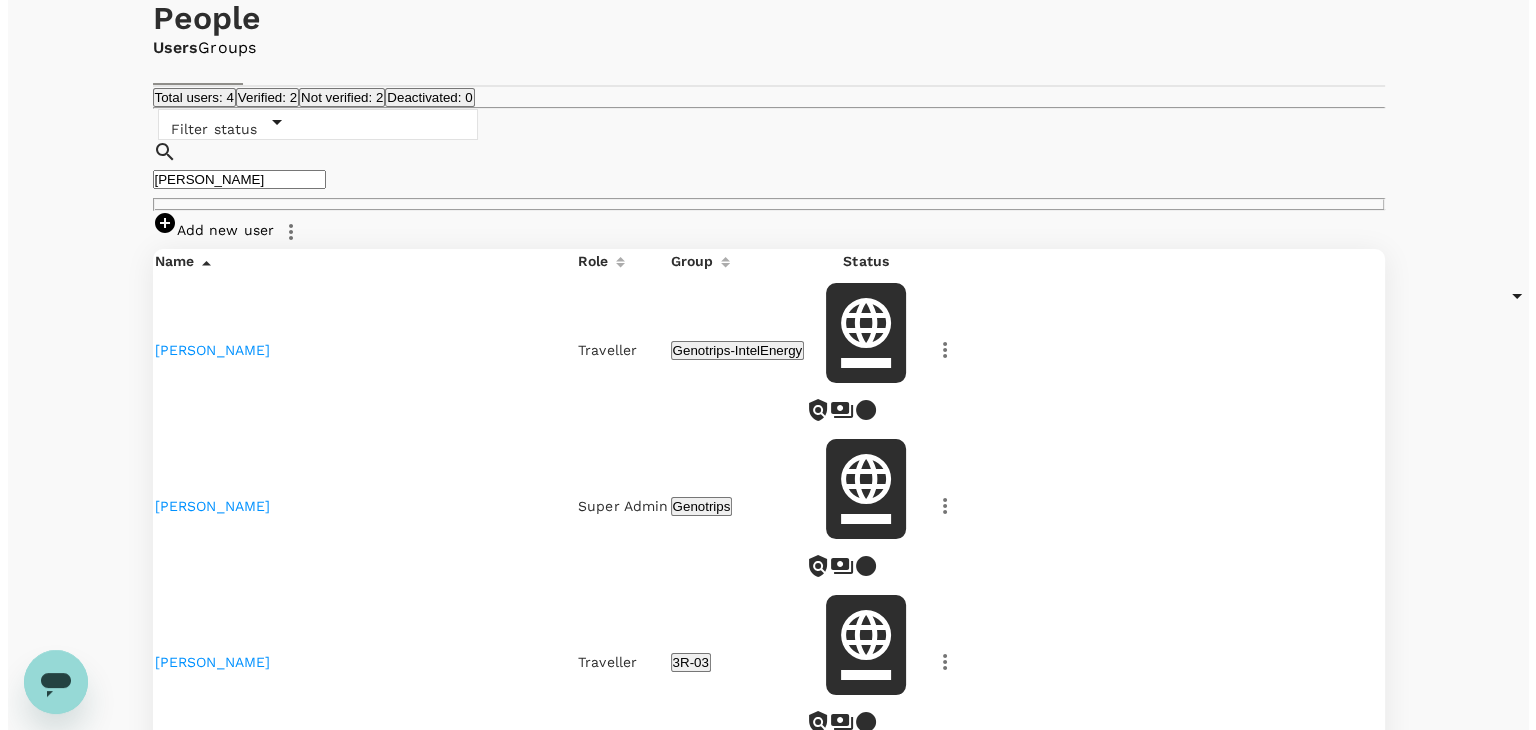 scroll, scrollTop: 100, scrollLeft: 0, axis: vertical 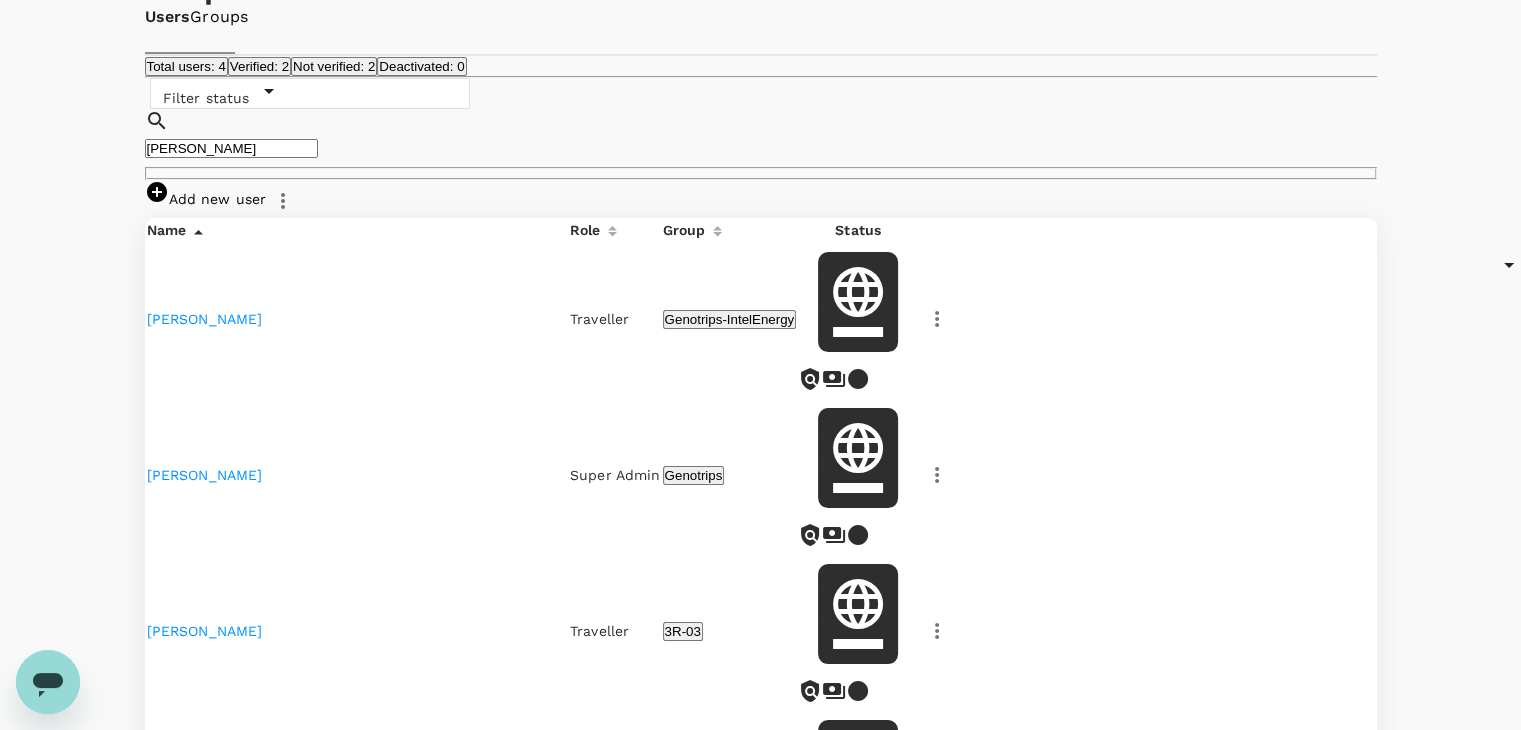 type on "[PERSON_NAME]" 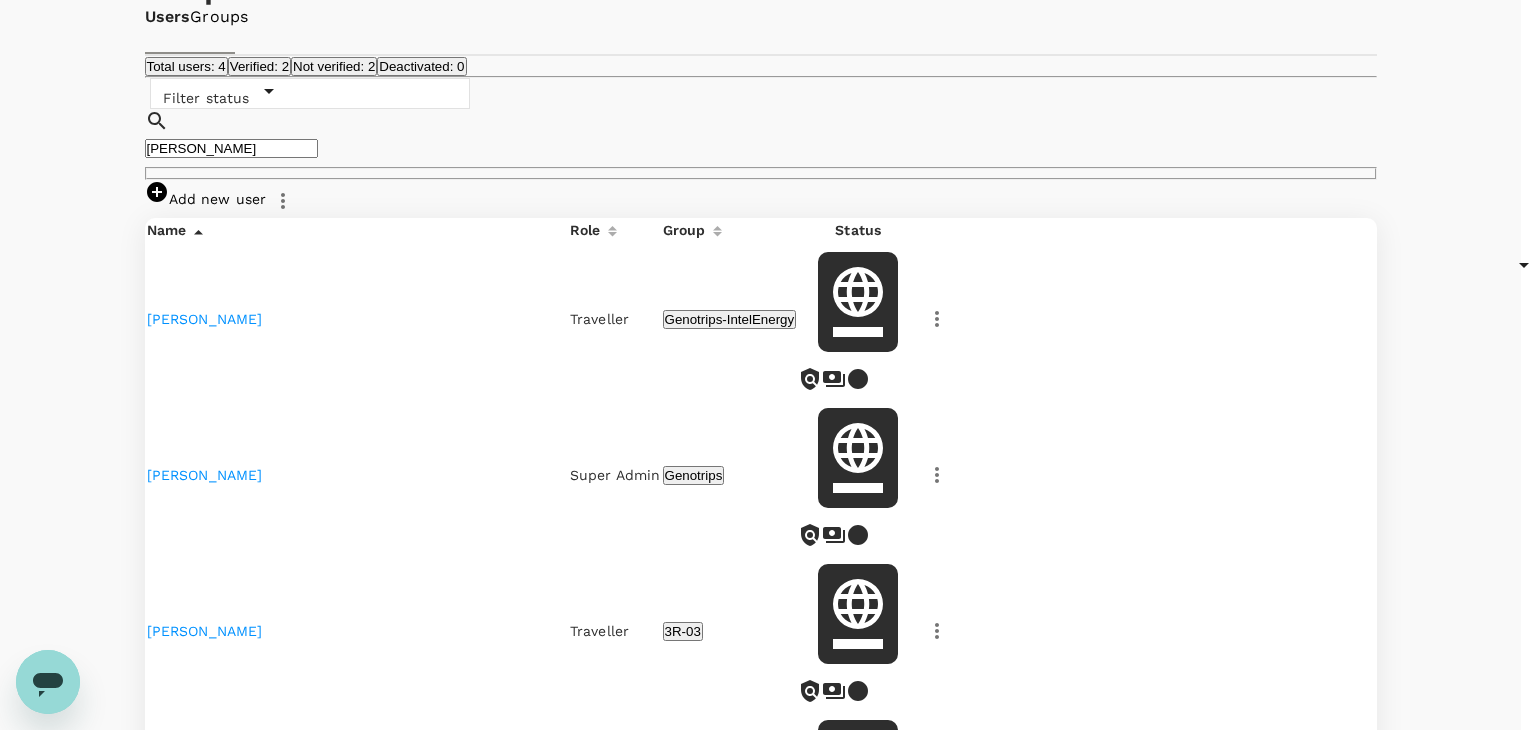 click on "Edit" at bounding box center (760, 1074) 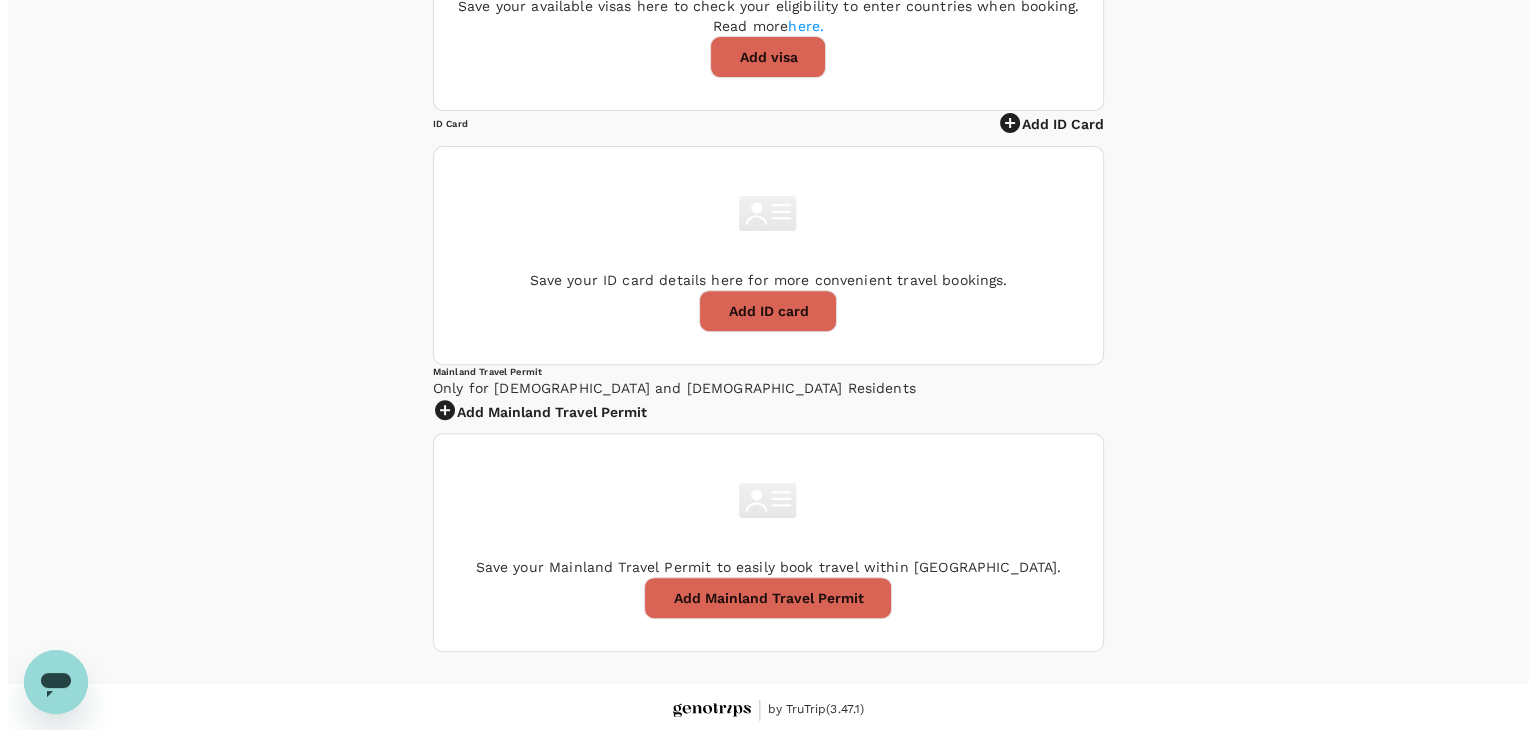 scroll, scrollTop: 700, scrollLeft: 0, axis: vertical 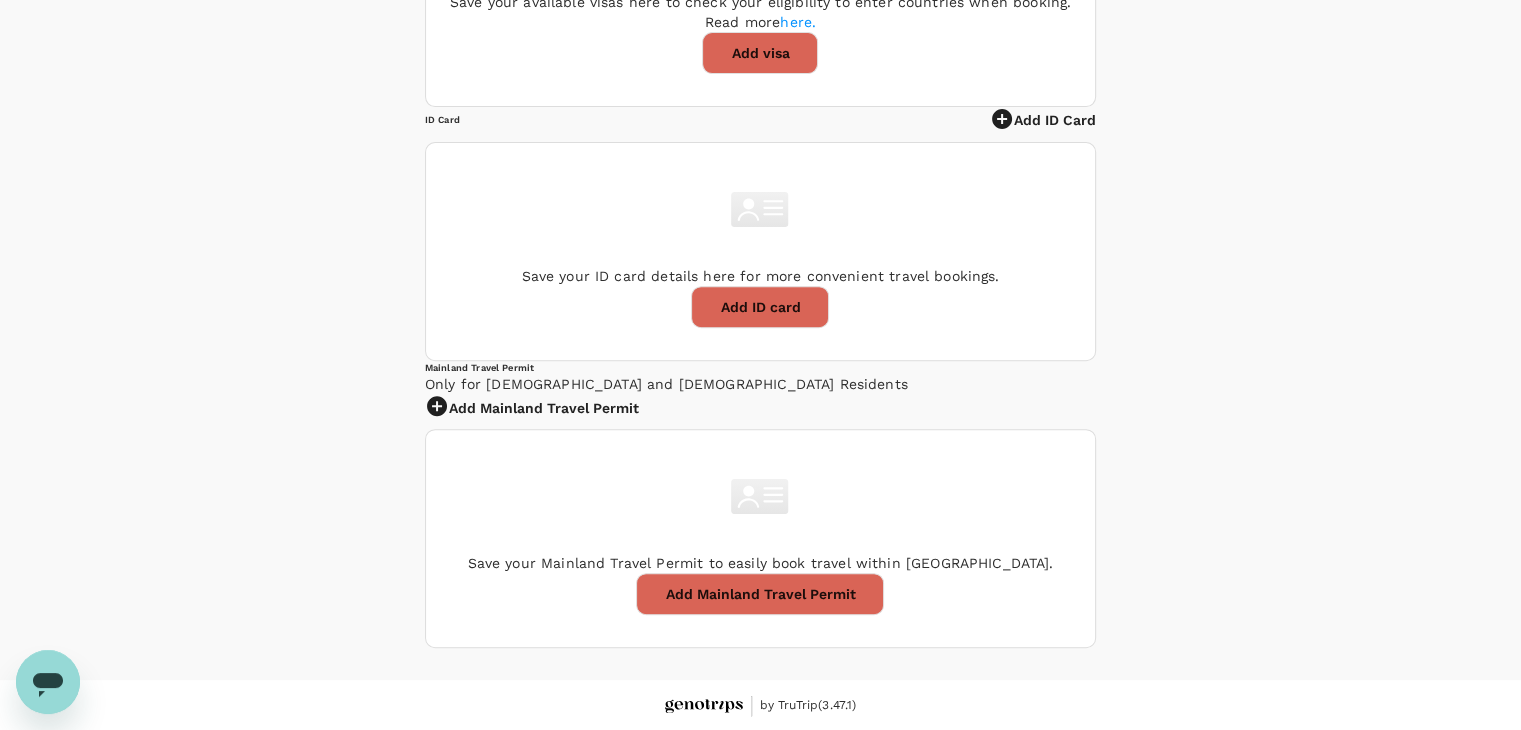 click on "Add ID Card" at bounding box center [1043, 120] 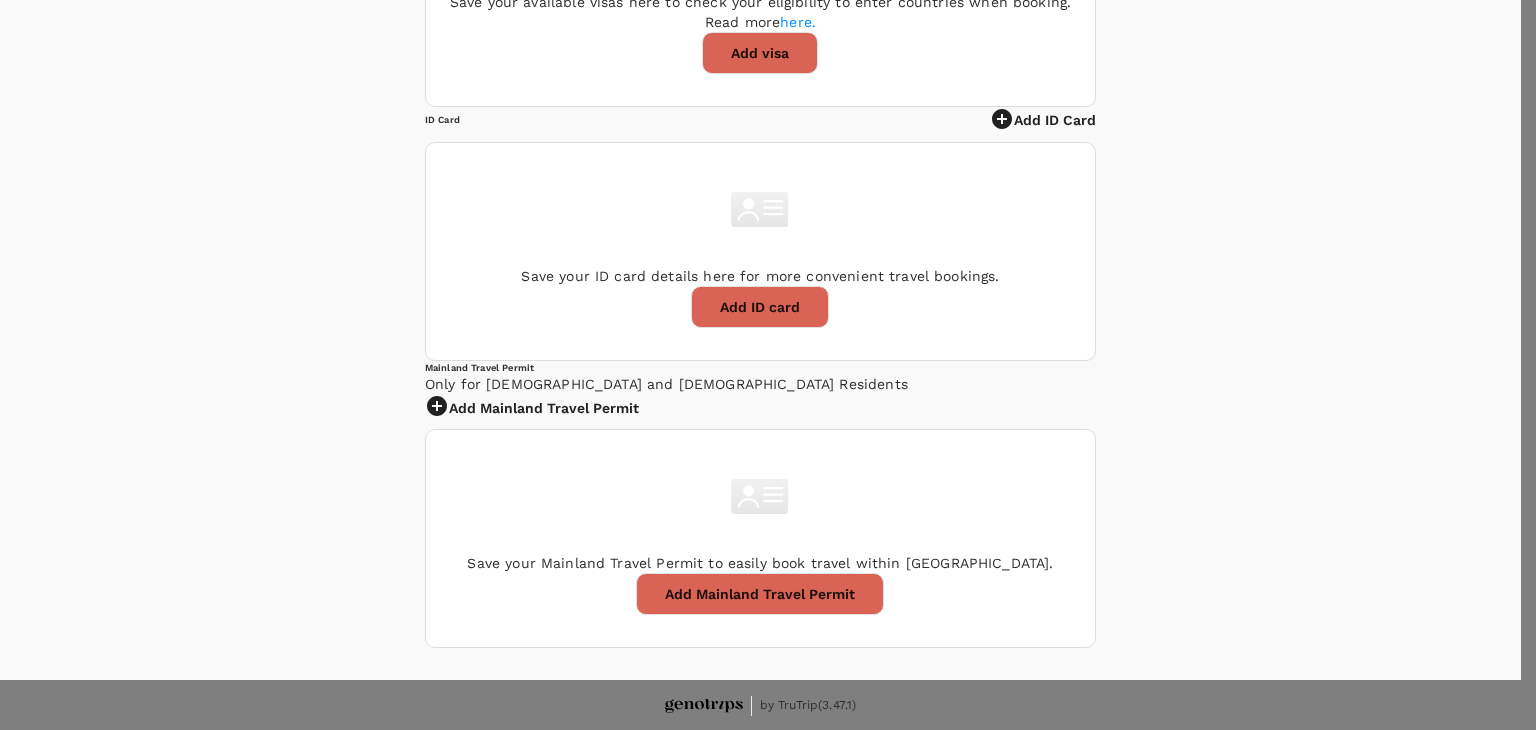 click on "Trips Book Approvals 0 Reports People Manage MB Back to users Last edit was on [DATE] 8:04am [PERSON_NAME] Not invited [EMAIL_ADDRESS][DOMAIN_NAME] | [PHONE_NUMBER] Role Traveller Country - Group(s) Genotrips-IntelEnergy Travel Documents Travel Preferences Travel Policy Travel Record Passport Add passport [GEOGRAPHIC_DATA] Passport number ######671 Nationality [DEMOGRAPHIC_DATA] Expiry date [DATE] Visa Add Visa Save your available visas here to check your eligibility to enter countries when booking. Read more  here. Add visa ID Card Add ID Card Save your ID card details here for more convenient travel bookings. Add ID card Mainland Travel Permit Only for [DEMOGRAPHIC_DATA] and [DEMOGRAPHIC_DATA] Residents Add Mainland Travel Permit Save your Mainland Travel Permit to easily book travel within [GEOGRAPHIC_DATA]. Add Mainland Travel Permit by TruTrip  ( 3.47.1   ) Add new ID card Country ​ ​ ID card number ​ First name (Given name) ​ Last name (Family name) ​ Date of birth ​ Gender [DEMOGRAPHIC_DATA] [DEMOGRAPHIC_DATA] Expiry date (if applicable) ​ Save" at bounding box center [768, 666] 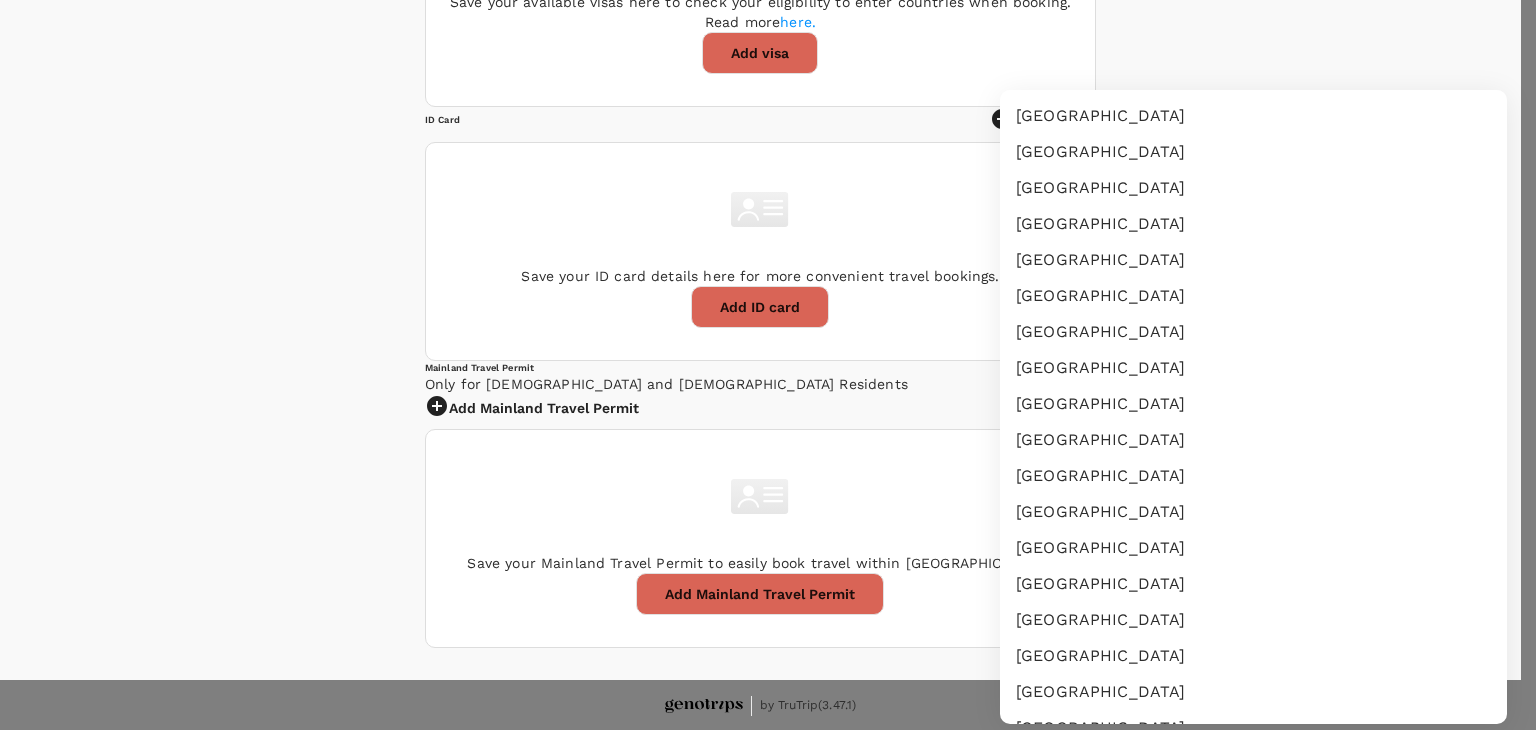 type 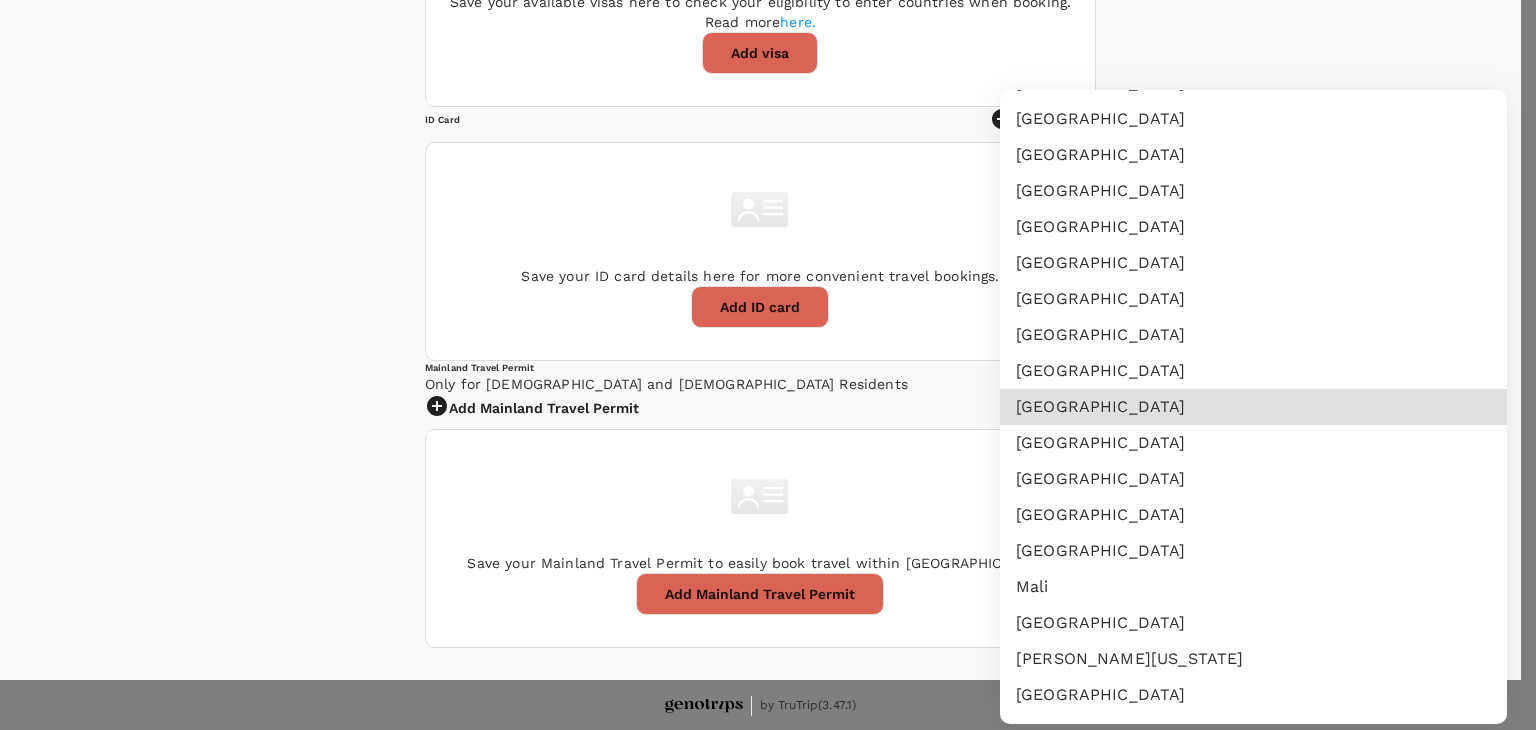type 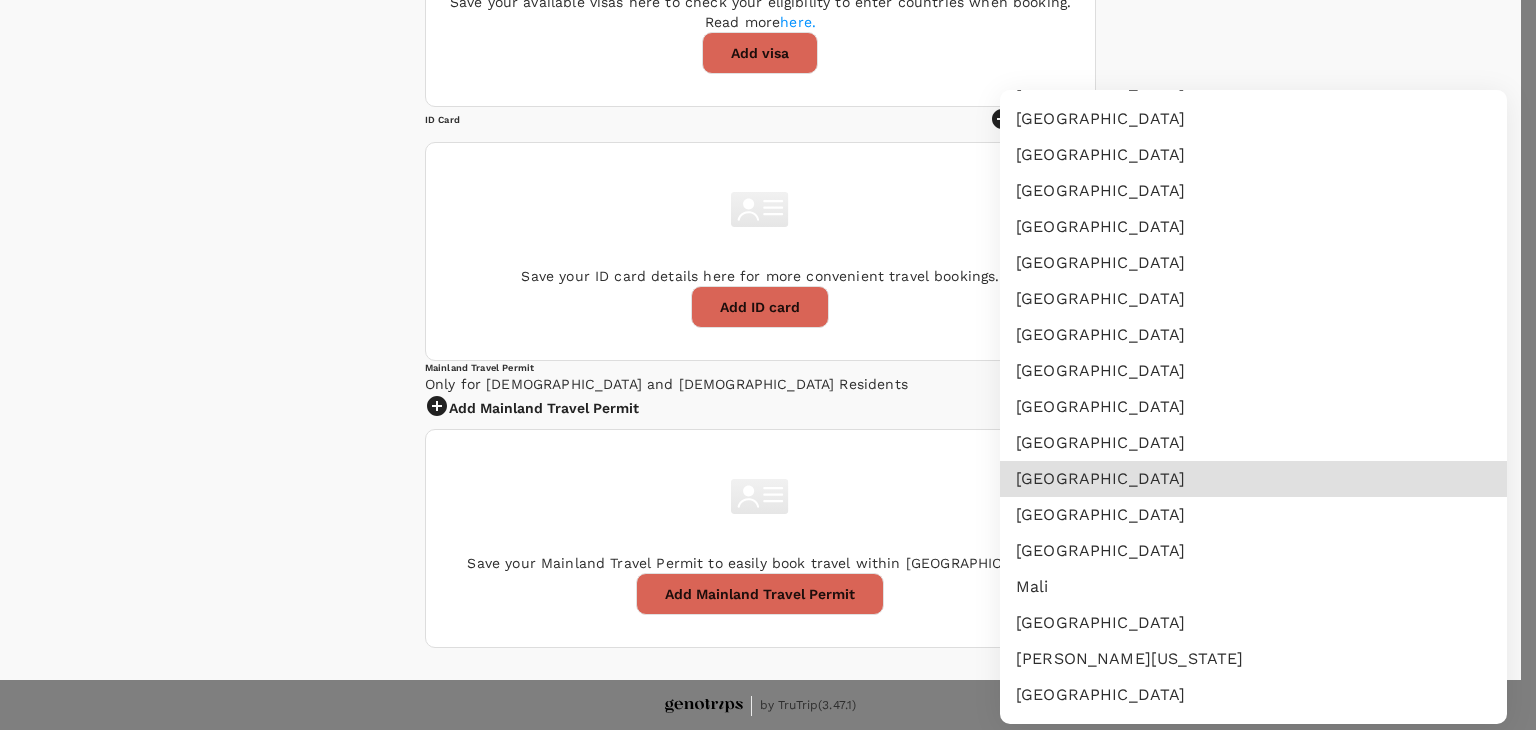 click on "[GEOGRAPHIC_DATA]" at bounding box center [1253, 515] 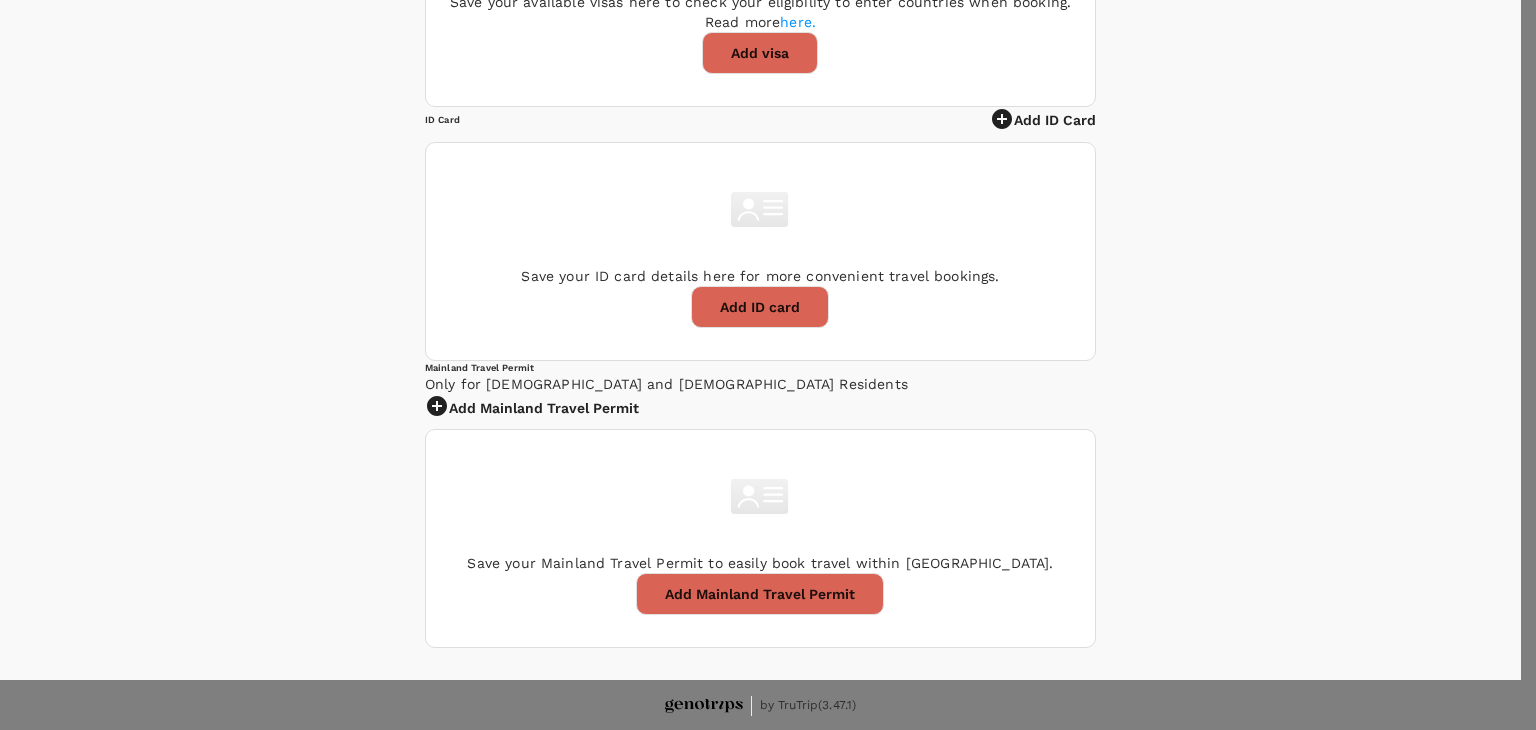 drag, startPoint x: 1057, startPoint y: 254, endPoint x: 1049, endPoint y: 238, distance: 17.888544 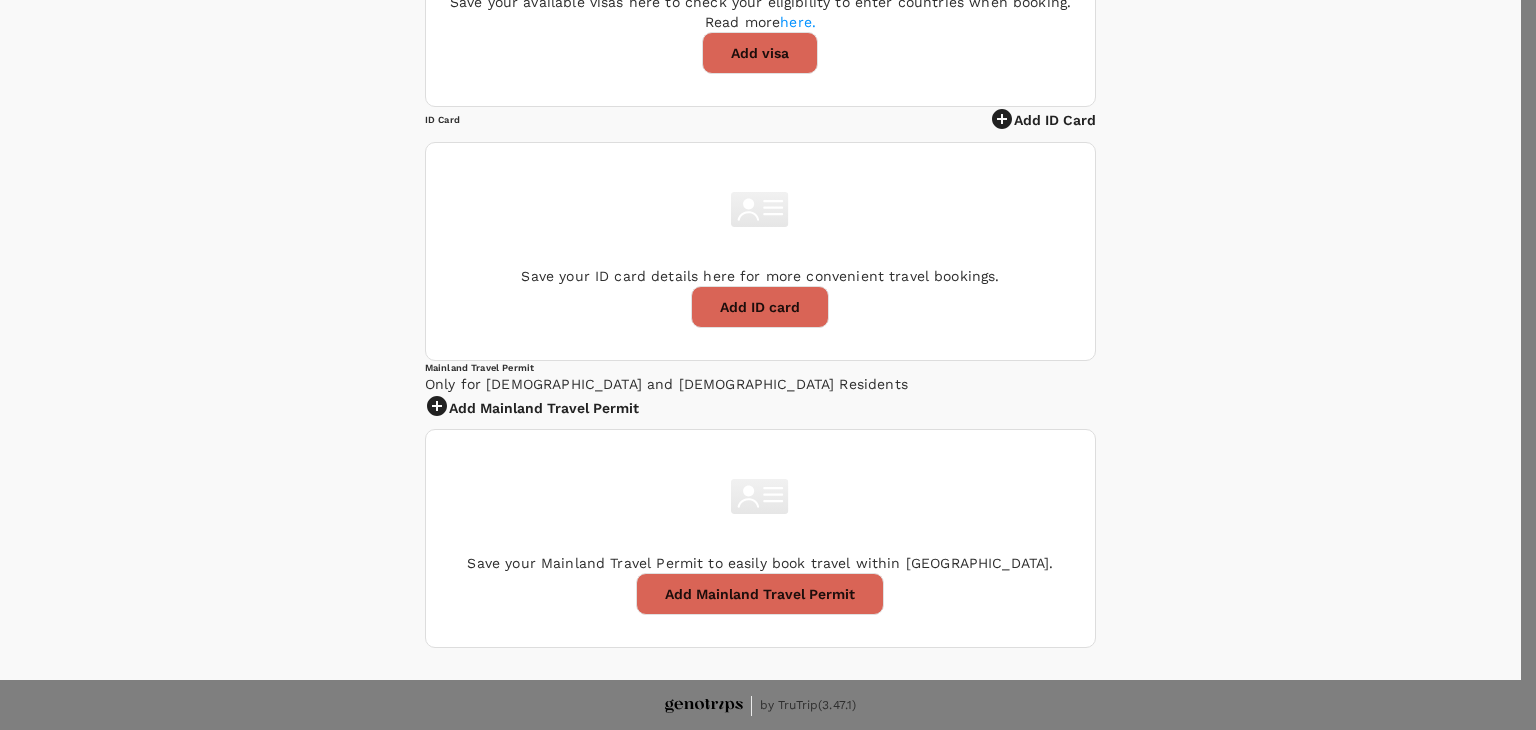 paste on "640724-01-5693" 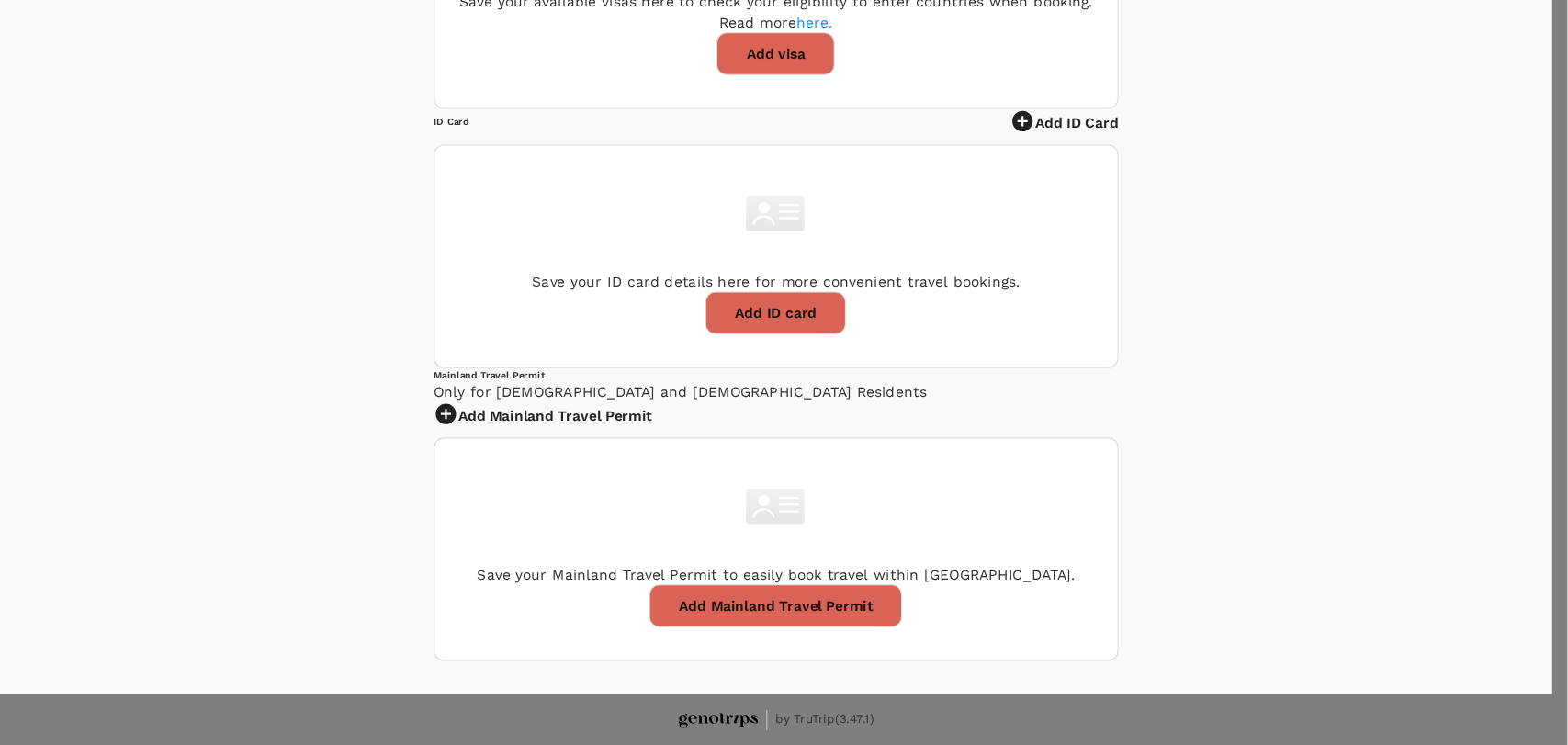 scroll, scrollTop: 643, scrollLeft: 0, axis: vertical 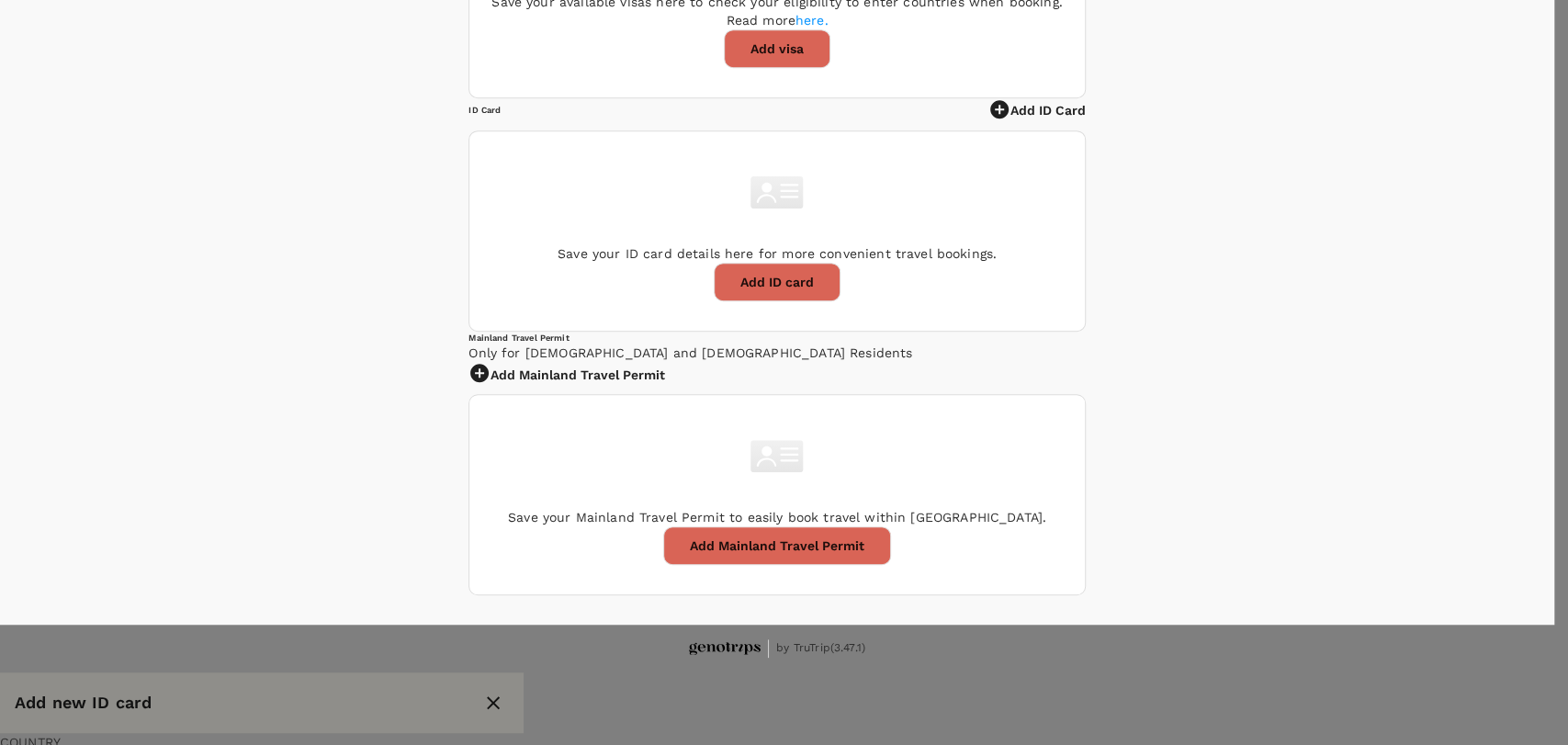 drag, startPoint x: 1000, startPoint y: 432, endPoint x: 1104, endPoint y: 480, distance: 114.54257 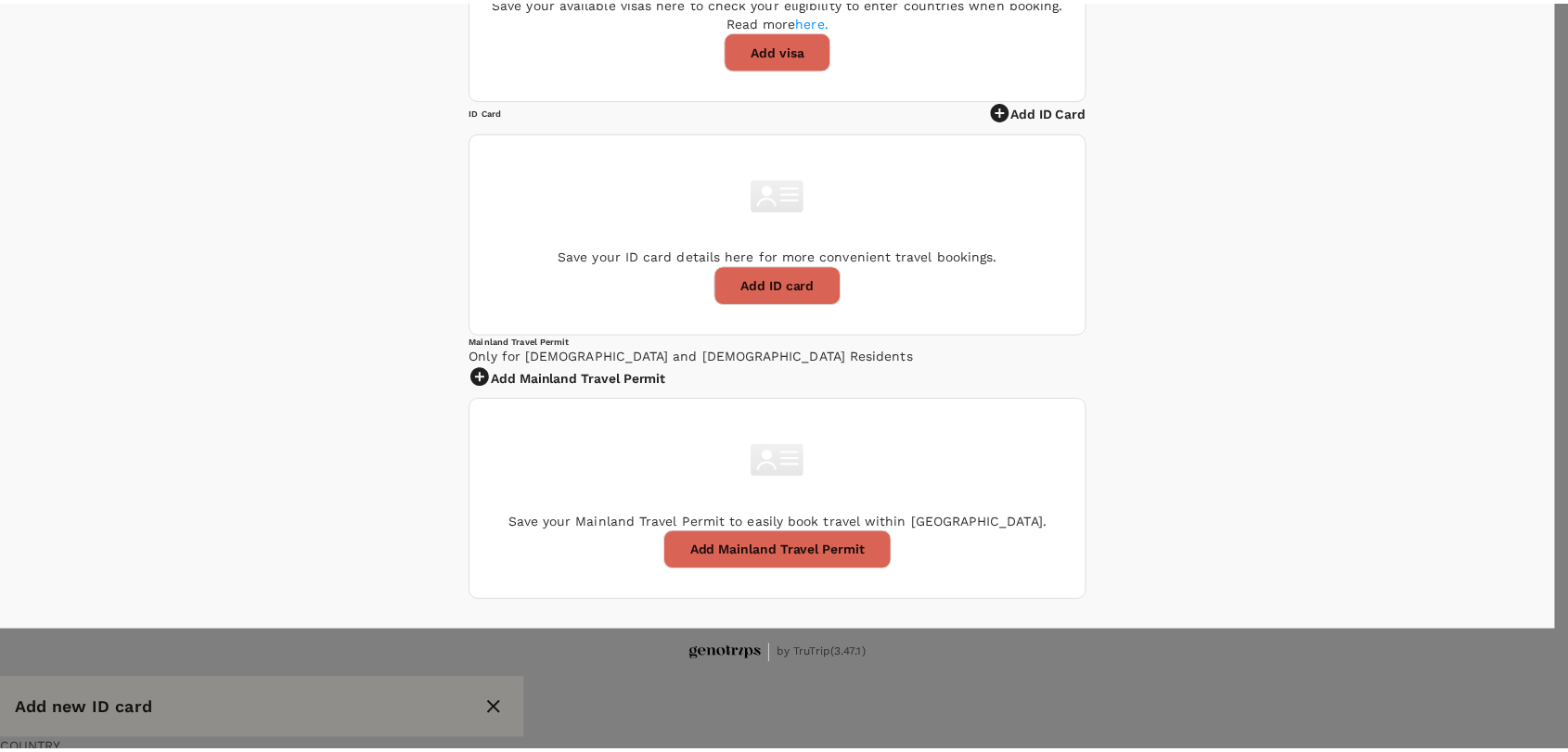 scroll, scrollTop: 3, scrollLeft: 0, axis: vertical 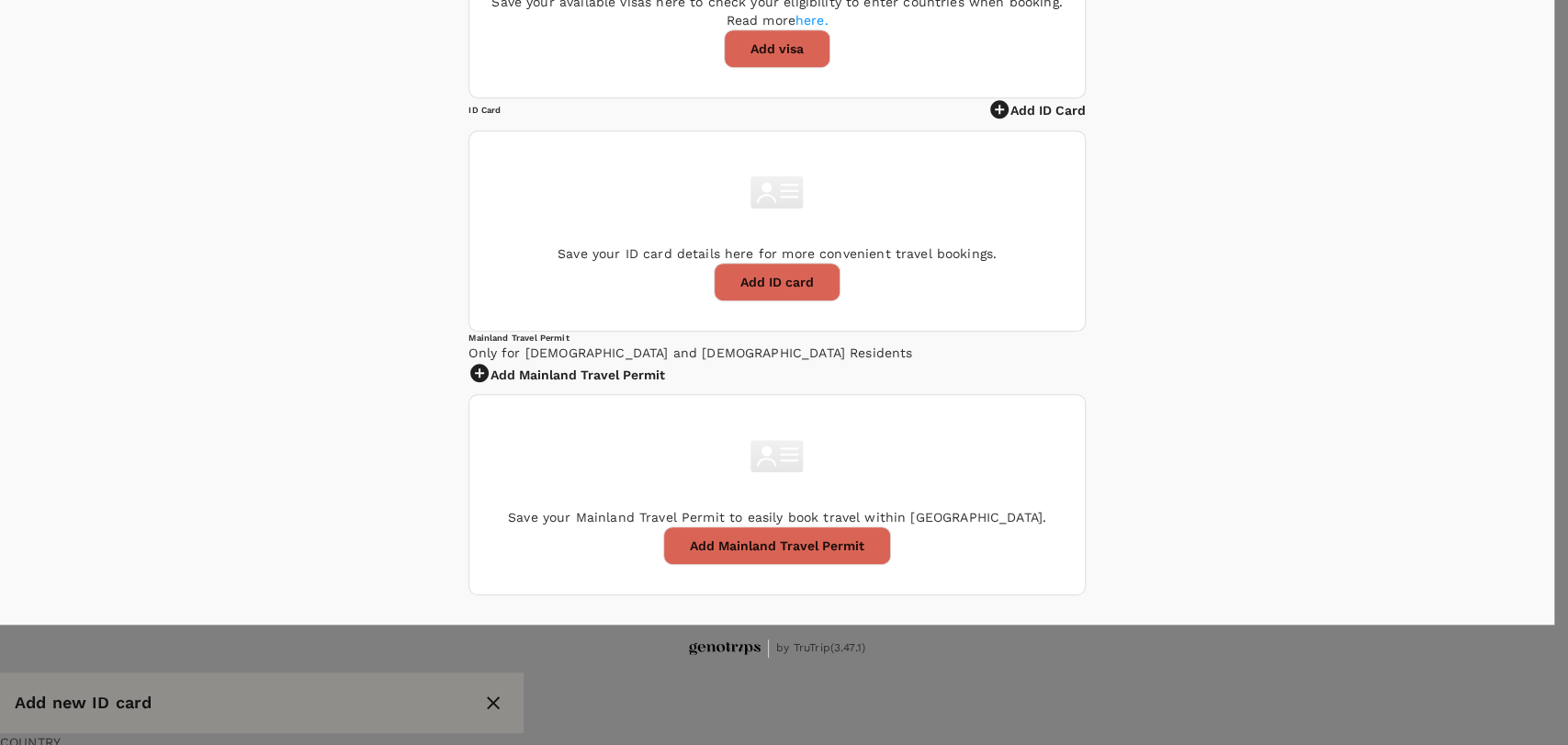 click on "640724-01-5693" at bounding box center [79, 1346] 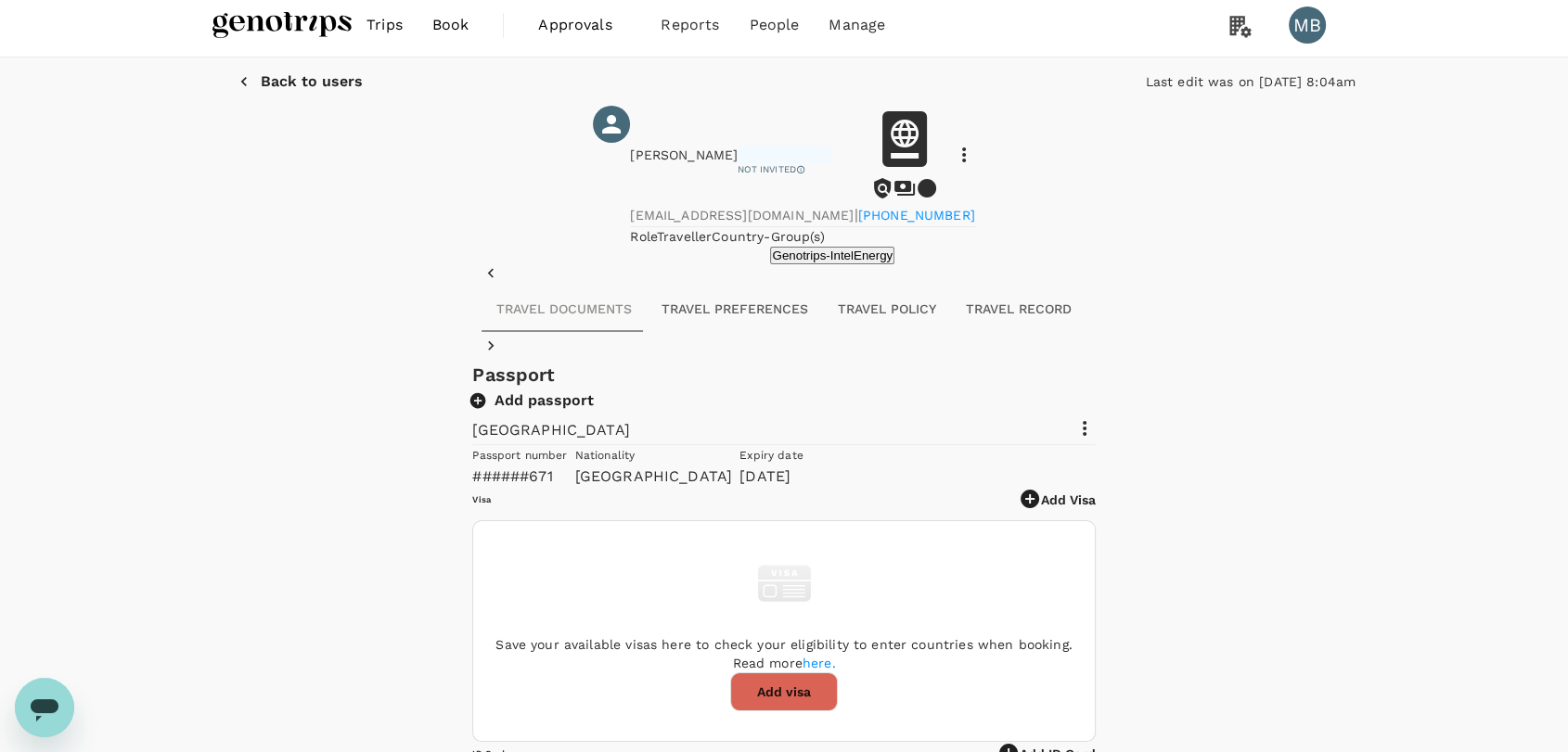 scroll, scrollTop: 0, scrollLeft: 0, axis: both 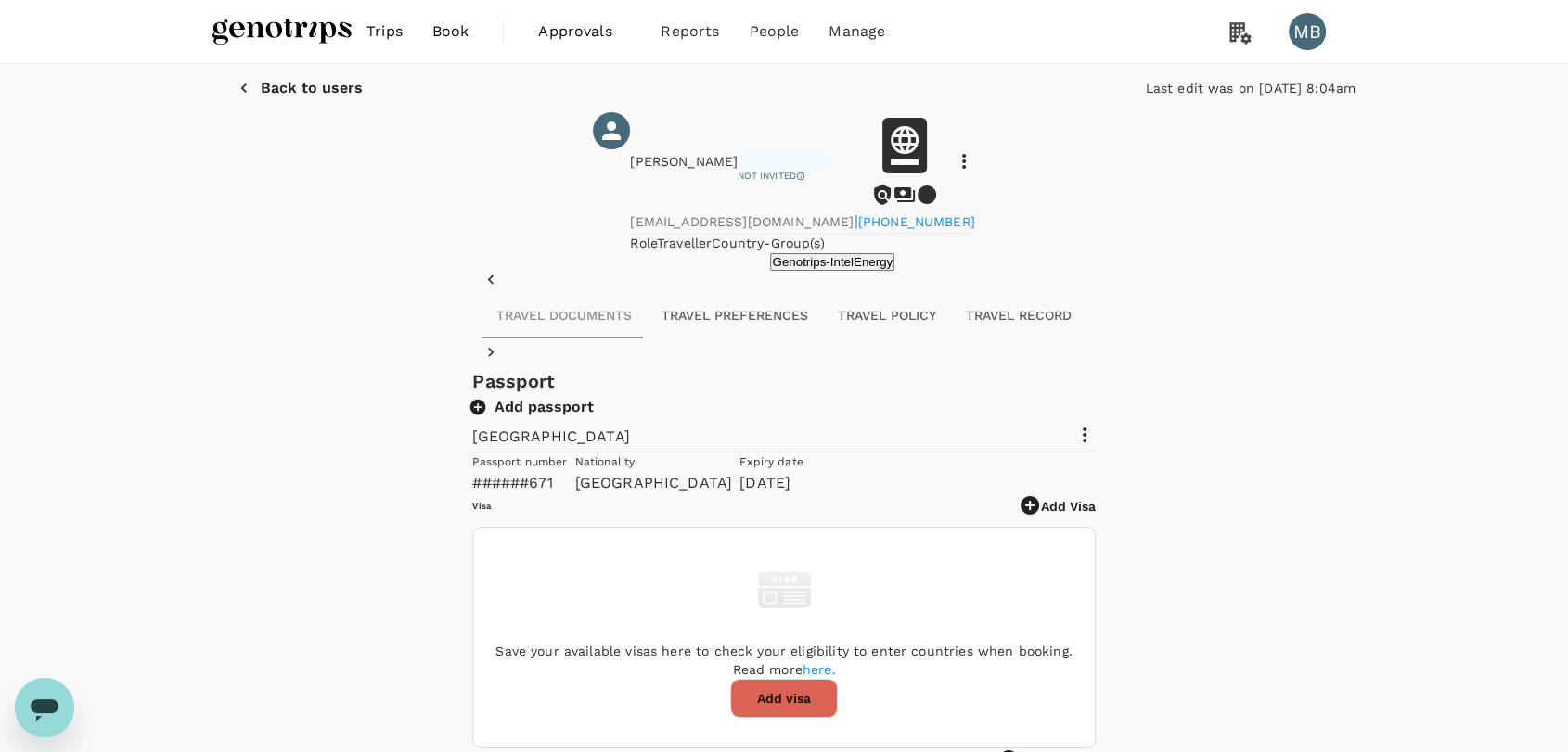 click on "Back to users" at bounding box center (312, 88) 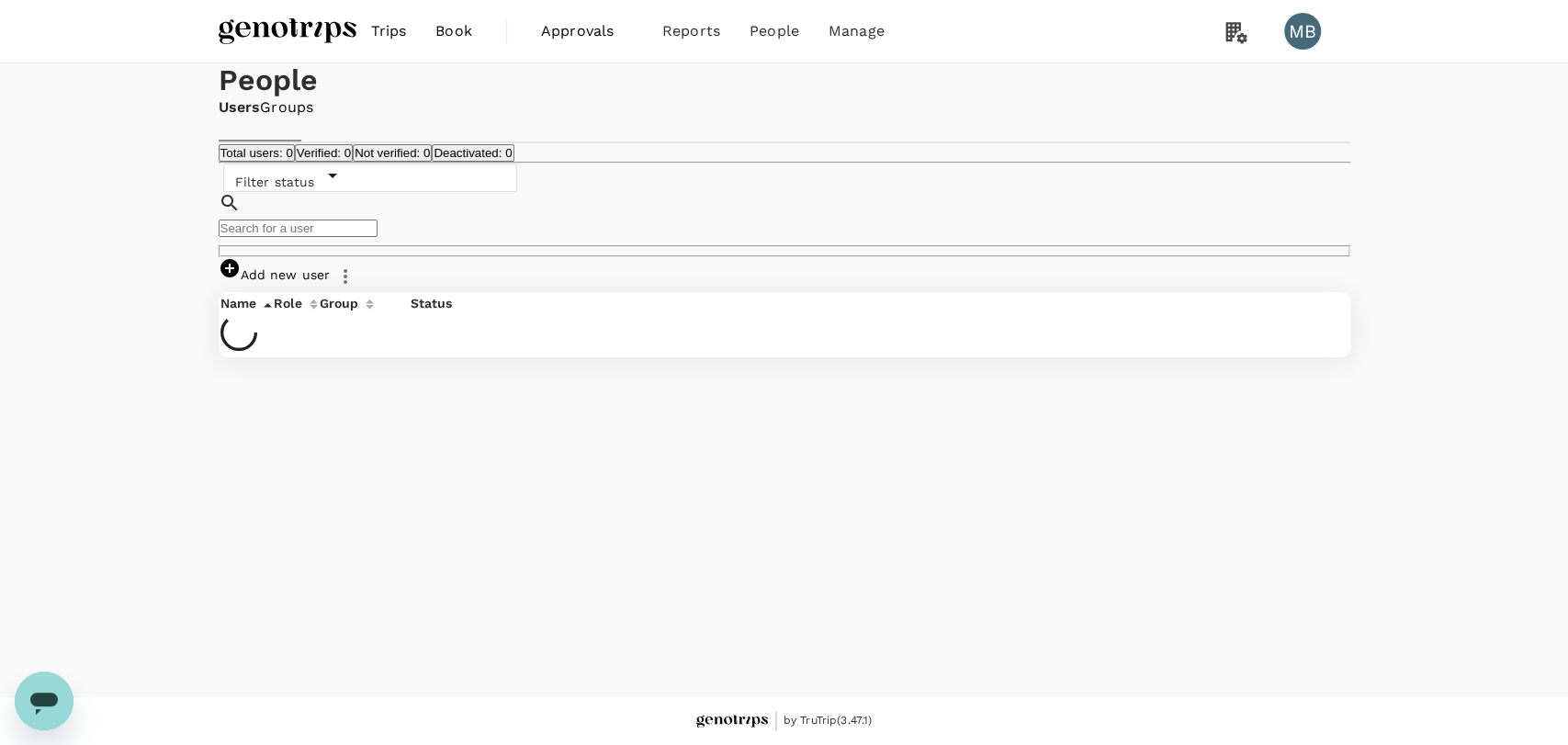 click at bounding box center [288, 31] 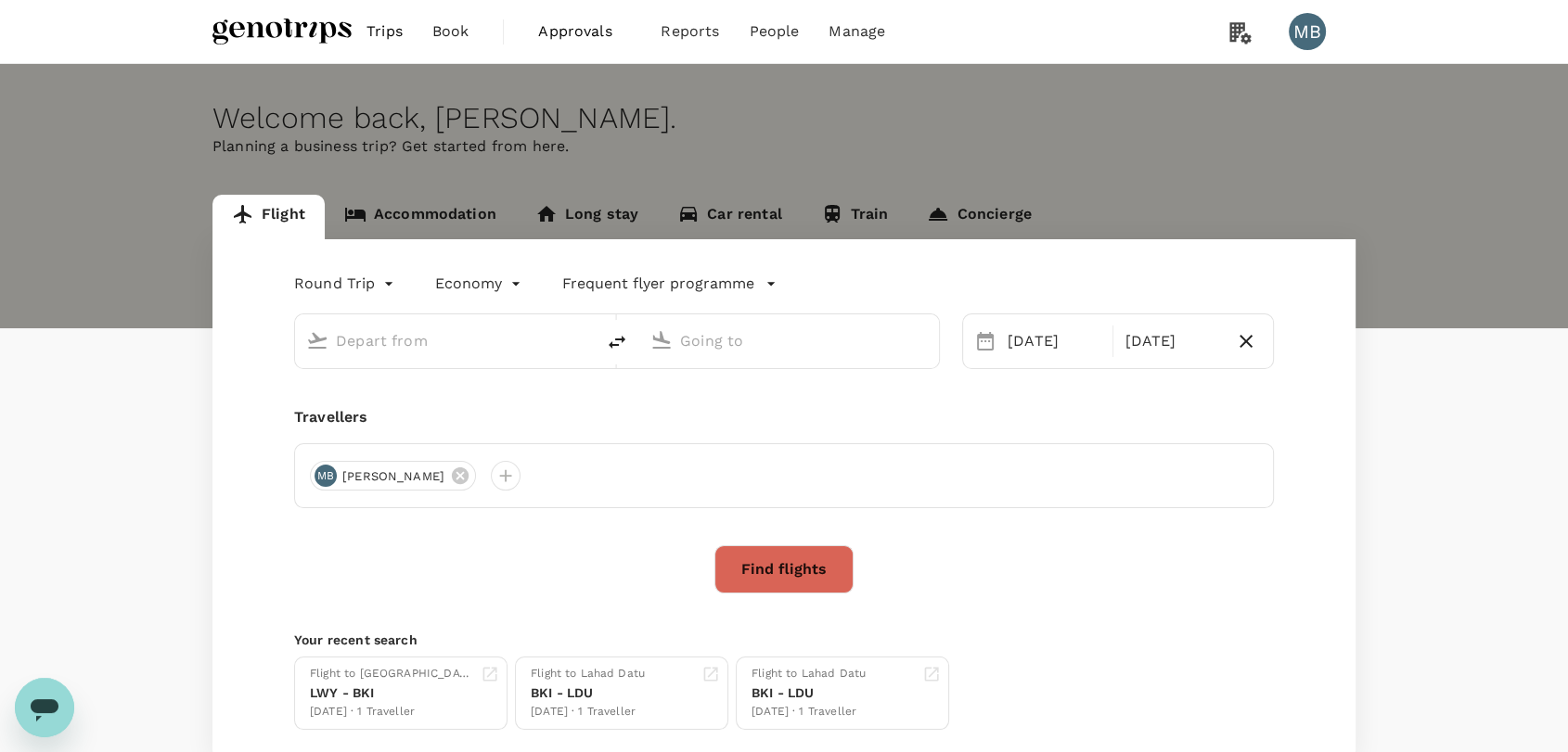 type on "Kuala Lumpur Intl ([GEOGRAPHIC_DATA])" 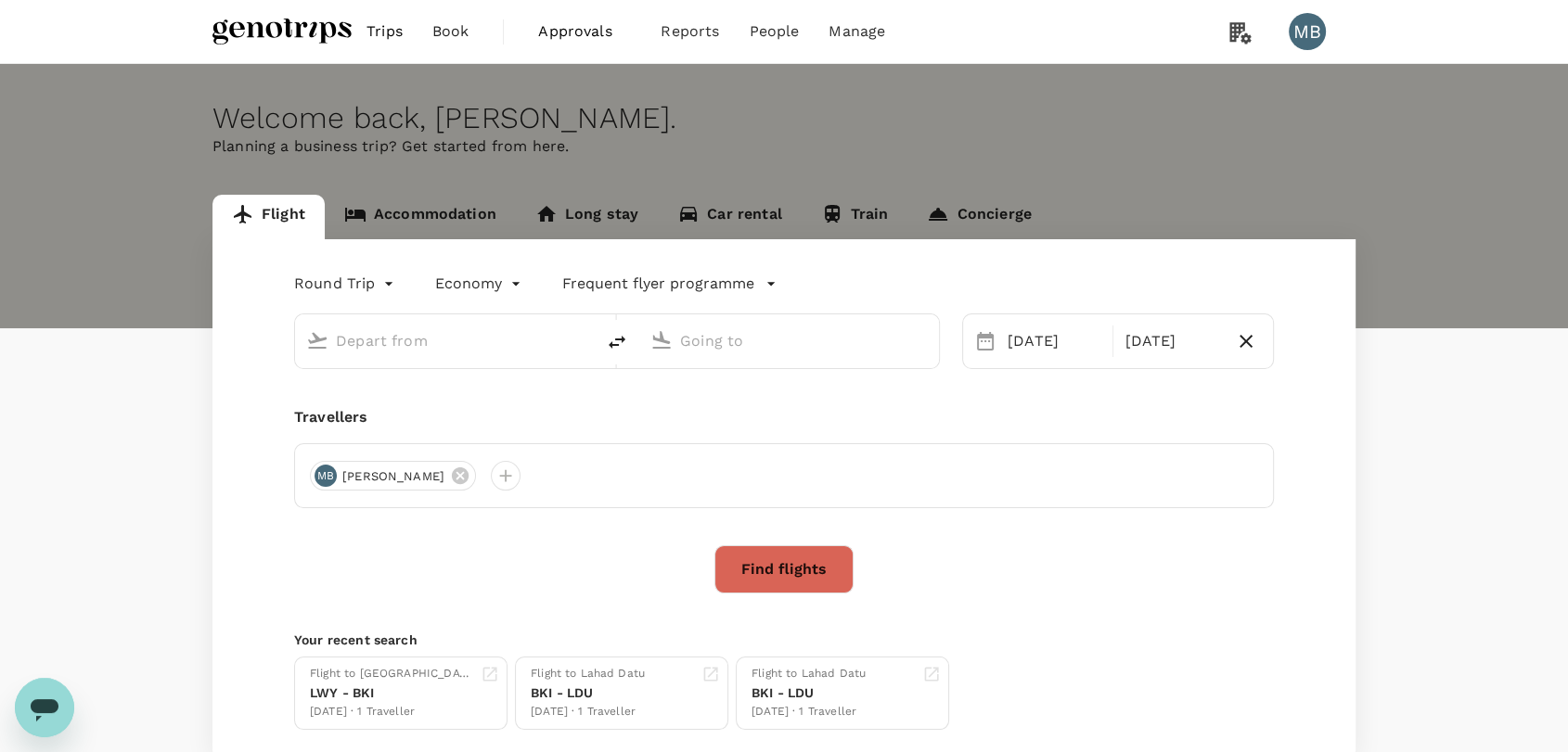 type on "[GEOGRAPHIC_DATA] ([GEOGRAPHIC_DATA])" 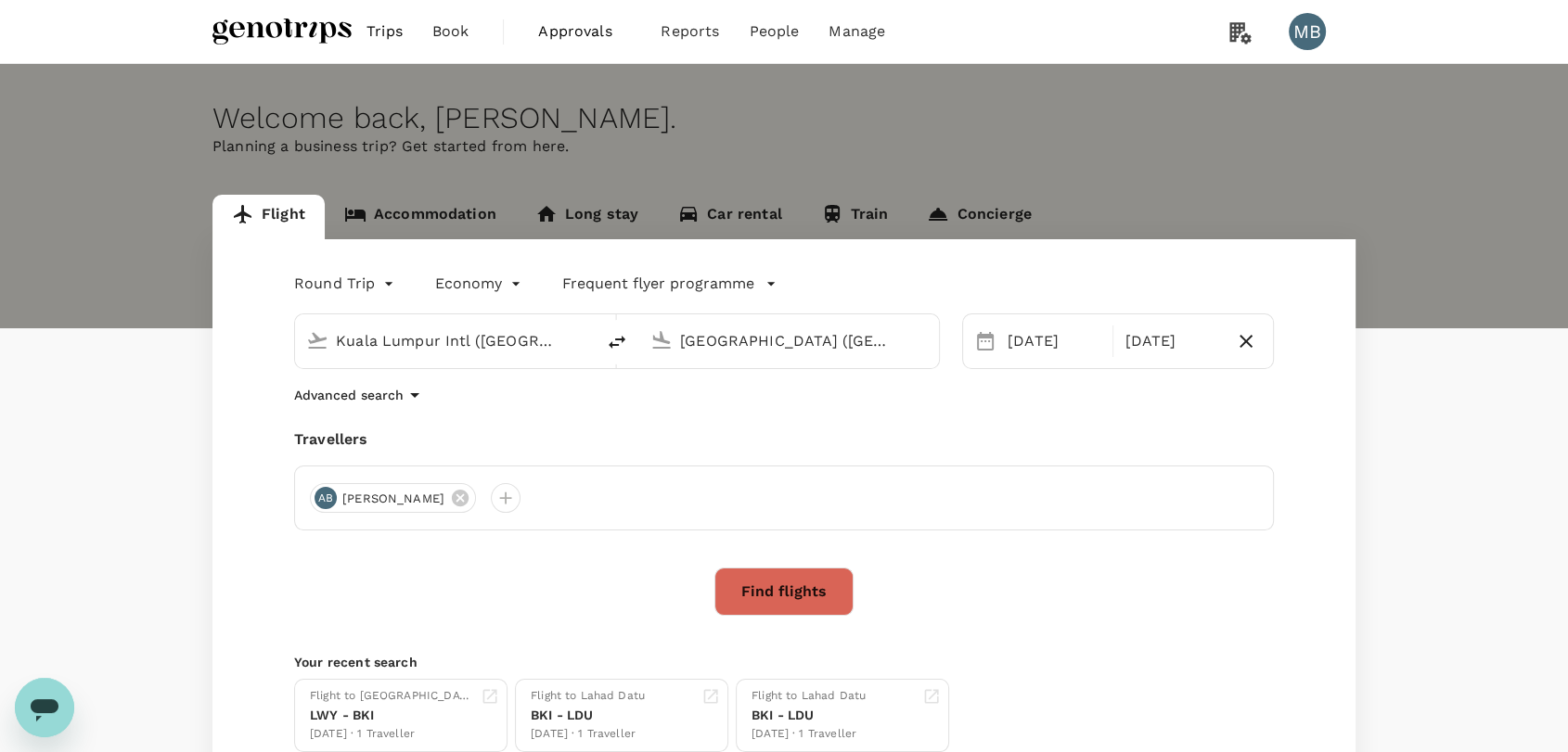 type 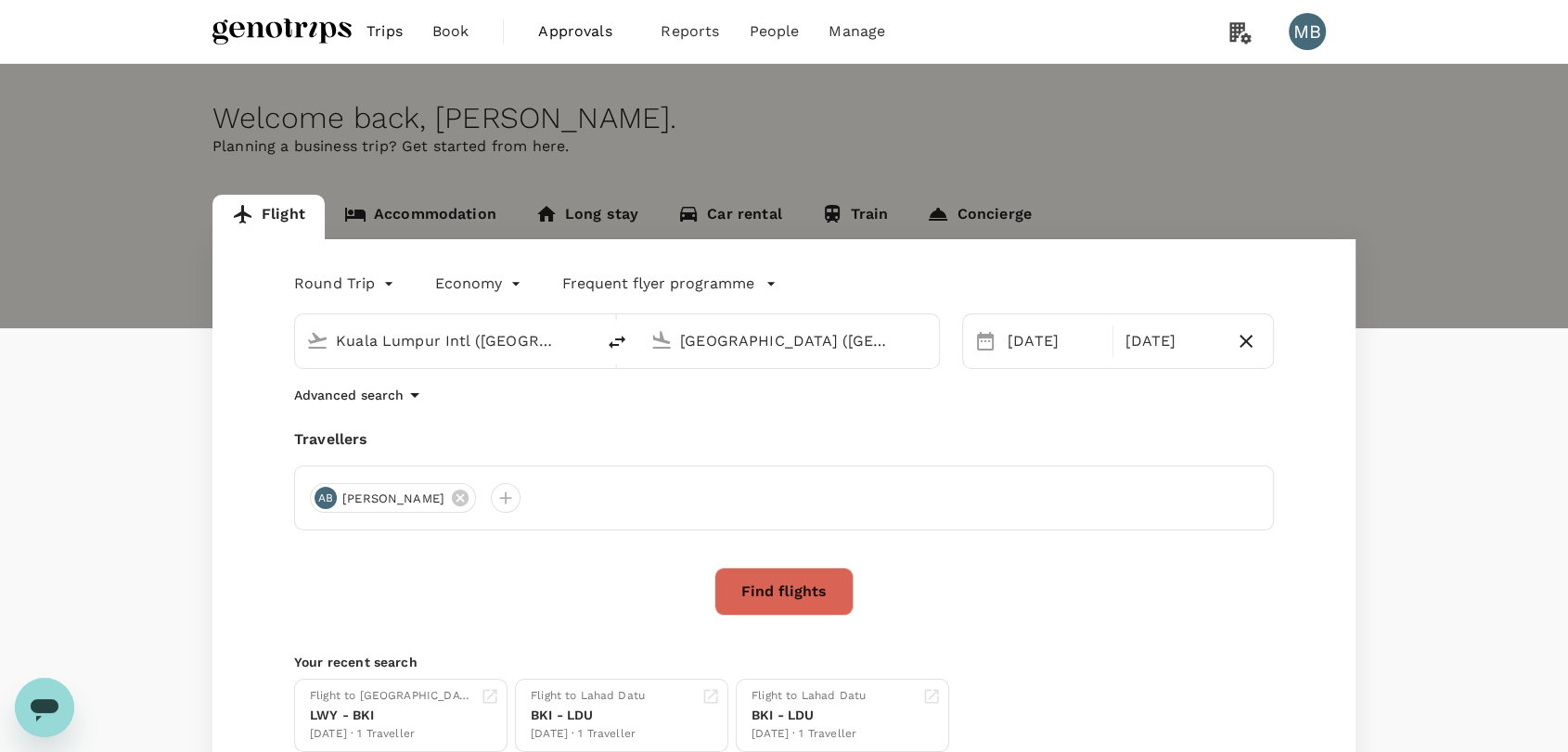 type 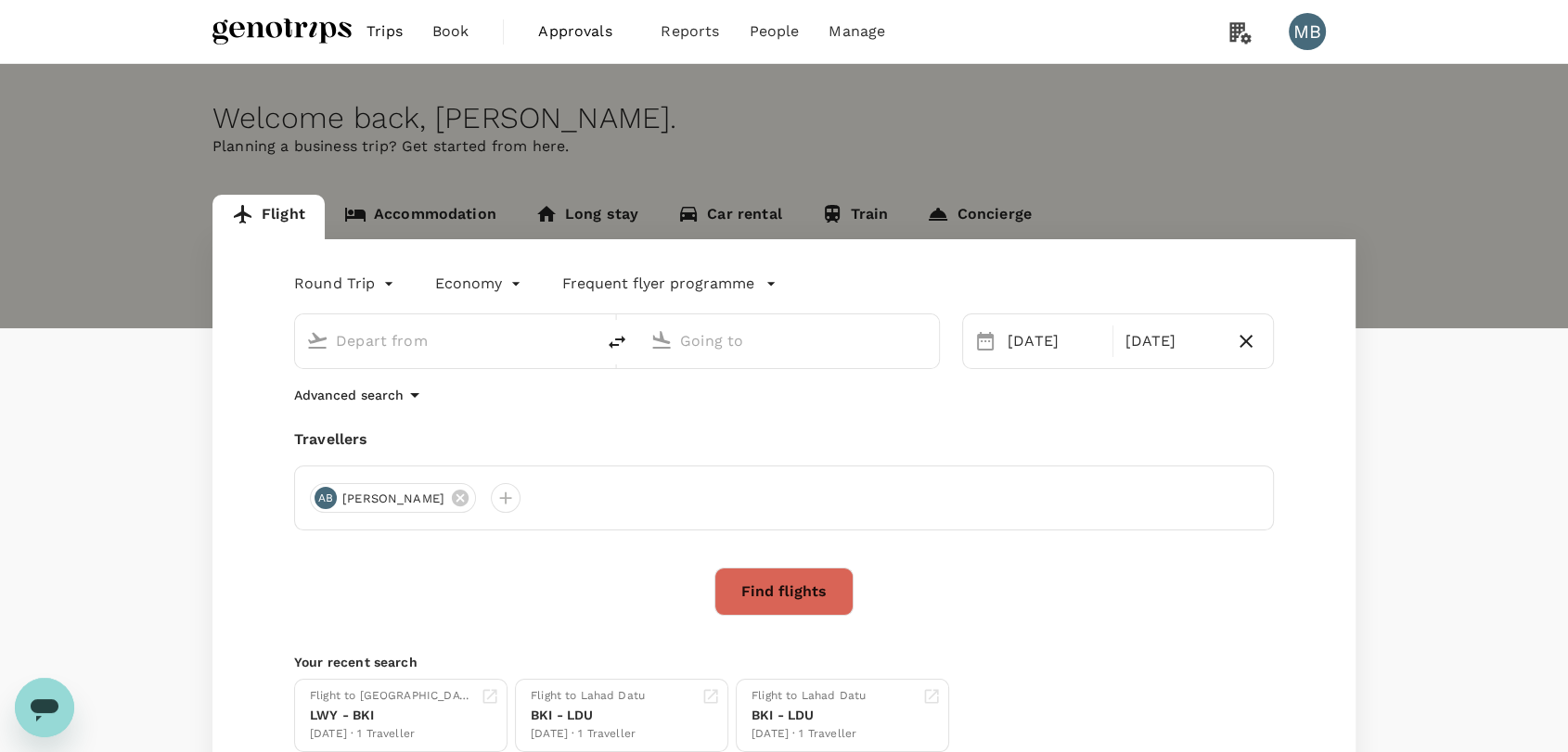 type on "Kuala Lumpur Intl ([GEOGRAPHIC_DATA])" 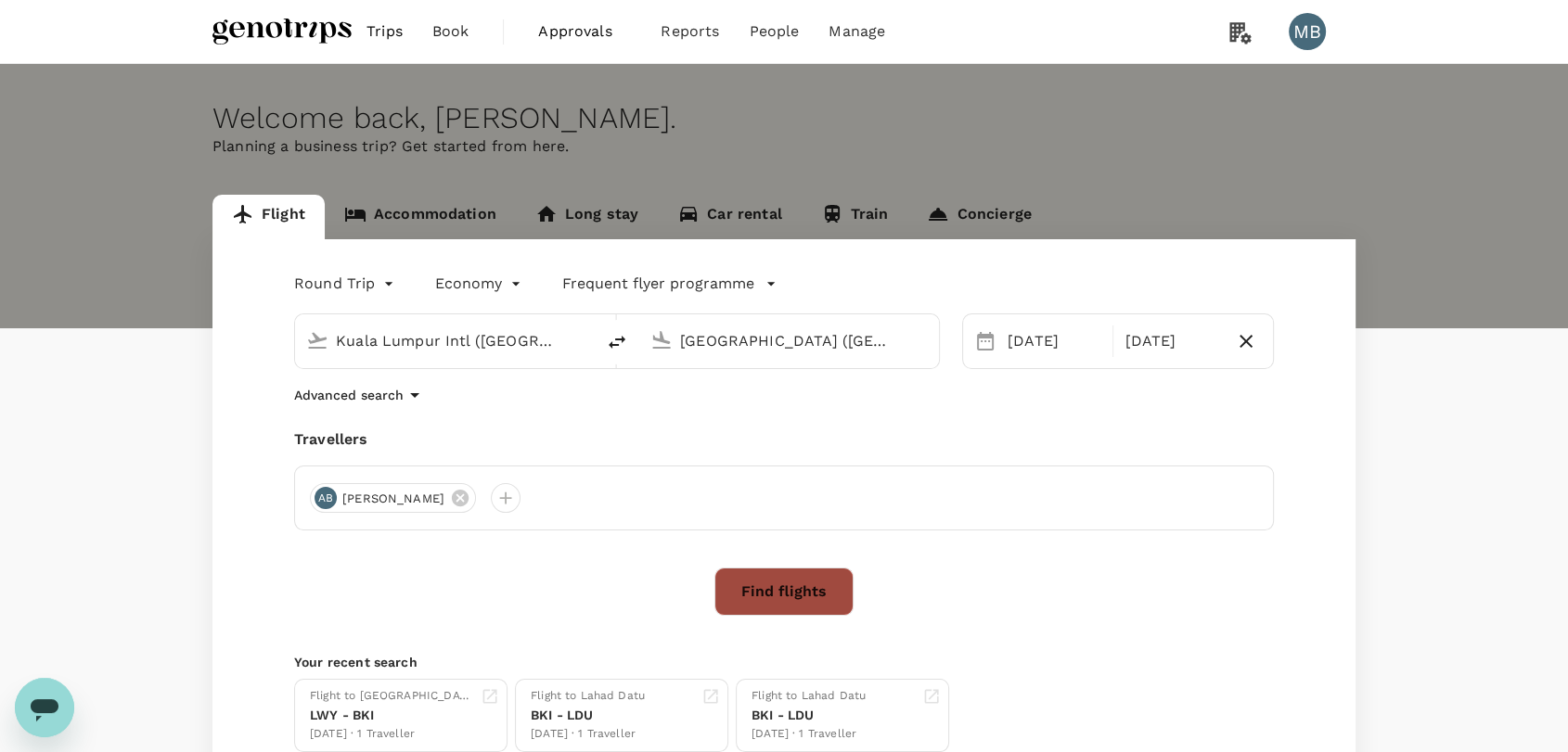 click on "Find flights" at bounding box center [784, 592] 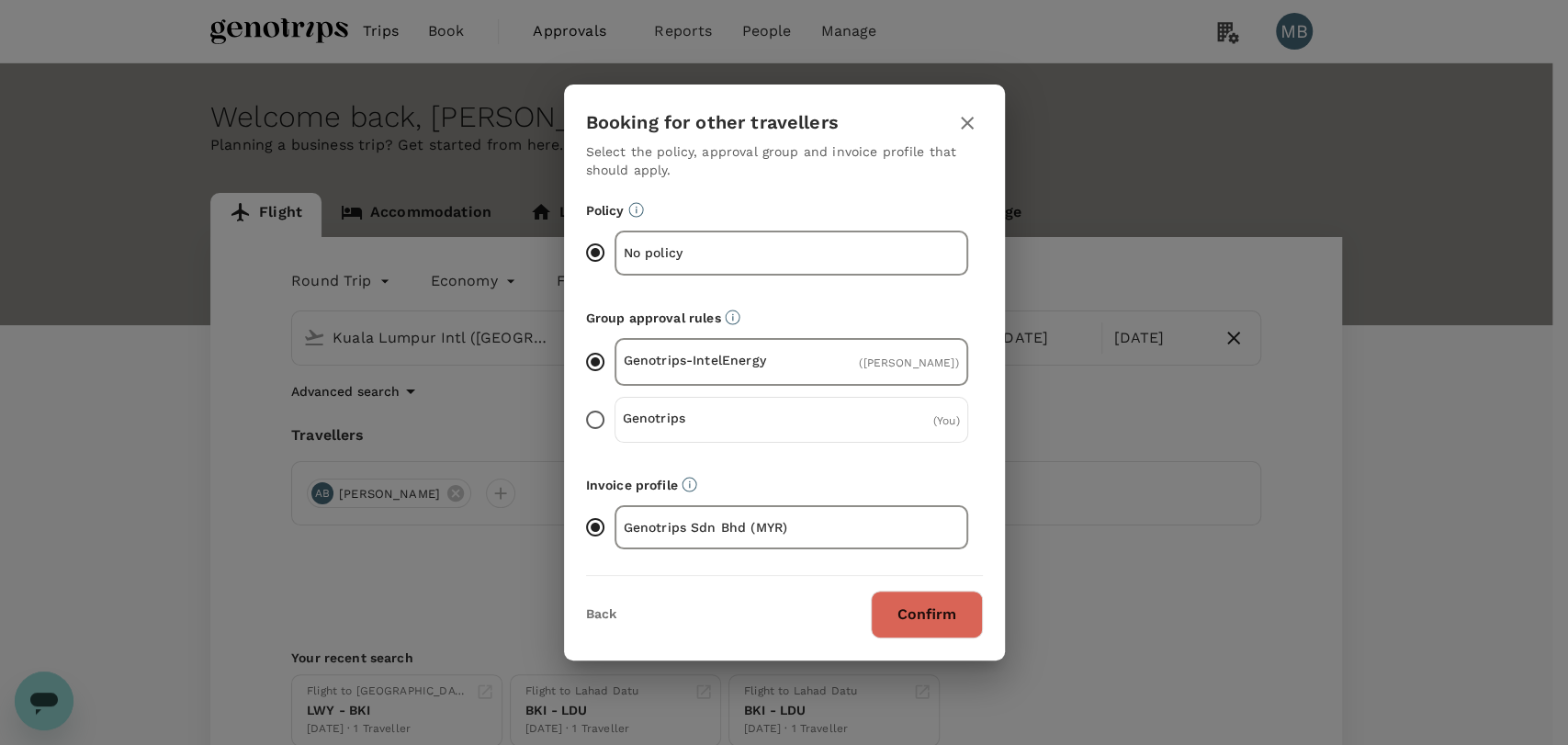 click on "Genotrips ( You )" at bounding box center (595, 420) 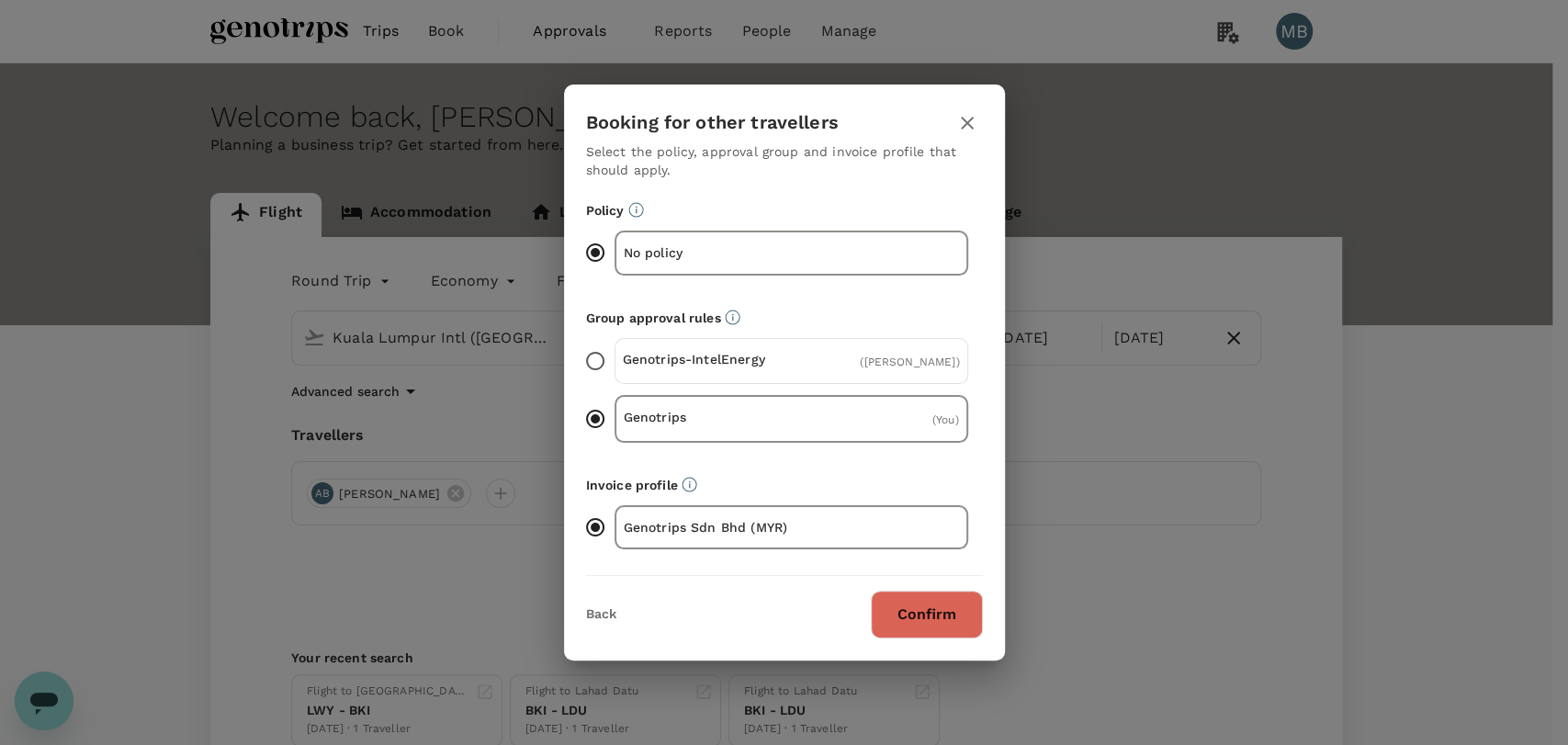 click on "Confirm" at bounding box center (927, 615) 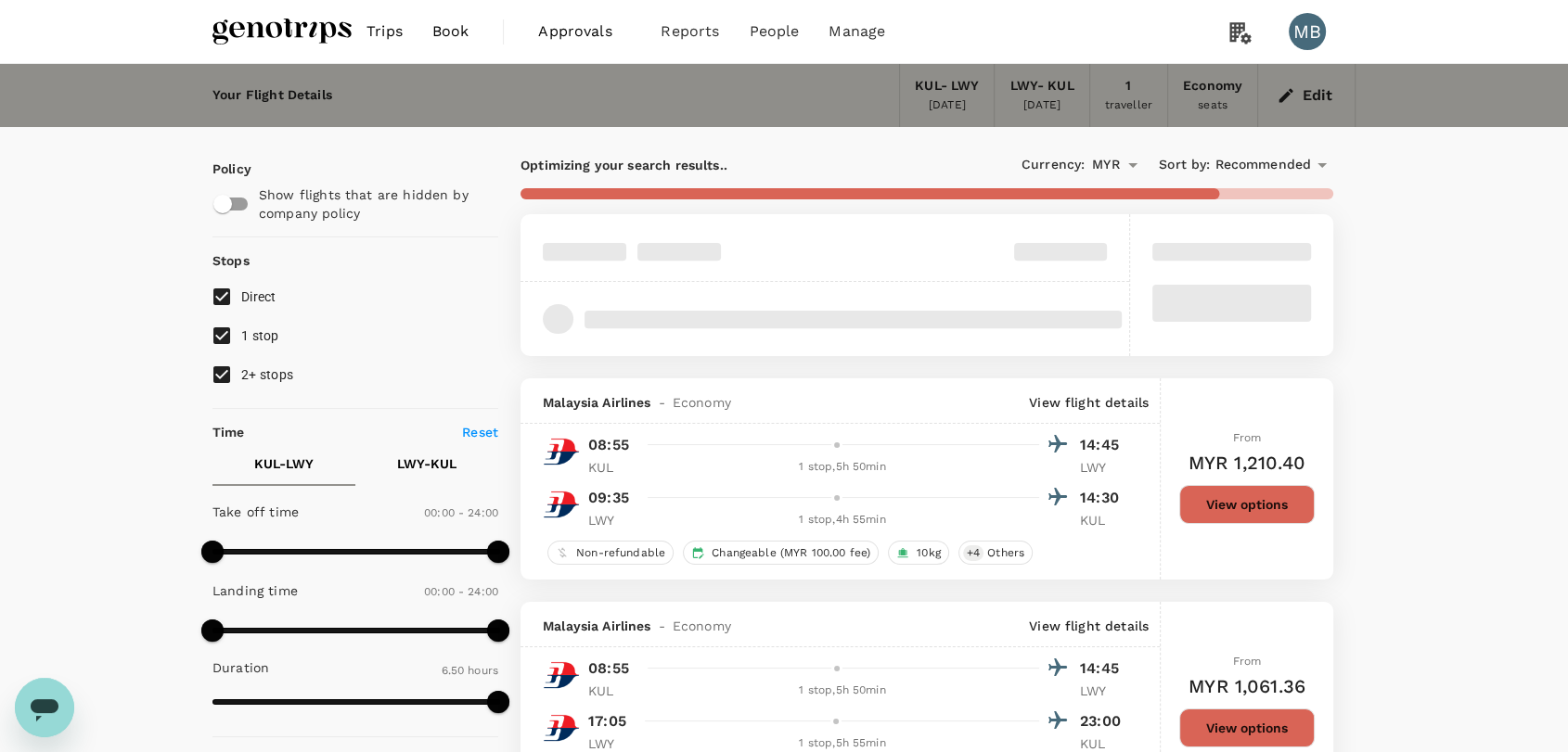 click on "Direct" at bounding box center (222, 297) 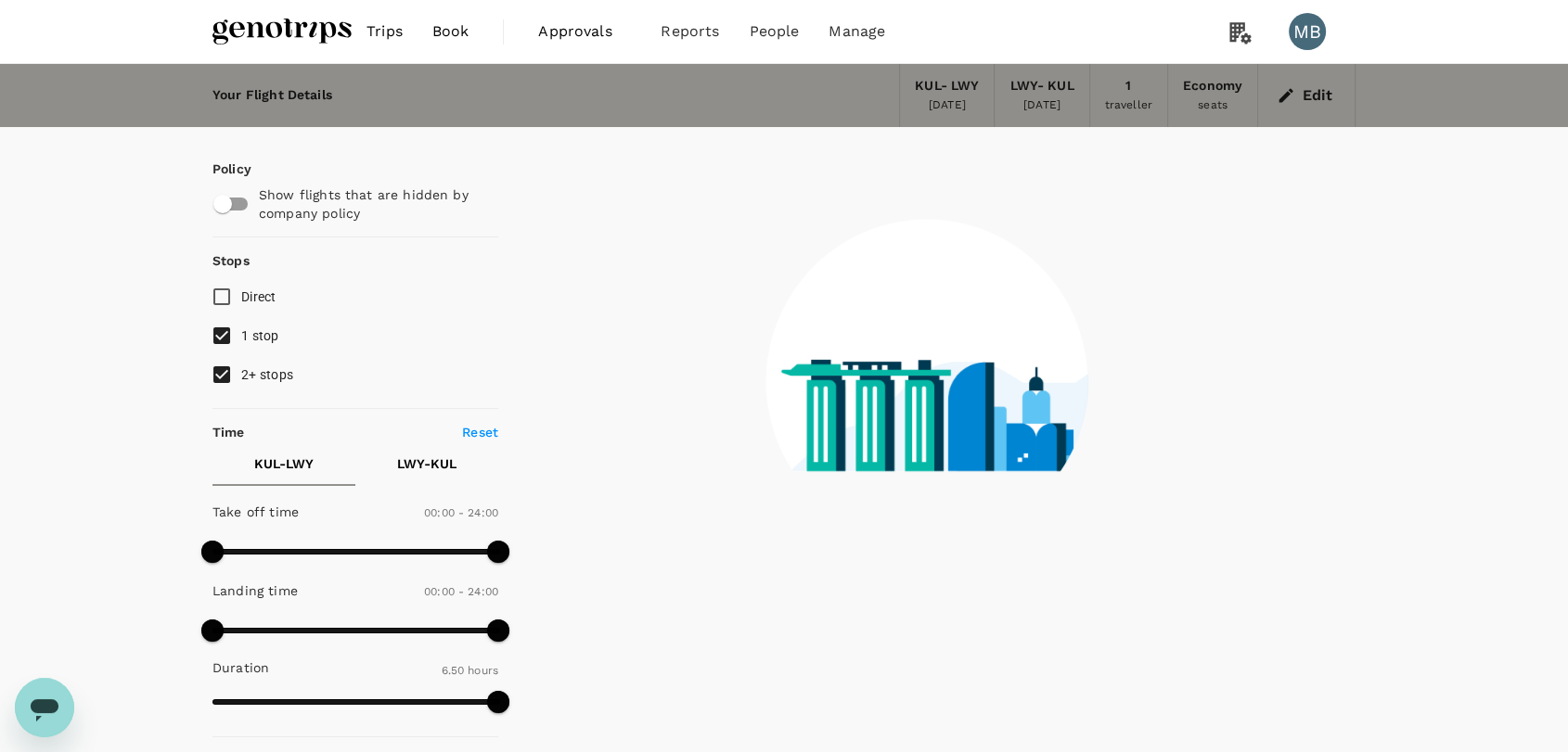 click on "2+ stops" at bounding box center (222, 375) 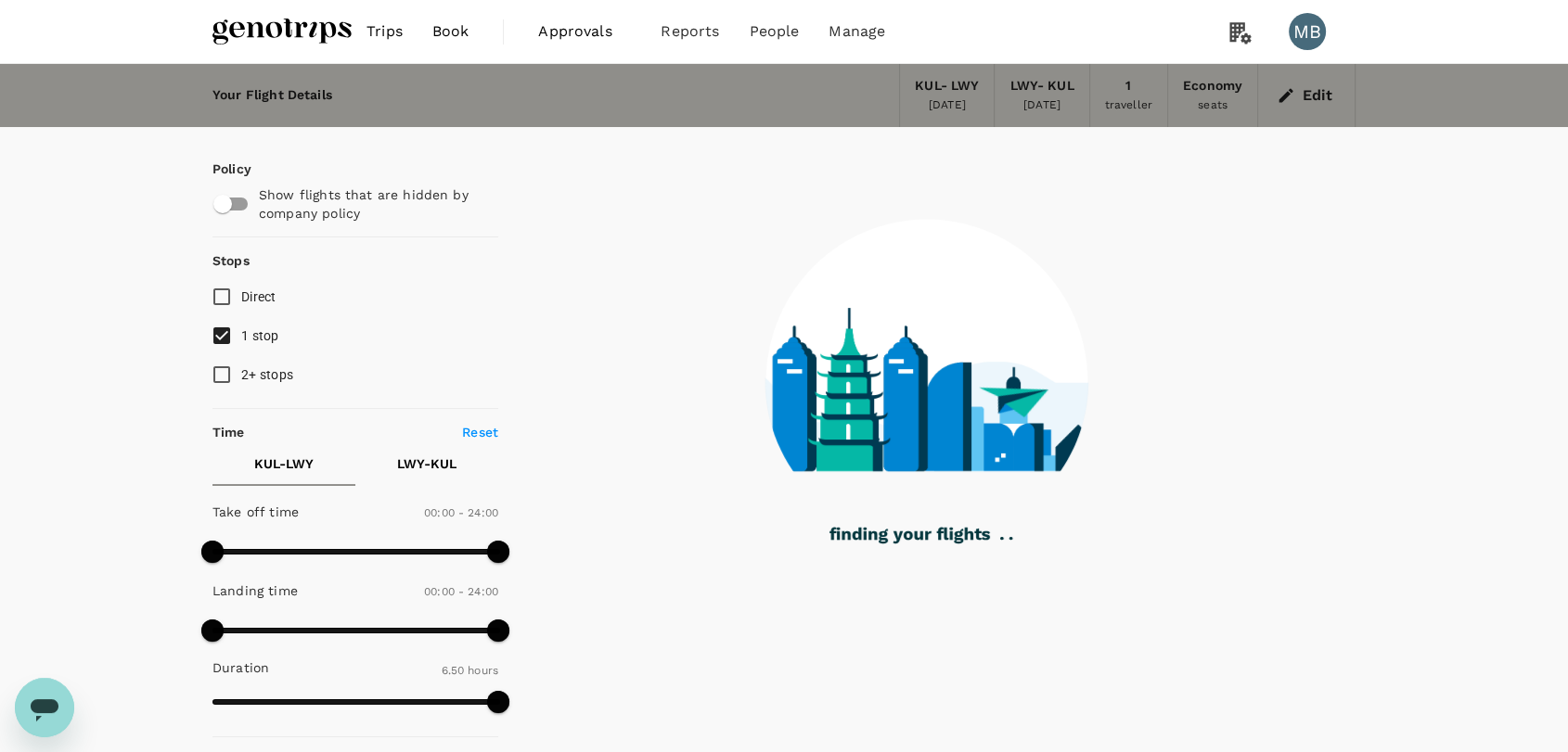 type on "940" 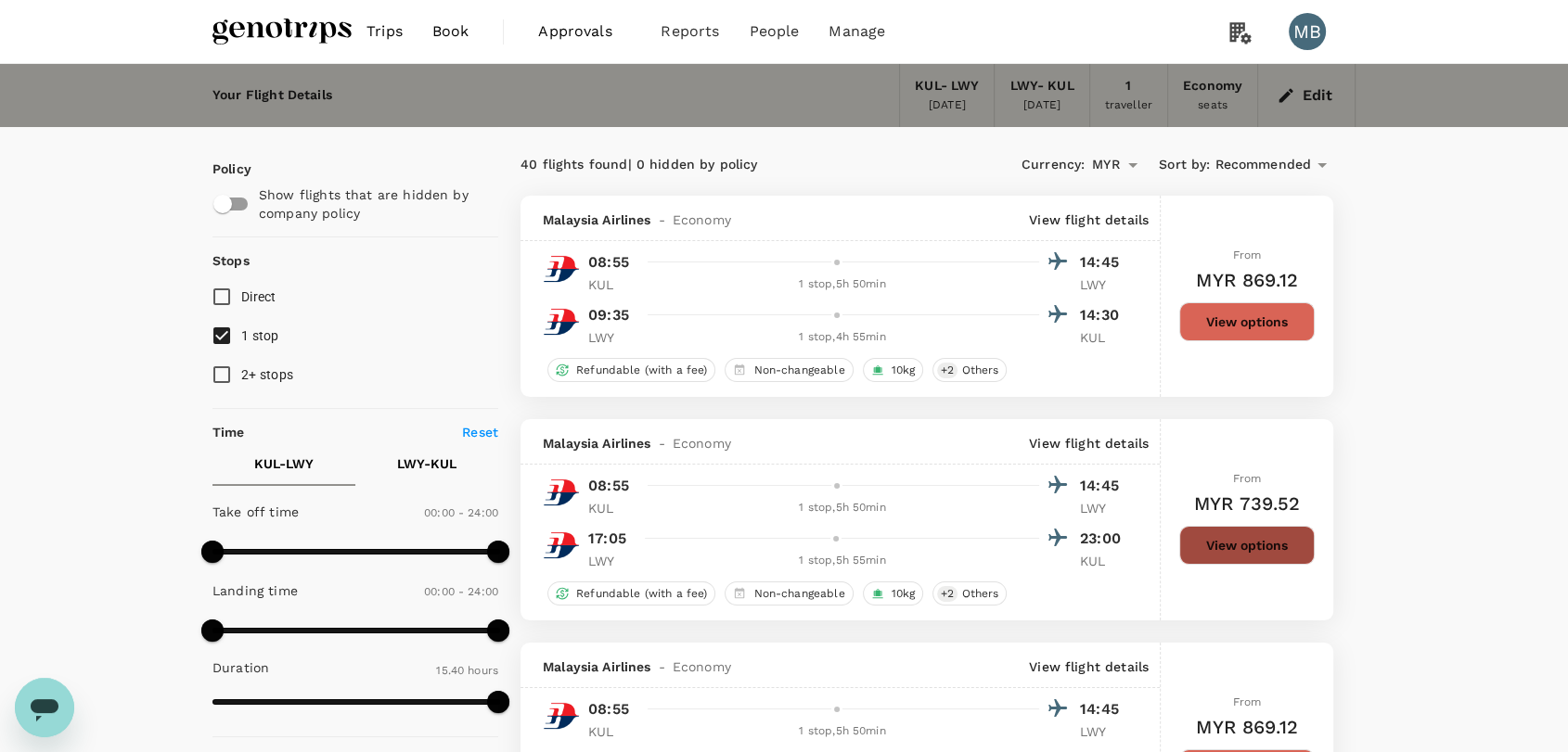 click on "View options" at bounding box center [1247, 545] 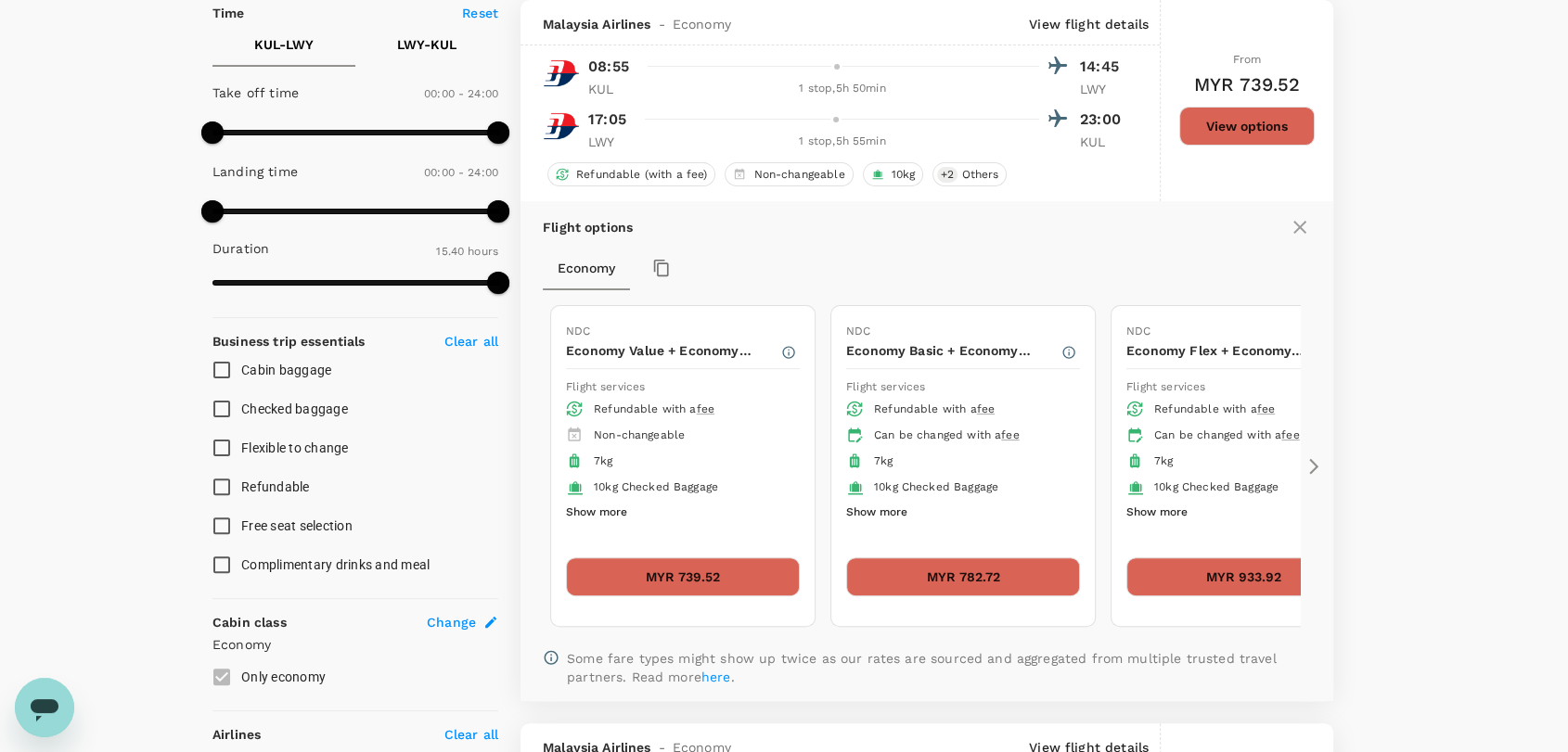 scroll, scrollTop: 420, scrollLeft: 0, axis: vertical 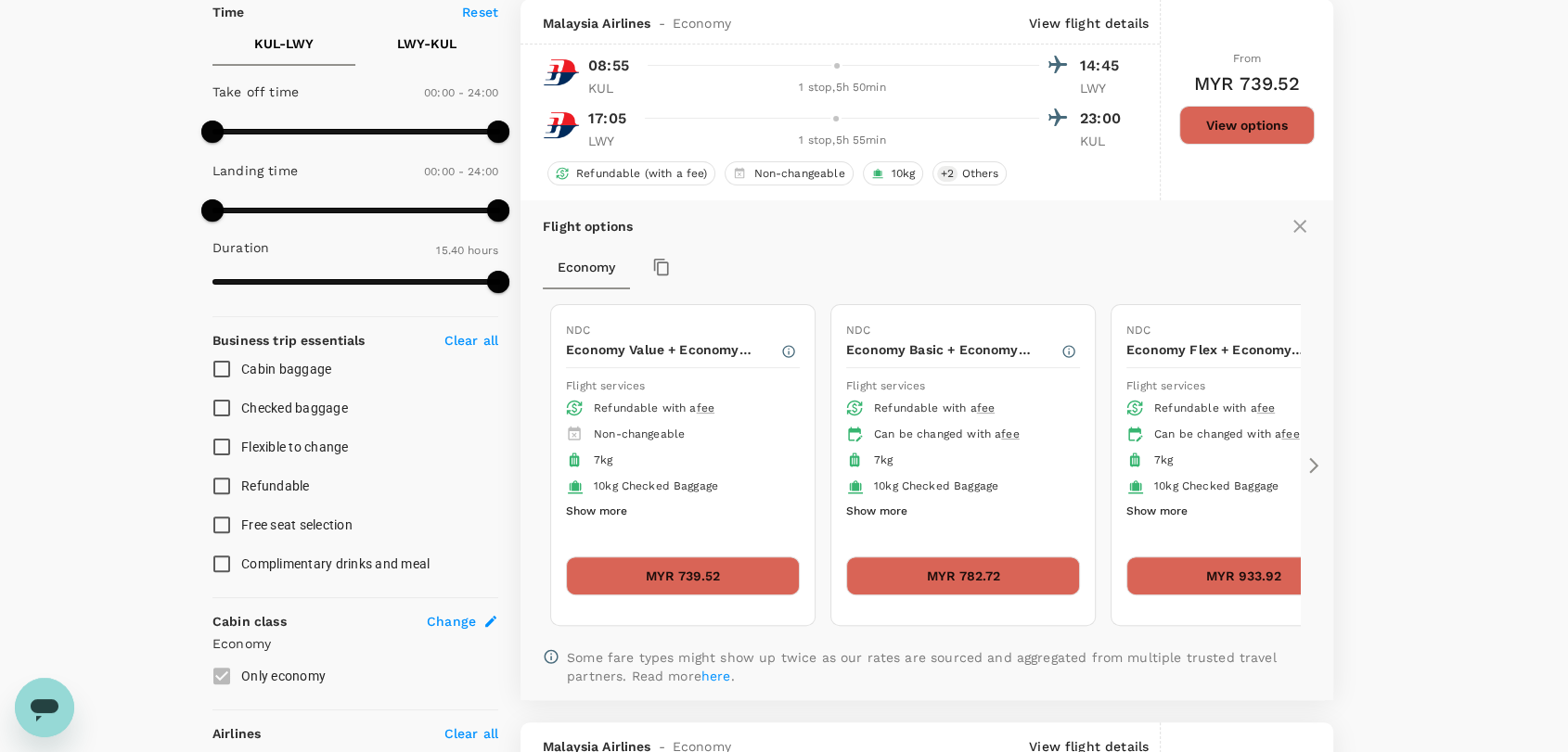 click on "MYR 782.72" at bounding box center (963, 576) 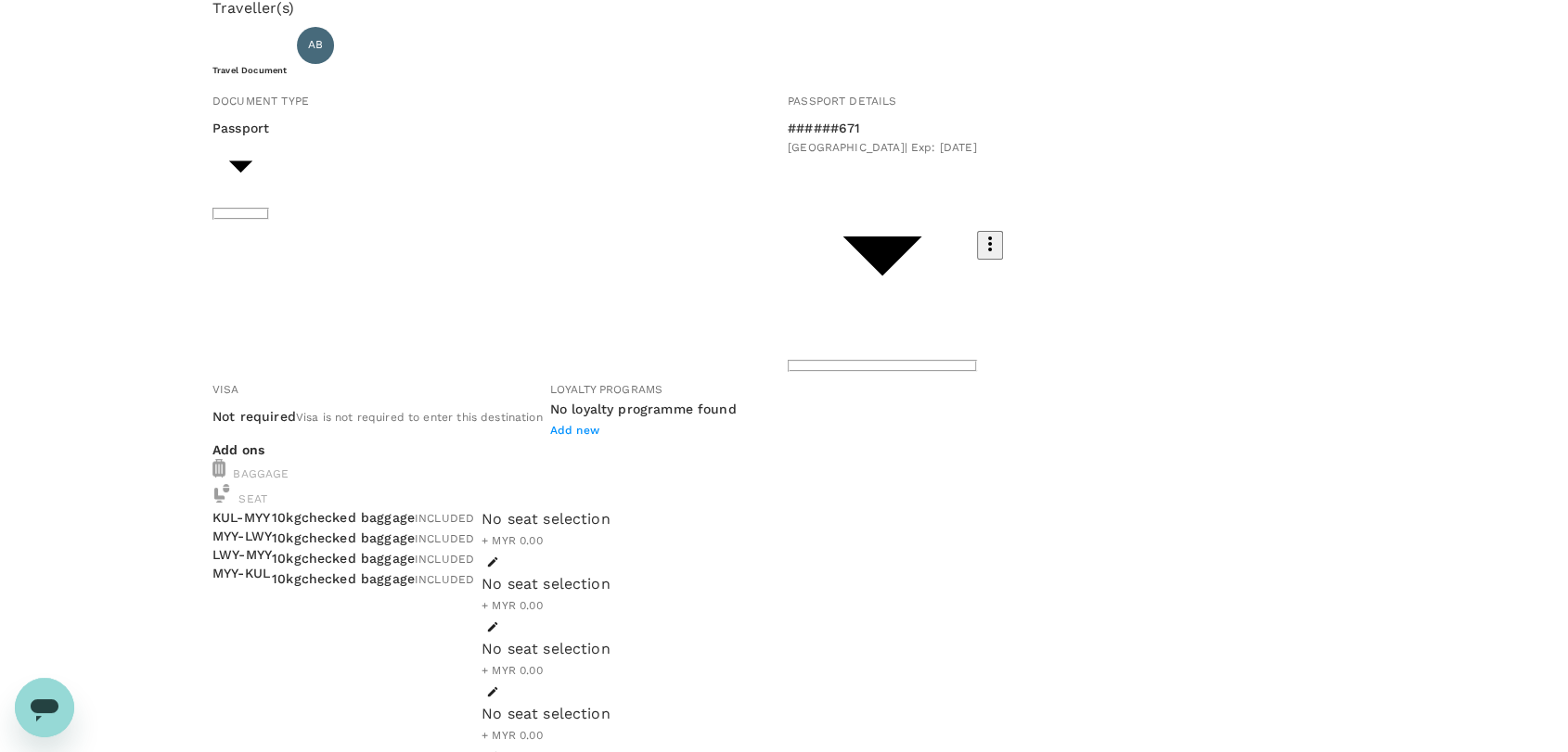 scroll, scrollTop: 103, scrollLeft: 0, axis: vertical 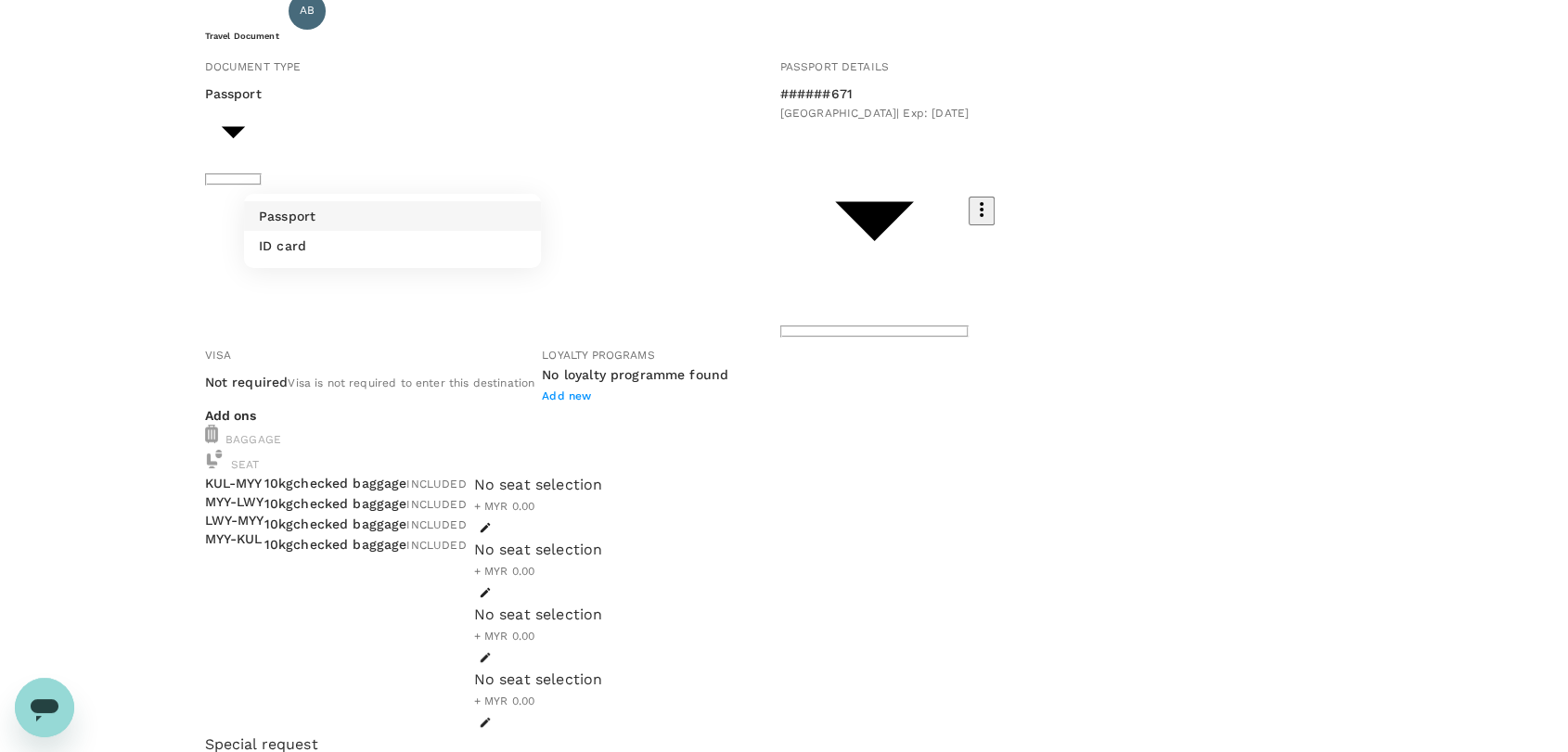 click on "Back to flight results Flight review Traveller(s) Traveller   1 : AB [PERSON_NAME] Travel Document Document type Passport Passport ​ Passport details ######671 [GEOGRAPHIC_DATA]  | Exp:   [DATE] e20b3a4d-109a-4a45-8e85-e1128ad94a31 ​ Visa Not required Visa is not required to enter this destination Loyalty programs No loyalty programme found Add new Add ons Baggage Seat KUL  -  MYY MYY  -  LWY LWY  -  MYY MYY  -  KUL 10kg  checked baggage INCLUDED 10kg  checked baggage INCLUDED 10kg  checked baggage INCLUDED 10kg  checked baggage INCLUDED No seat selection + MYR 0.00 No seat selection + MYR 0.00 No seat selection + MYR 0.00 No seat selection + MYR 0.00 Special request Add any special requests here. Our support team will attend to it and reach out to you as soon as possible. Add request You've selected [DATE] 08:55 14:45 KUL 1 stop ,  5h 50min LWY [DATE] 17:05 23:00 LWY 1 stop ,  5h 55min KUL View flight details Price summary Total fare (1 traveller(s)) MYR 772.72 Air fare  (" at bounding box center (784, 722) 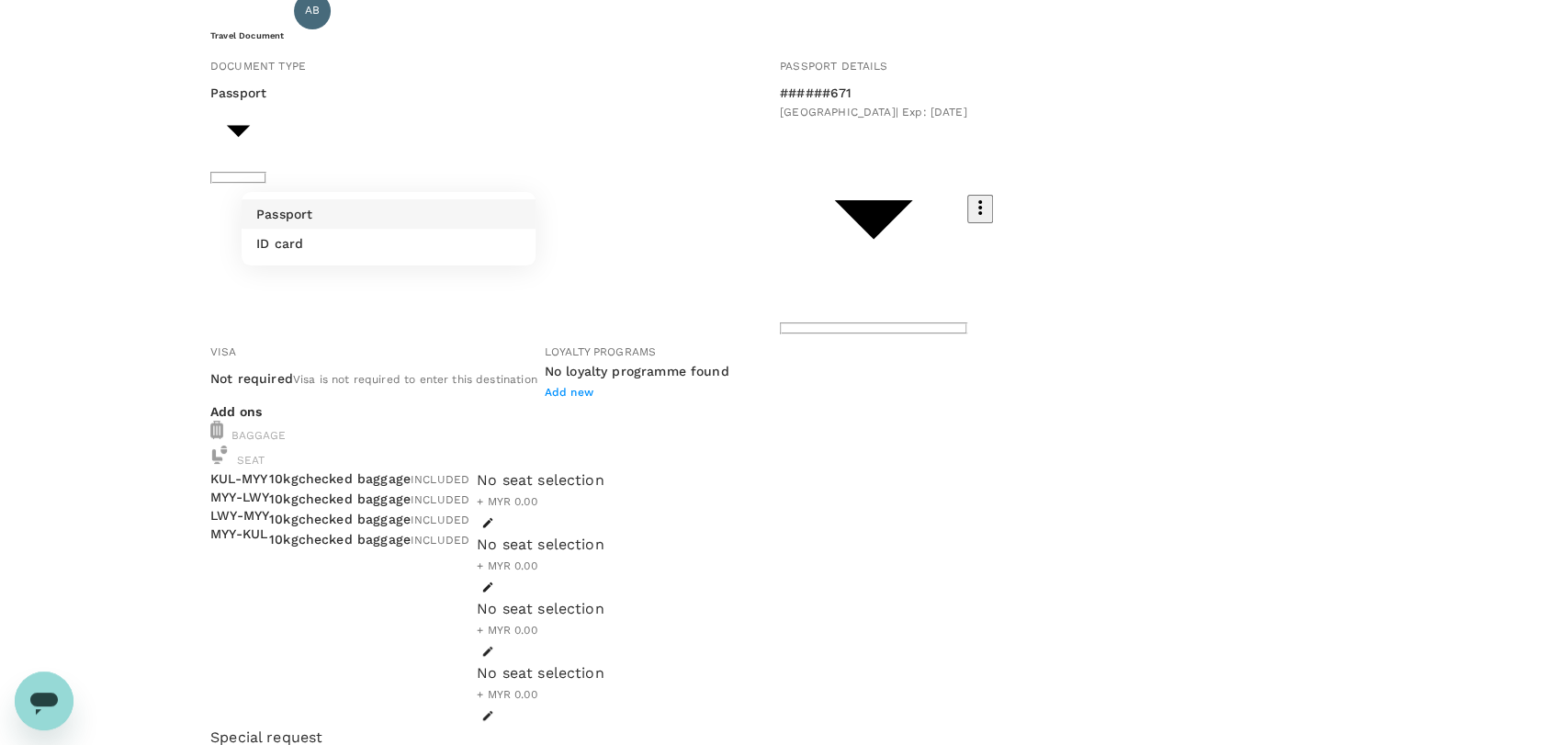 click on "ID card" at bounding box center [389, 243] 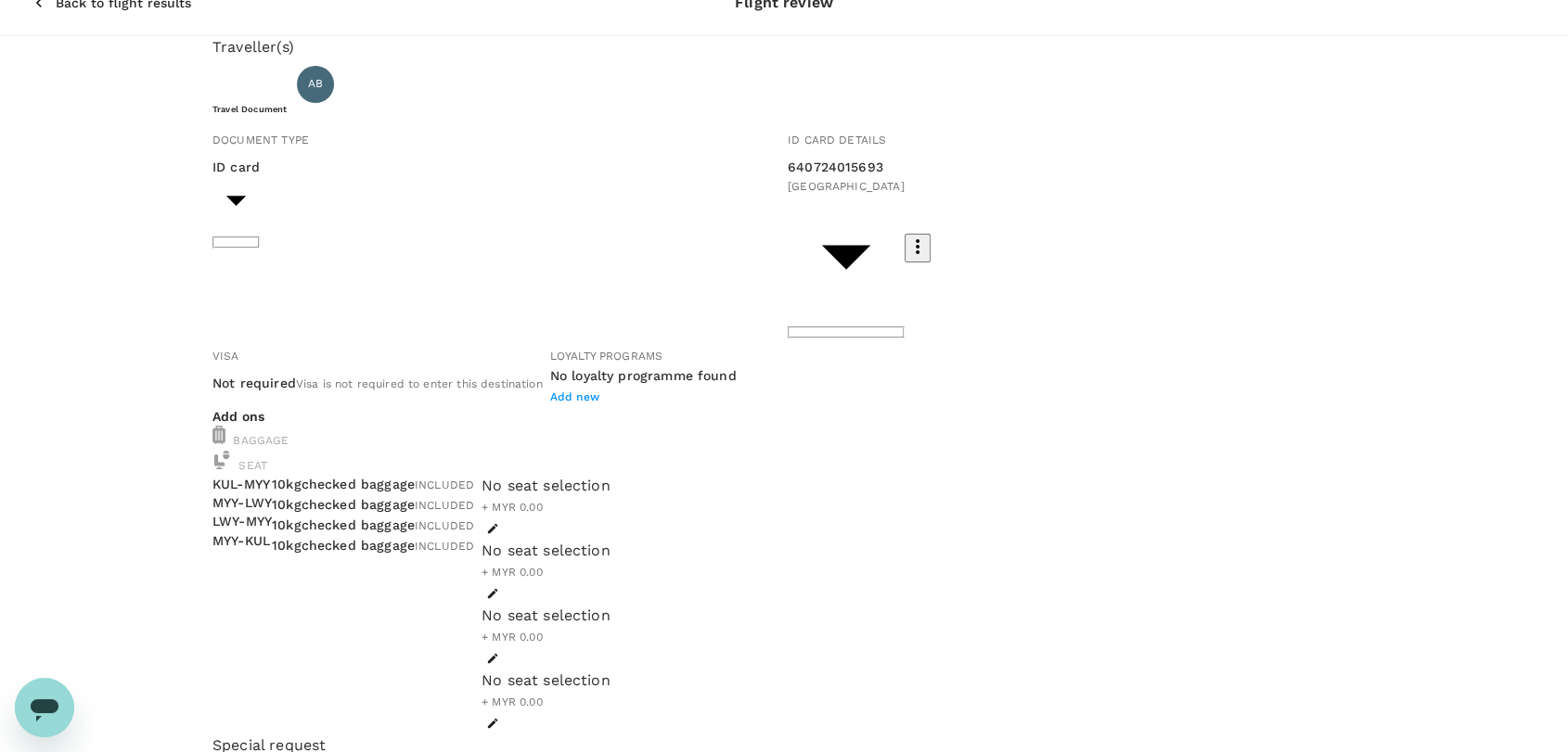 scroll, scrollTop: 0, scrollLeft: 0, axis: both 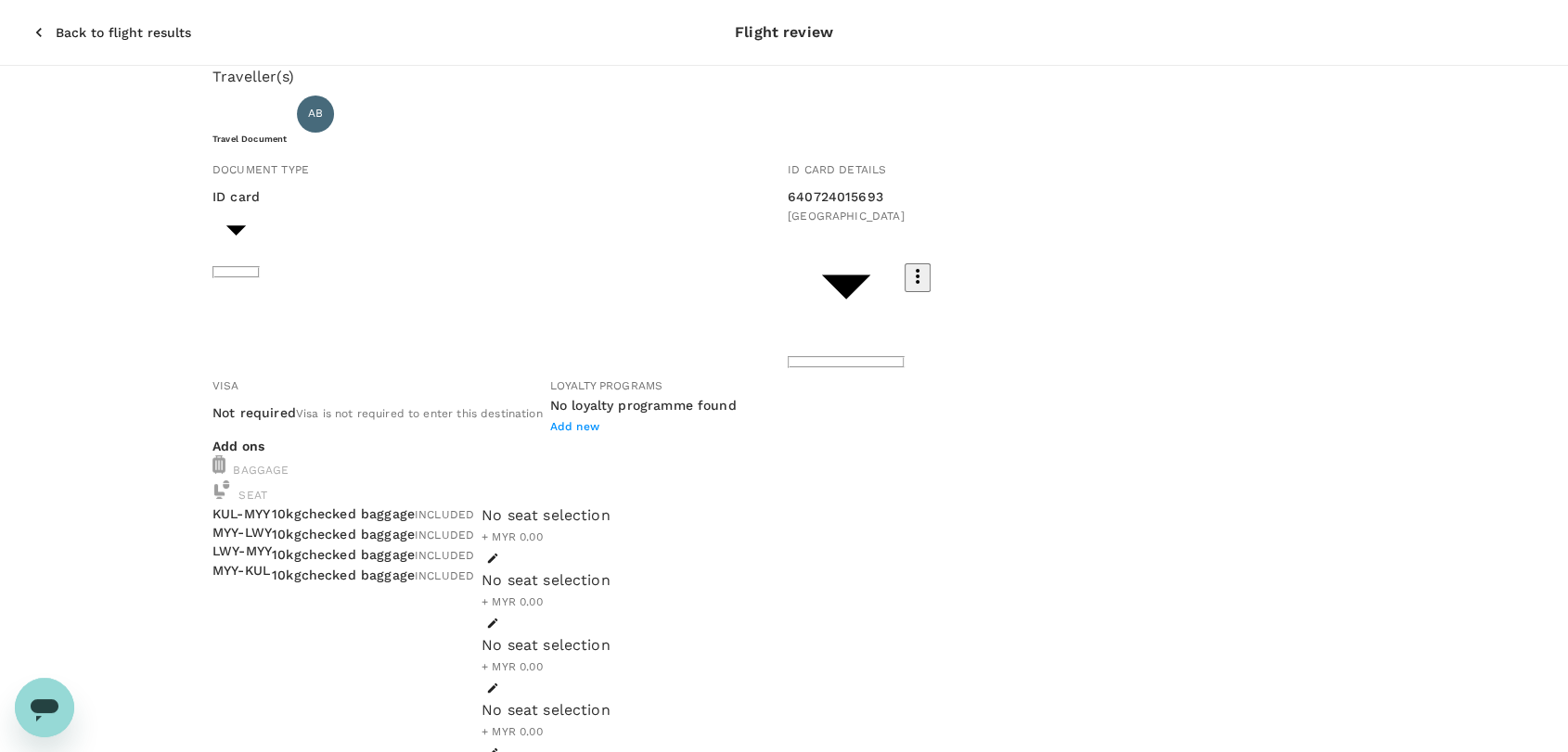 click on "Back to flight results" at bounding box center (123, 32) 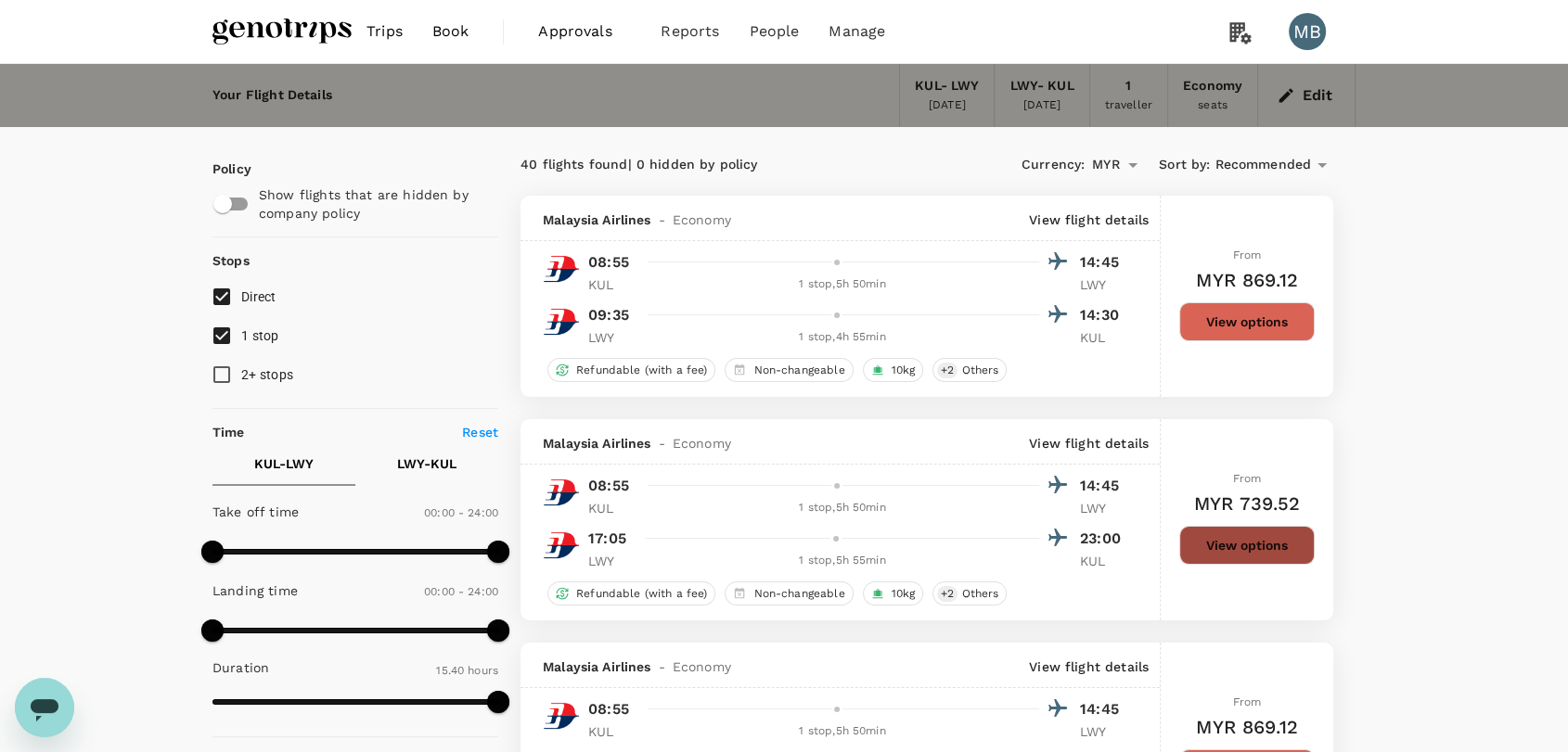 click on "View options" at bounding box center (1247, 545) 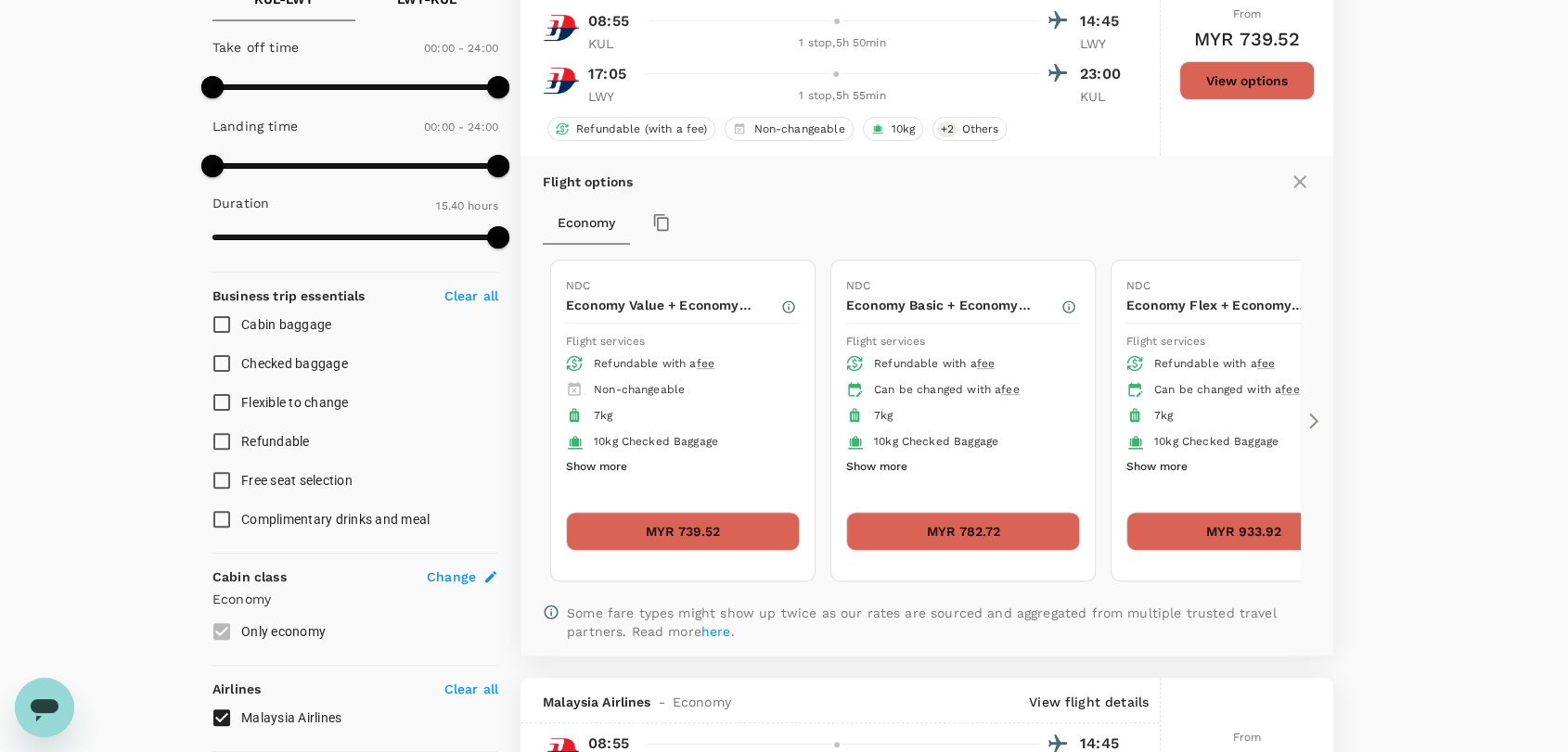 scroll, scrollTop: 488, scrollLeft: 0, axis: vertical 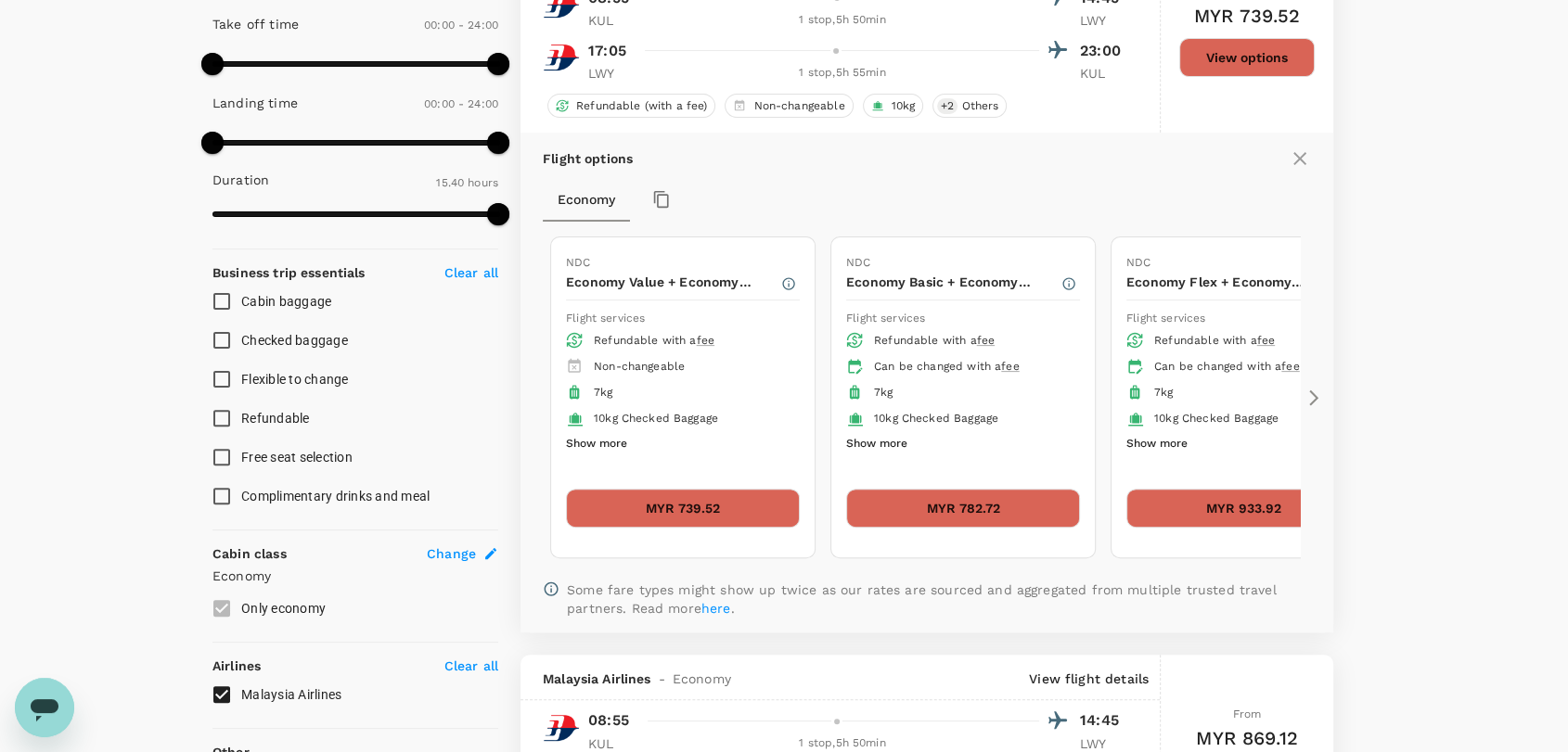 click on "MYR 782.72" at bounding box center [963, 508] 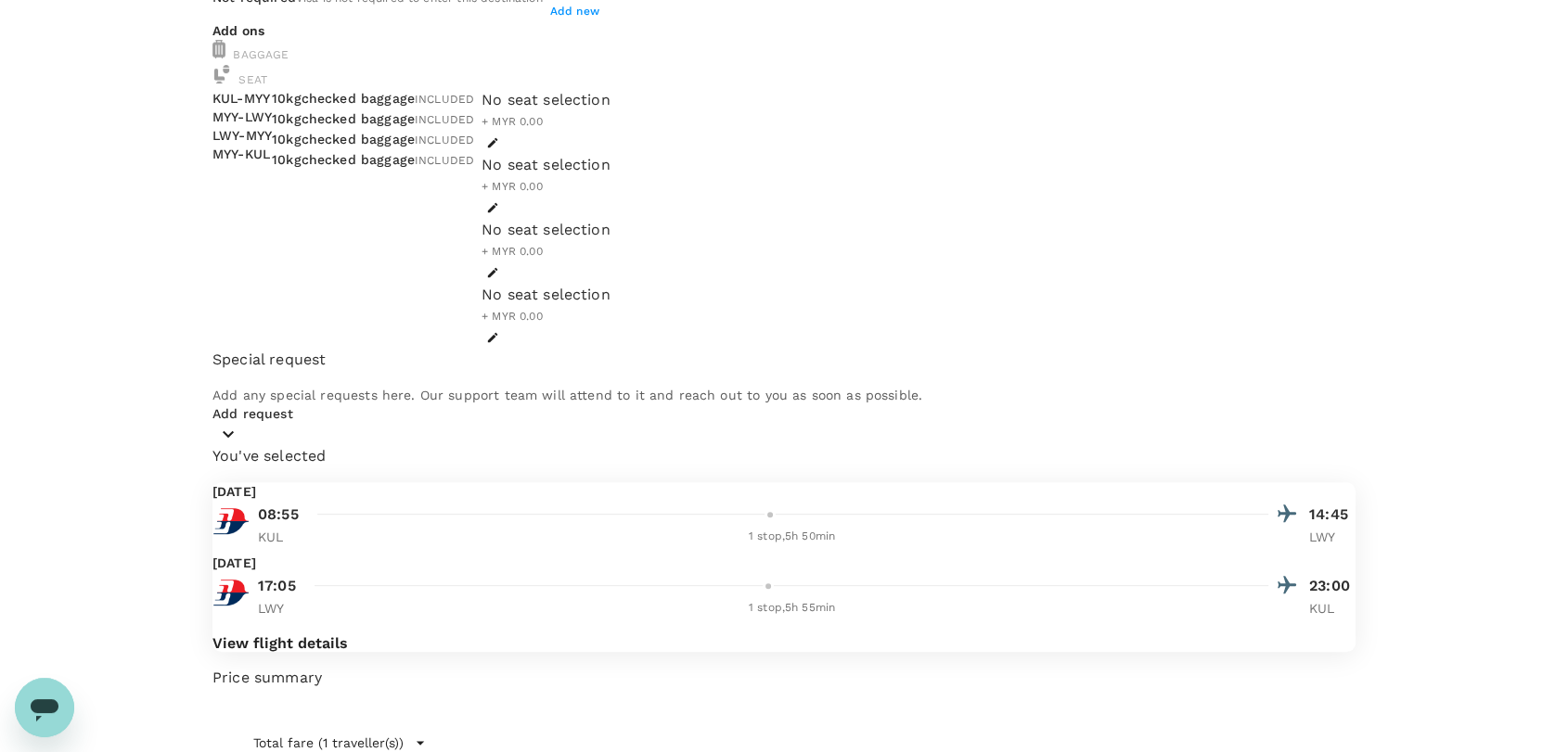 scroll, scrollTop: 0, scrollLeft: 0, axis: both 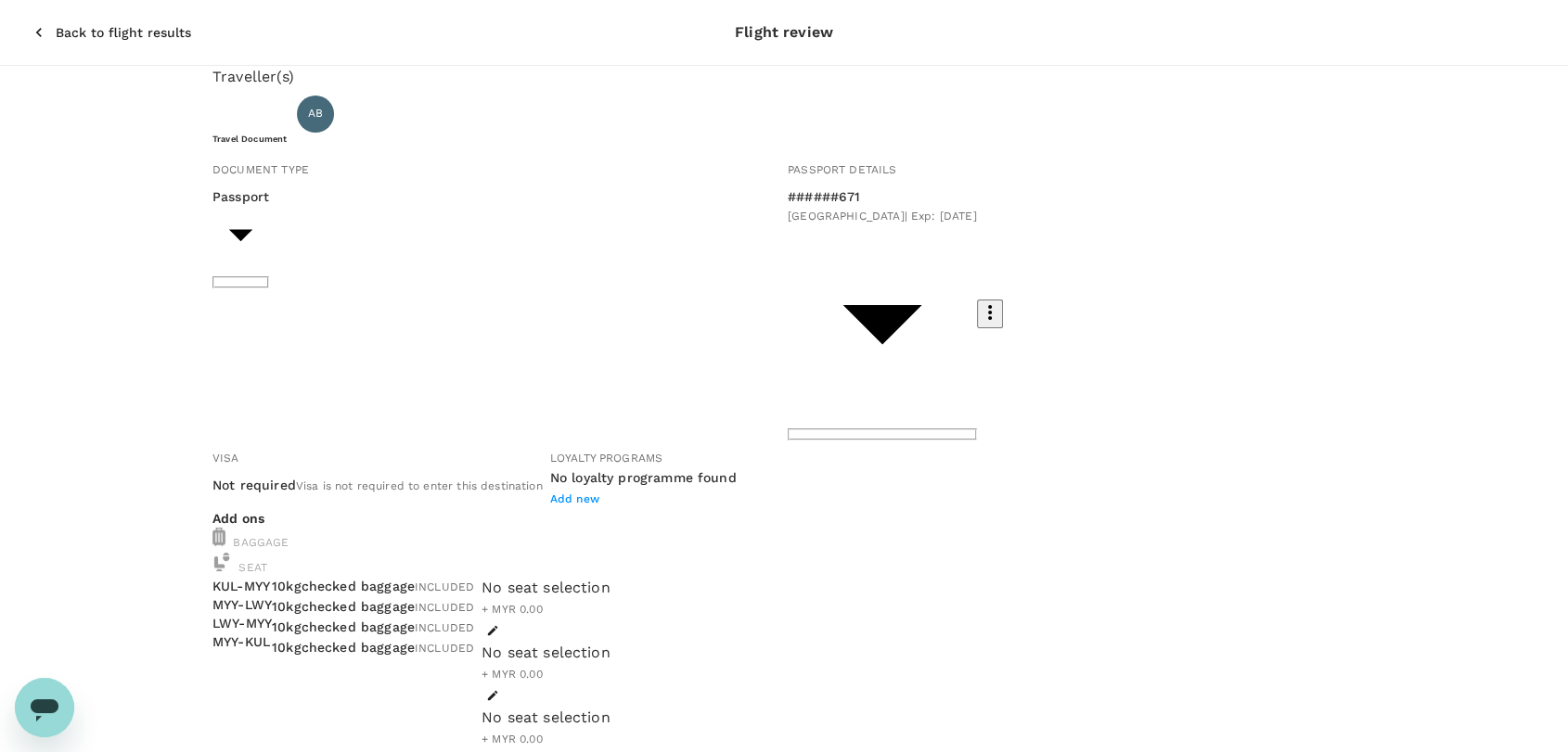 click on "Back to flight results Flight review Traveller(s) Traveller   1 : AB [PERSON_NAME] Travel Document Document type Passport Passport ​ Passport details ######671 [GEOGRAPHIC_DATA]  | Exp:   [DATE] e20b3a4d-109a-4a45-8e85-e1128ad94a31 ​ Visa Not required Visa is not required to enter this destination Loyalty programs No loyalty programme found Add new Add ons Baggage Seat KUL  -  MYY MYY  -  LWY LWY  -  MYY MYY  -  KUL 10kg  checked baggage INCLUDED 10kg  checked baggage INCLUDED 10kg  checked baggage INCLUDED 10kg  checked baggage INCLUDED No seat selection + MYR 0.00 No seat selection + MYR 0.00 No seat selection + MYR 0.00 No seat selection + MYR 0.00 Special request Add any special requests here. Our support team will attend to it and reach out to you as soon as possible. Add request You've selected [DATE] 08:55 14:45 KUL 1 stop ,  5h 50min LWY [DATE] 17:05 23:00 LWY 1 stop ,  5h 55min KUL View flight details Price summary Total fare (1 traveller(s)) MYR 772.72 Air fare  (" at bounding box center (784, 825) 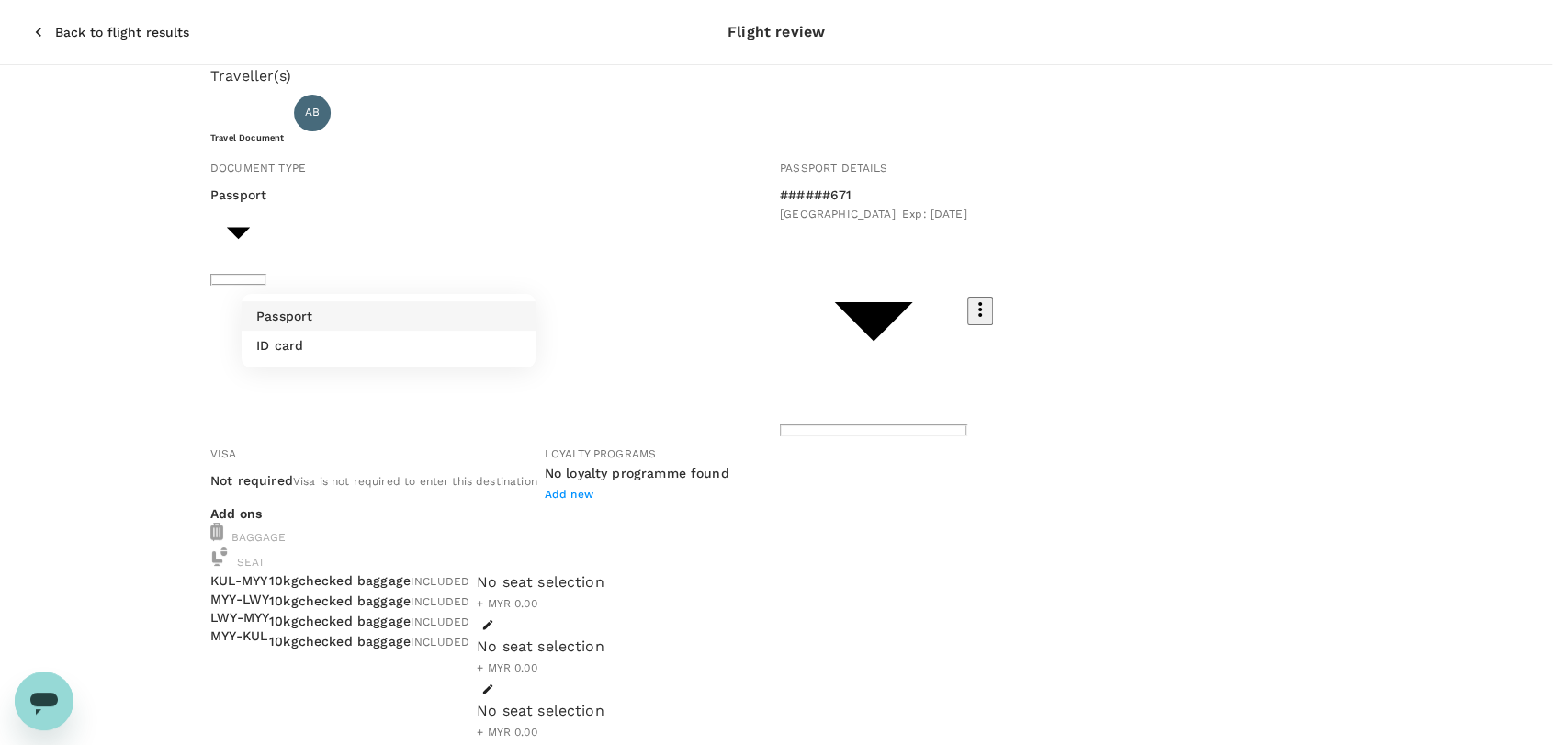 click on "ID card" at bounding box center (389, 345) 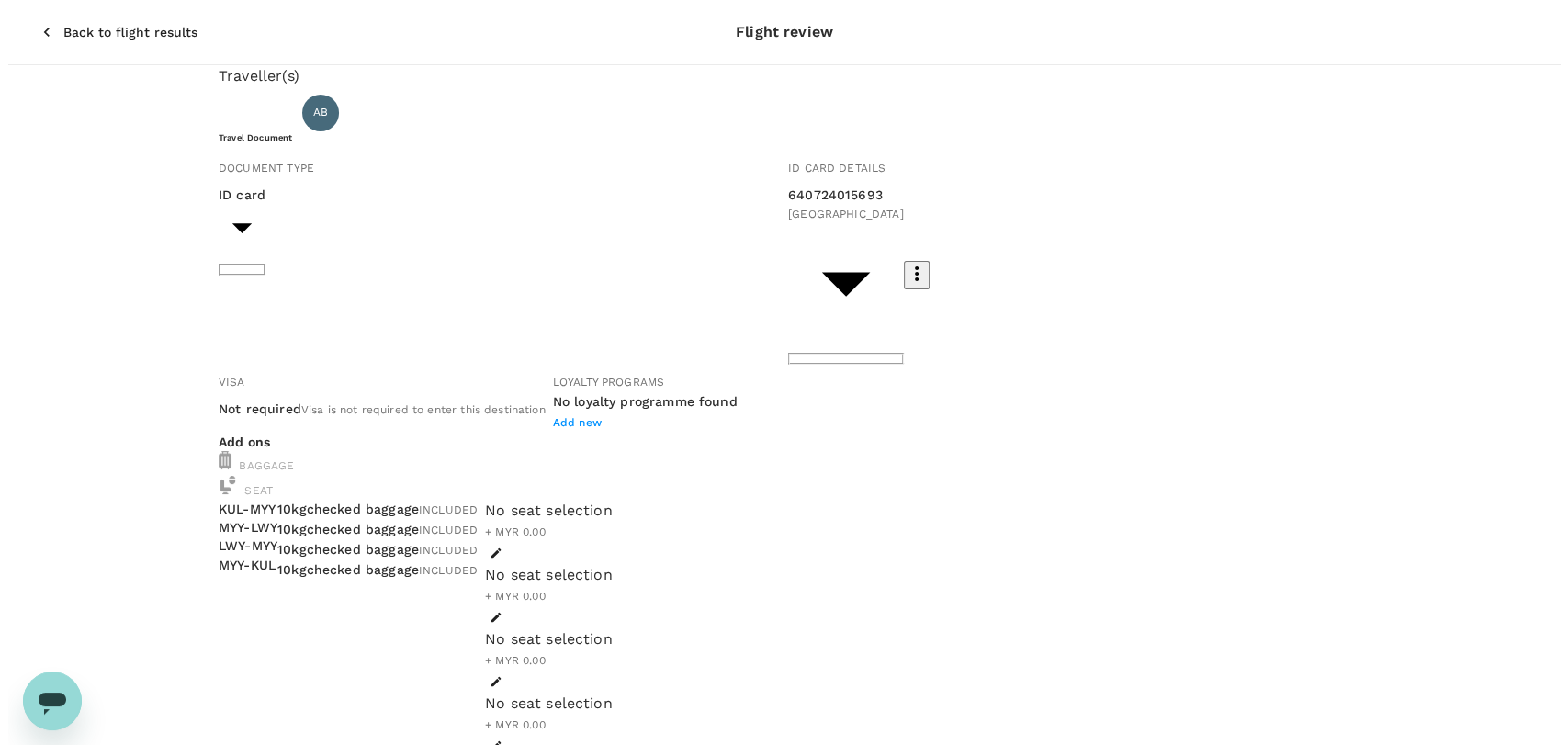 scroll, scrollTop: 102, scrollLeft: 0, axis: vertical 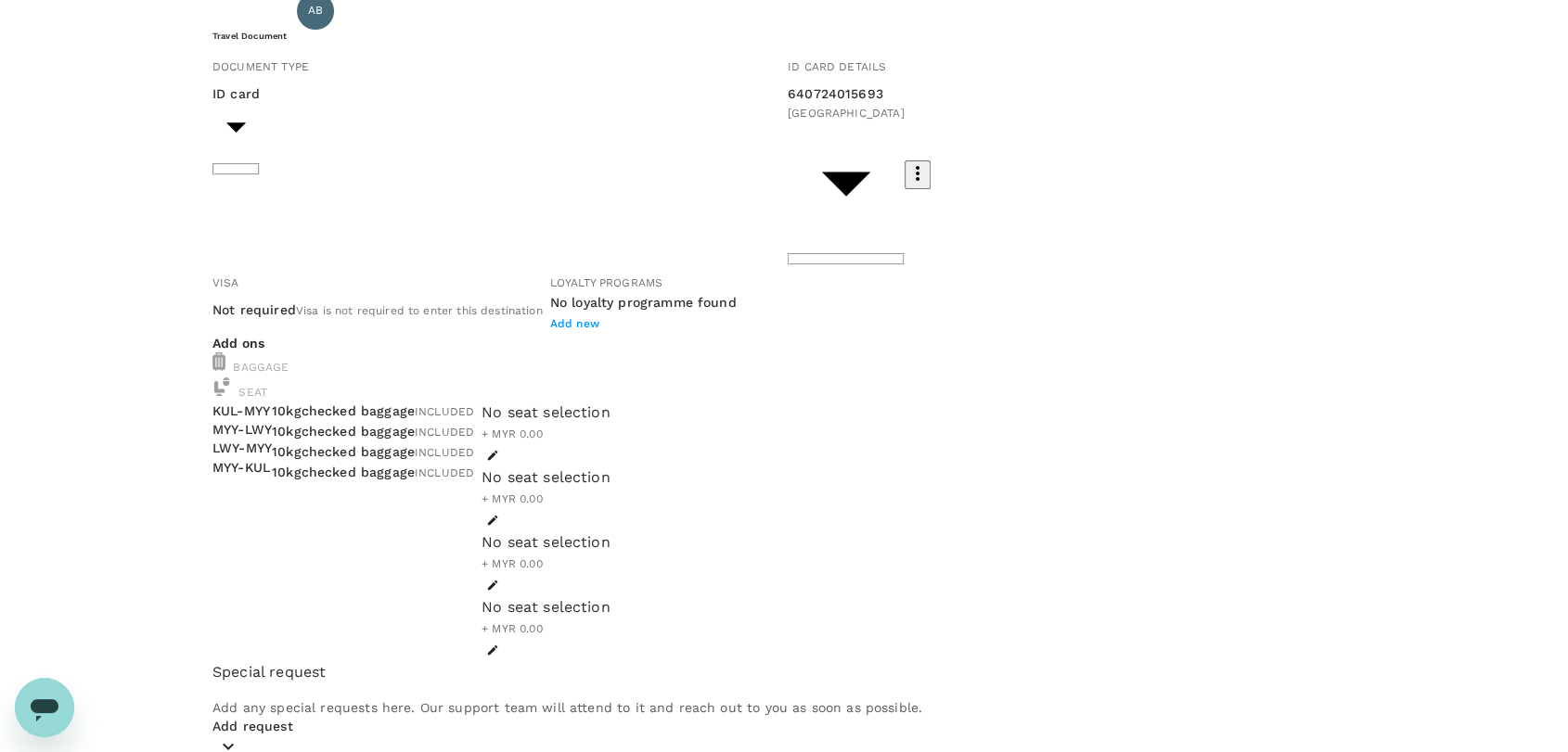 click on "View flight details" at bounding box center (280, 956) 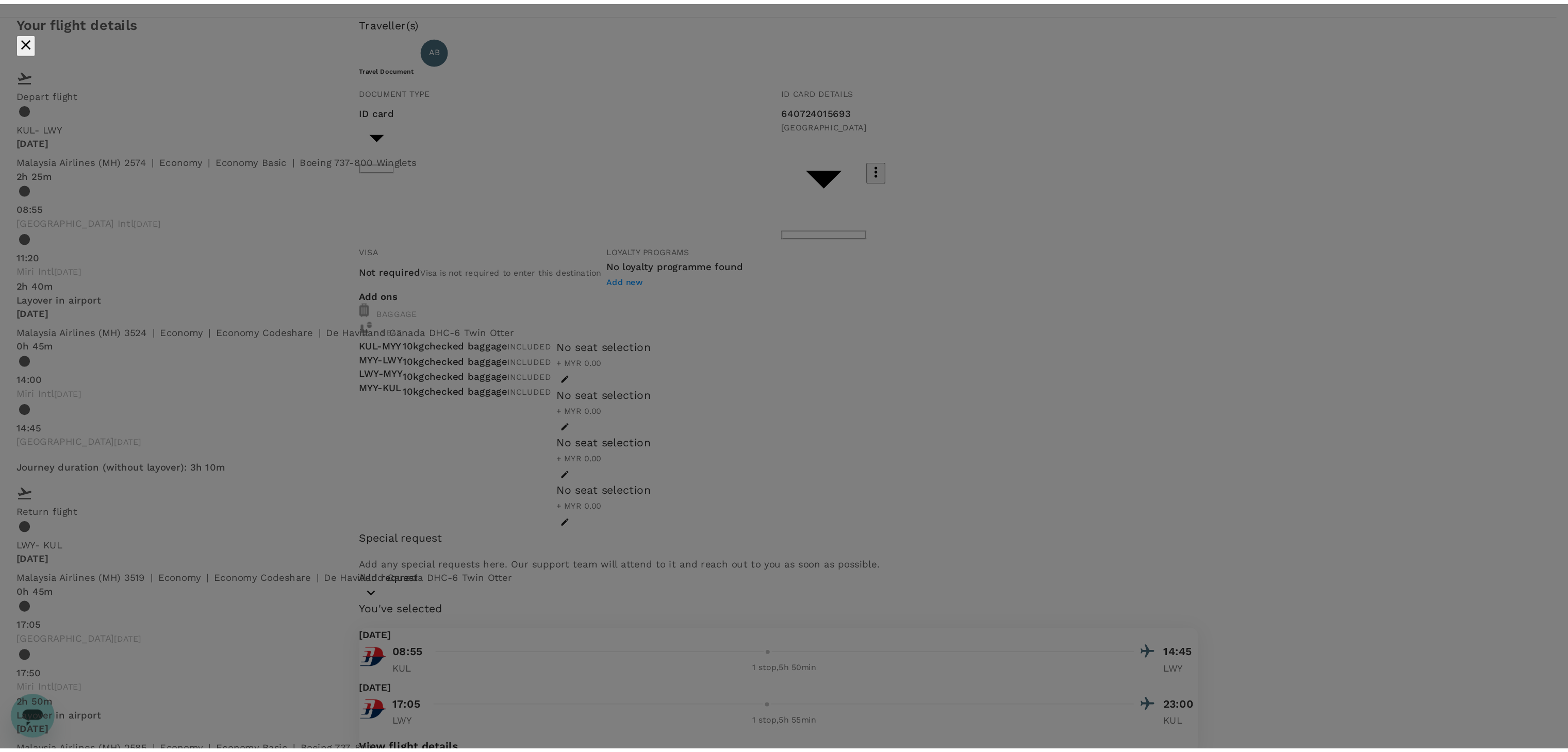scroll, scrollTop: 26, scrollLeft: 0, axis: vertical 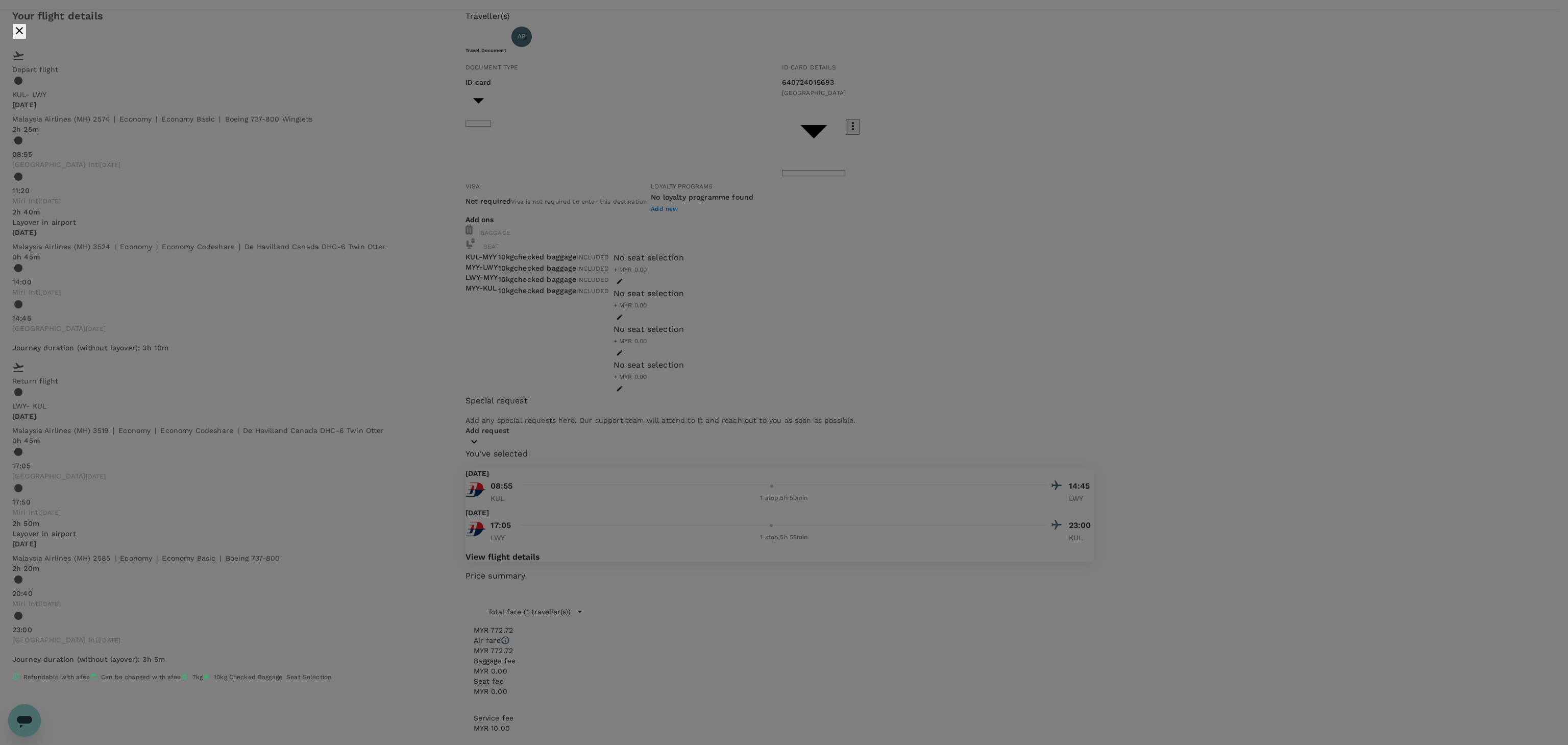 click on "Your flight details Depart flight KUL  -   LWY [DATE] Malaysia Airlines (MH) 2574 | economy | Economy Basic   | Boeing 737-800 Winglets 2h 25m 08:55 [GEOGRAPHIC_DATA] Intl [DATE] 11:20 Miri Intl [DATE] 2h 40m Layover in airport [DATE] Malaysia Airlines (MH) 3524 | economy | Economy Codeshare   | De Havilland Canada DHC-6 Twin Otter 0h 45m 14:00 Miri Intl [DATE] 14:45 Lawas Airport [DATE] Journey duration (without layover) : 3h 10m Return flight LWY  -   [GEOGRAPHIC_DATA][DATE] Malaysia Airlines (MH) 3519 | economy | Economy Codeshare   | De Havilland Canada DHC-6 Twin Otter 0h 45m 17:05 [GEOGRAPHIC_DATA] [DATE] 17:50 Miri Intl [DATE] 2h 50m Layover in airport [GEOGRAPHIC_DATA][DATE] Malaysia Airlines (MH) 2585 | economy | Economy Basic   | Boeing 737-800 2h 20m 20:40 Miri Intl [DATE] 23:00 [GEOGRAPHIC_DATA] Intl [DATE] Journey duration (without layover) : 3h 5m Refundable with a  fee Can be changed with a  fee 7kg 10kg Checked Baggage Seat Selection" at bounding box center [784, 346] 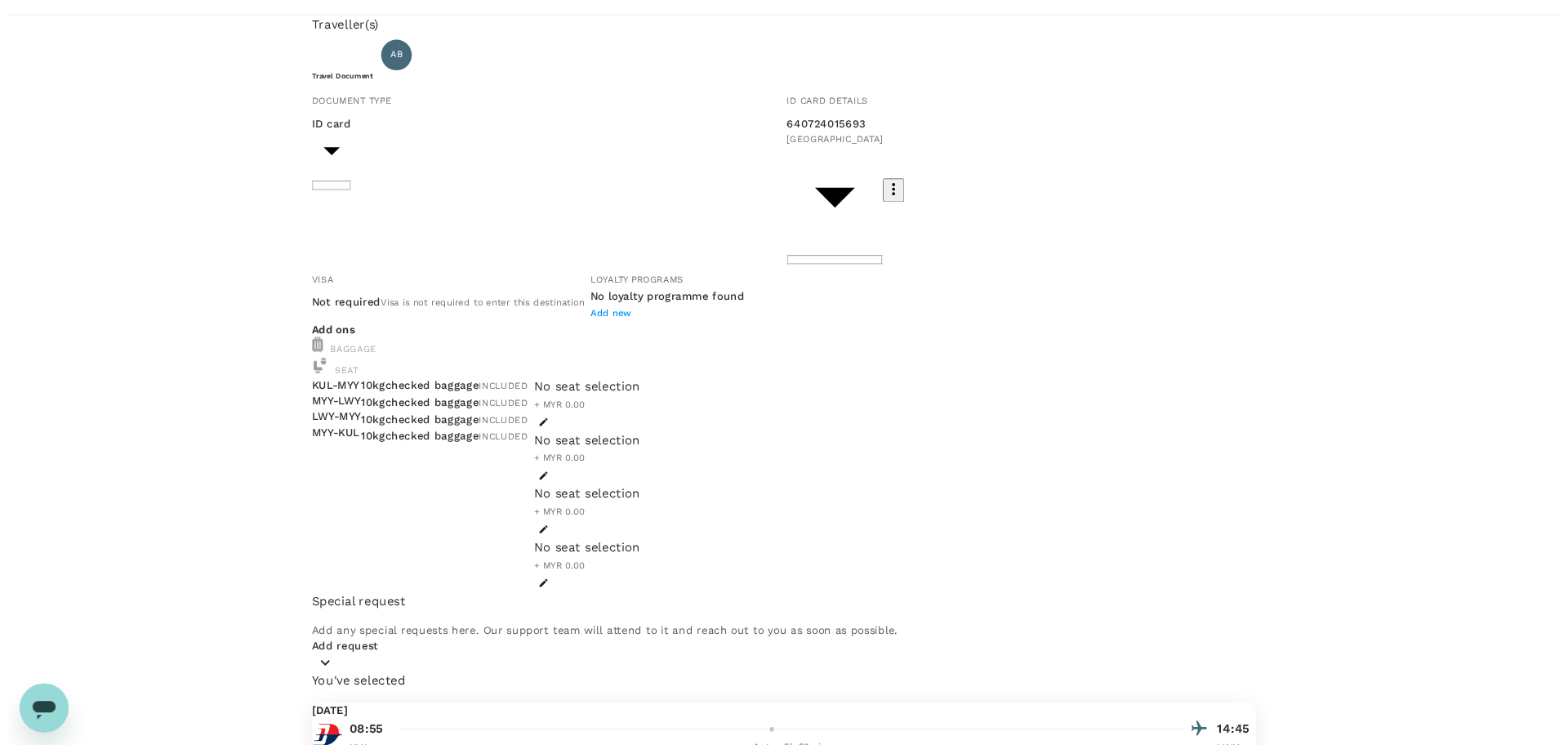 scroll, scrollTop: 42, scrollLeft: 0, axis: vertical 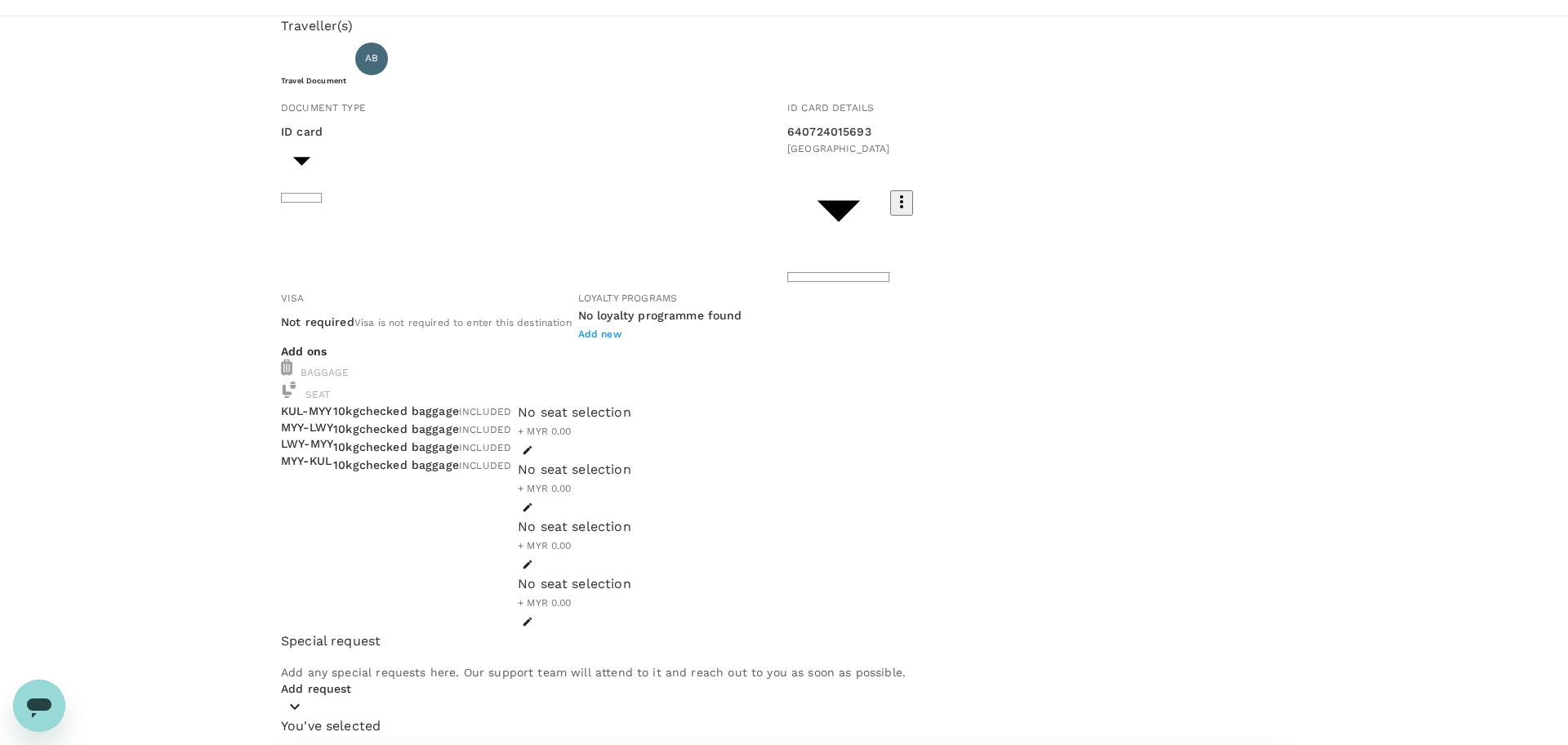 click on "Back to flight results Flight review Traveller(s) Traveller   1 : AB [PERSON_NAME] Travel Document Document type ID card Id card ​ Id card details 640724015693 [GEOGRAPHIC_DATA] 9f697899-2934-4b92-b941-13def91a5bf1 ​ Visa Not required Visa is not required to enter this destination Loyalty programs No loyalty programme found Add new Add ons Baggage Seat KUL  -  MYY MYY  -  LWY LWY  -  MYY MYY  -  KUL 10kg  checked baggage INCLUDED 10kg  checked baggage INCLUDED 10kg  checked baggage INCLUDED 10kg  checked baggage INCLUDED No seat selection + MYR 0.00 No seat selection + MYR 0.00 No seat selection + MYR 0.00 No seat selection + MYR 0.00 Special request Add any special requests here. Our support team will attend to it and reach out to you as soon as possible. Add request You've selected [DATE] 08:55 14:45 KUL 1 stop ,  5h 50min LWY [DATE] 17:05 23:00 LWY 1 stop ,  5h 55min KUL View flight details Price summary Total fare (1 traveller(s)) MYR 772.72 Air fare MYR 772.72 Baggage fee )" at bounding box center [784, 654] 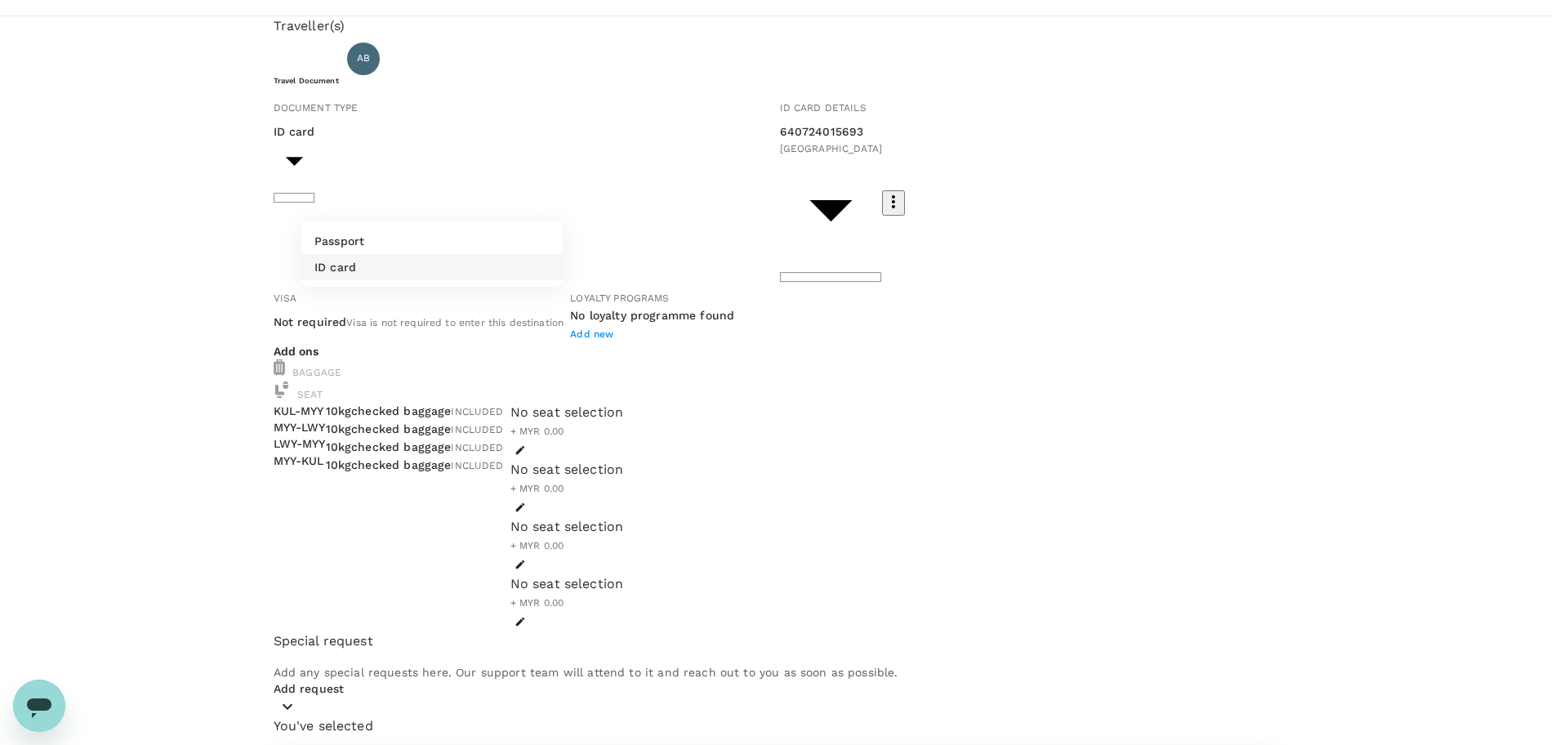 click on "Passport" at bounding box center [432, 241] 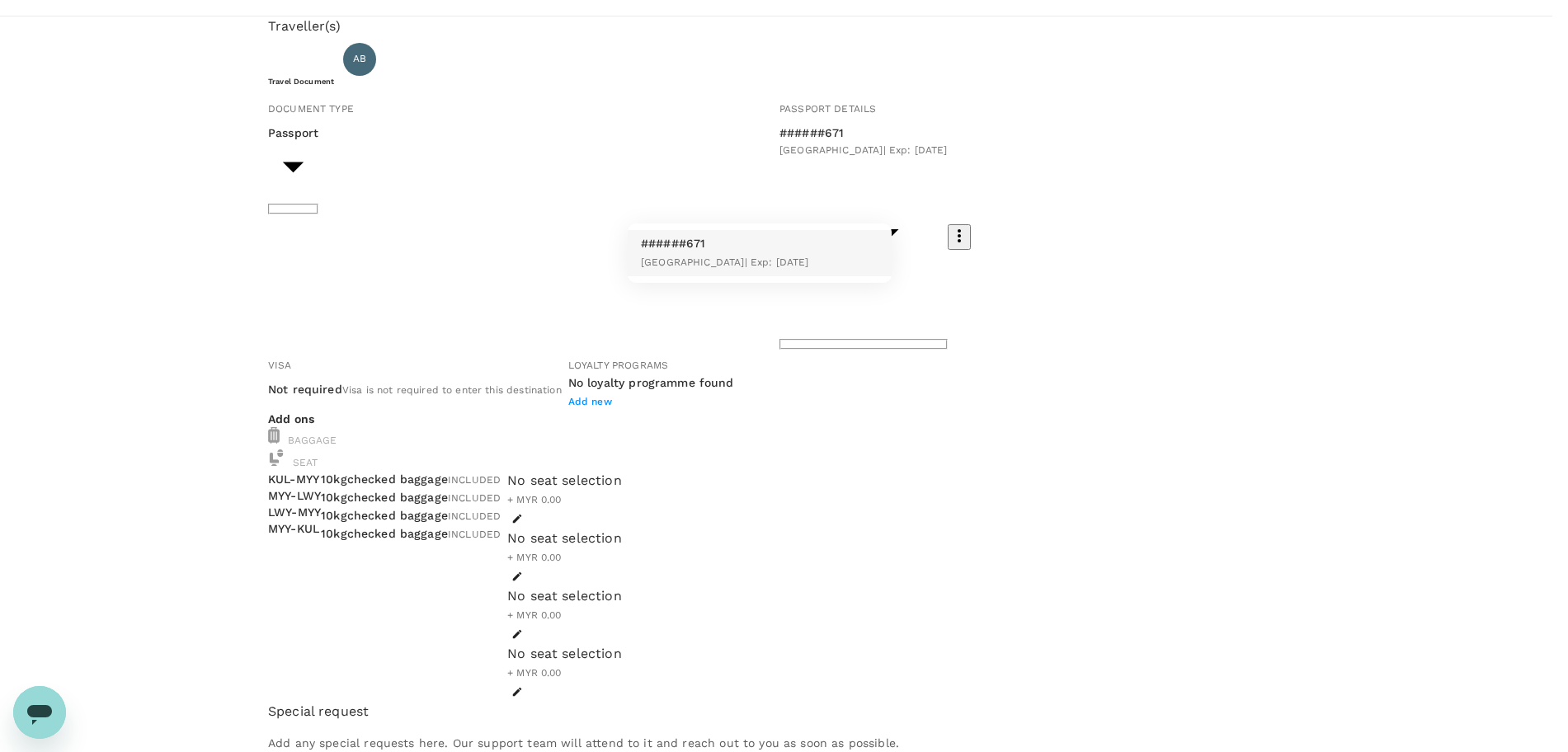 click on "Back to flight results Flight review Traveller(s) Traveller   1 : AB [PERSON_NAME] Travel Document Document type Passport Passport ​ Passport details ######671 [GEOGRAPHIC_DATA]  | Exp:   [DATE] e20b3a4d-109a-4a45-8e85-e1128ad94a31 ​ Visa Not required Visa is not required to enter this destination Loyalty programs No loyalty programme found Add new Add ons Baggage Seat KUL  -  MYY MYY  -  LWY LWY  -  MYY MYY  -  KUL 10kg  checked baggage INCLUDED 10kg  checked baggage INCLUDED 10kg  checked baggage INCLUDED 10kg  checked baggage INCLUDED No seat selection + MYR 0.00 No seat selection + MYR 0.00 No seat selection + MYR 0.00 No seat selection + MYR 0.00 Special request Add any special requests here. Our support team will attend to it and reach out to you as soon as possible. Add request You've selected [DATE] 08:55 14:45 KUL 1 stop ,  5h 50min LWY [DATE] 17:05 23:00 LWY 1 stop ,  5h 55min KUL View flight details Price summary Total fare (1 traveller(s)) MYR 772.72 Air fare  (" at bounding box center (784, 692) 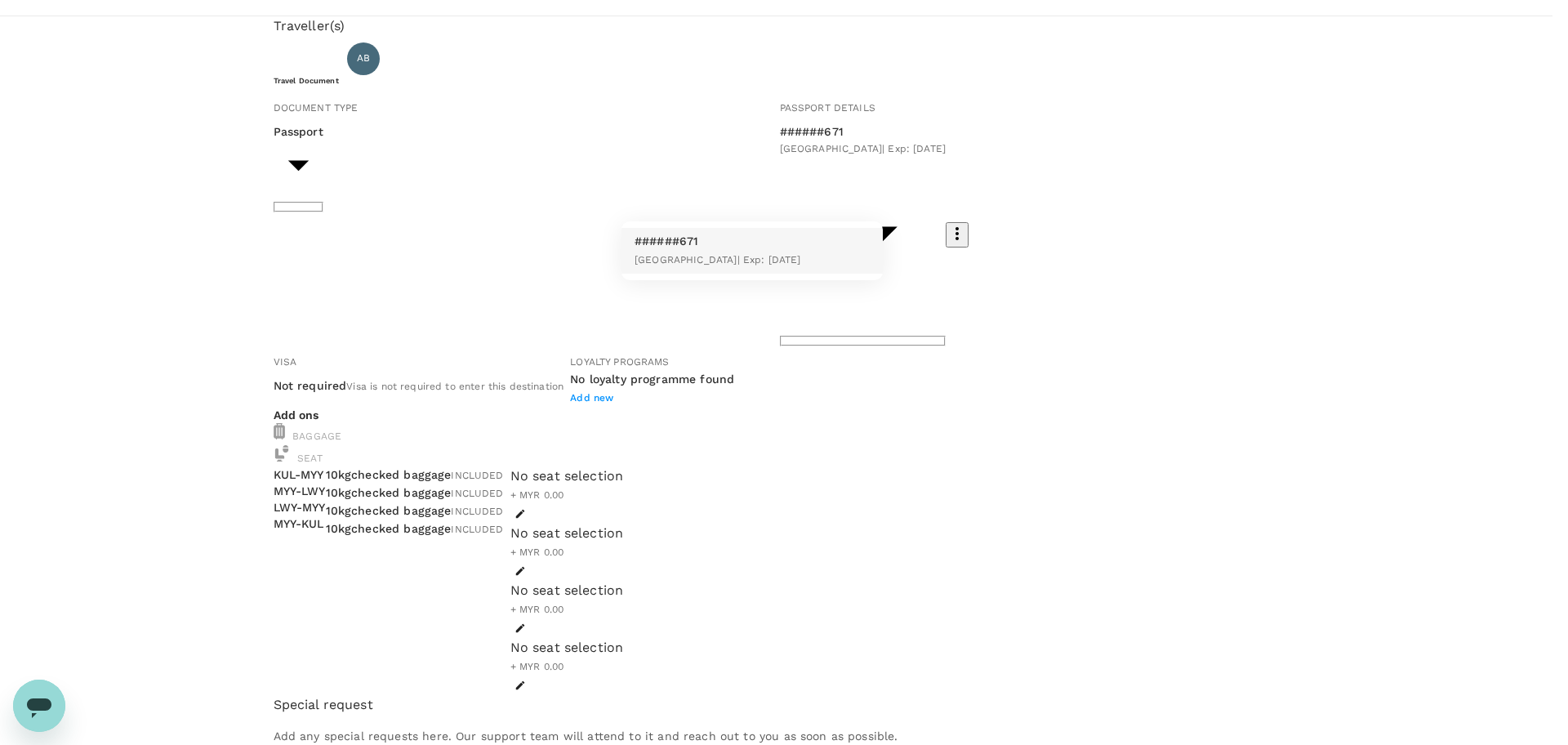 click at bounding box center (784, 372) 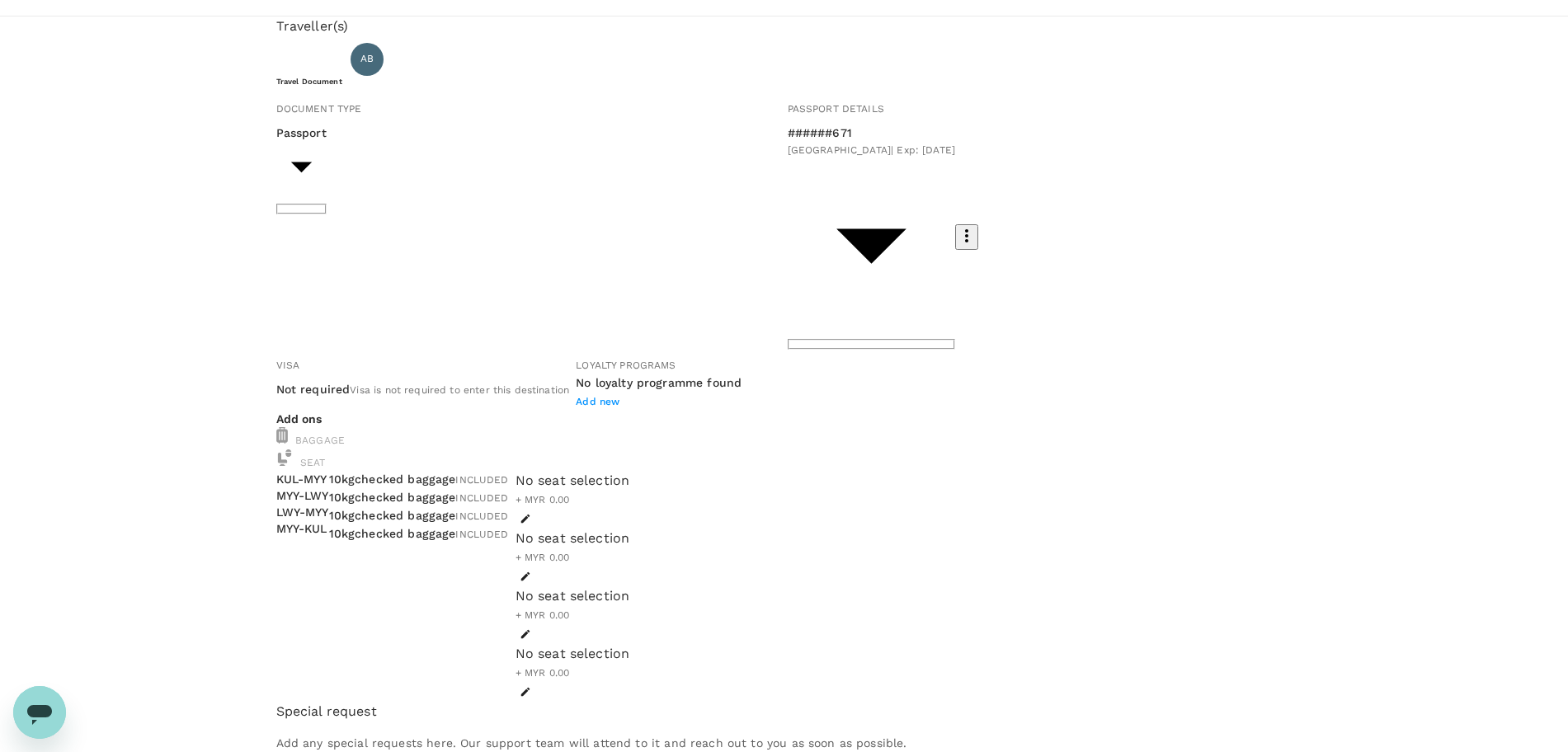 click on "View flight details" at bounding box center [337, 964] 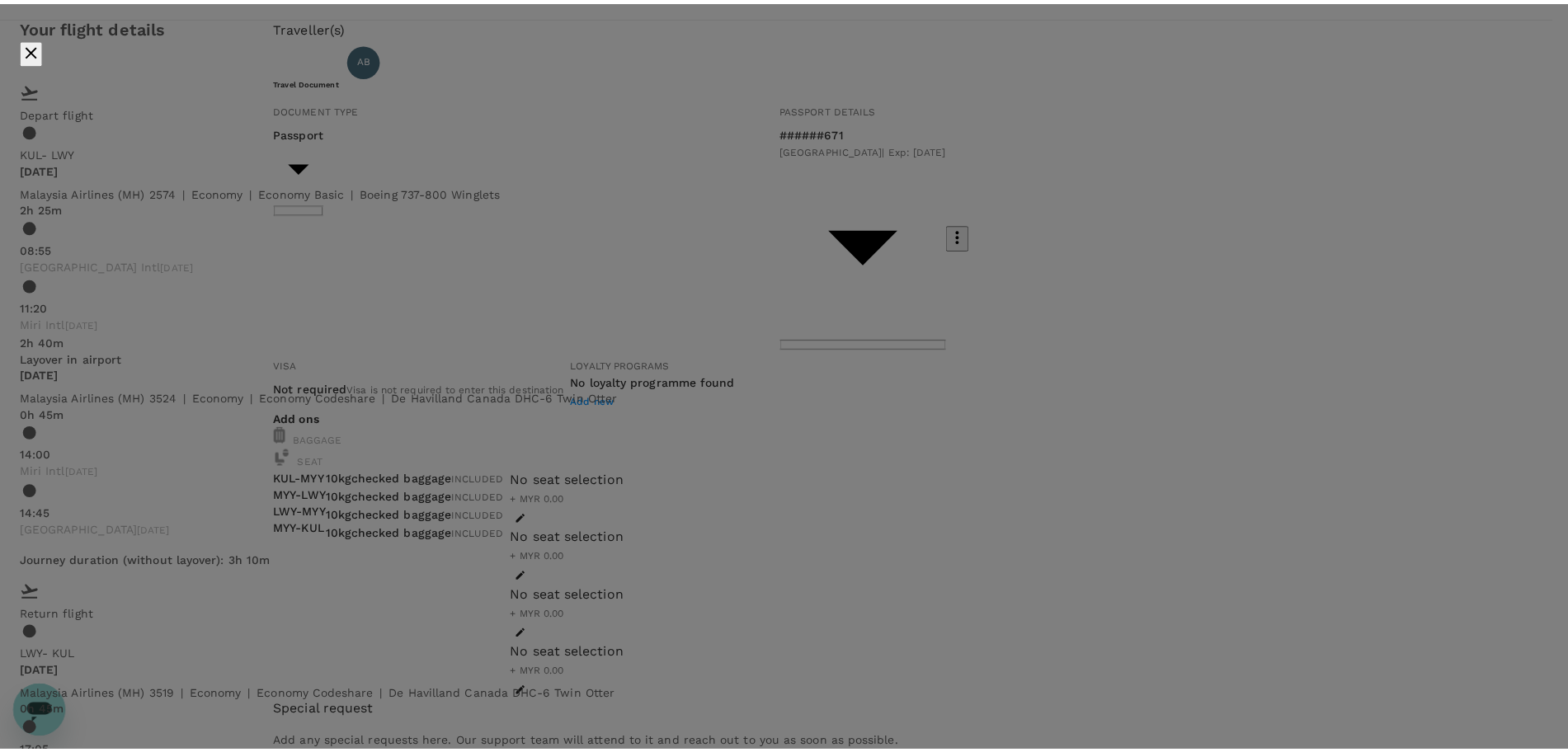 scroll, scrollTop: 309, scrollLeft: 0, axis: vertical 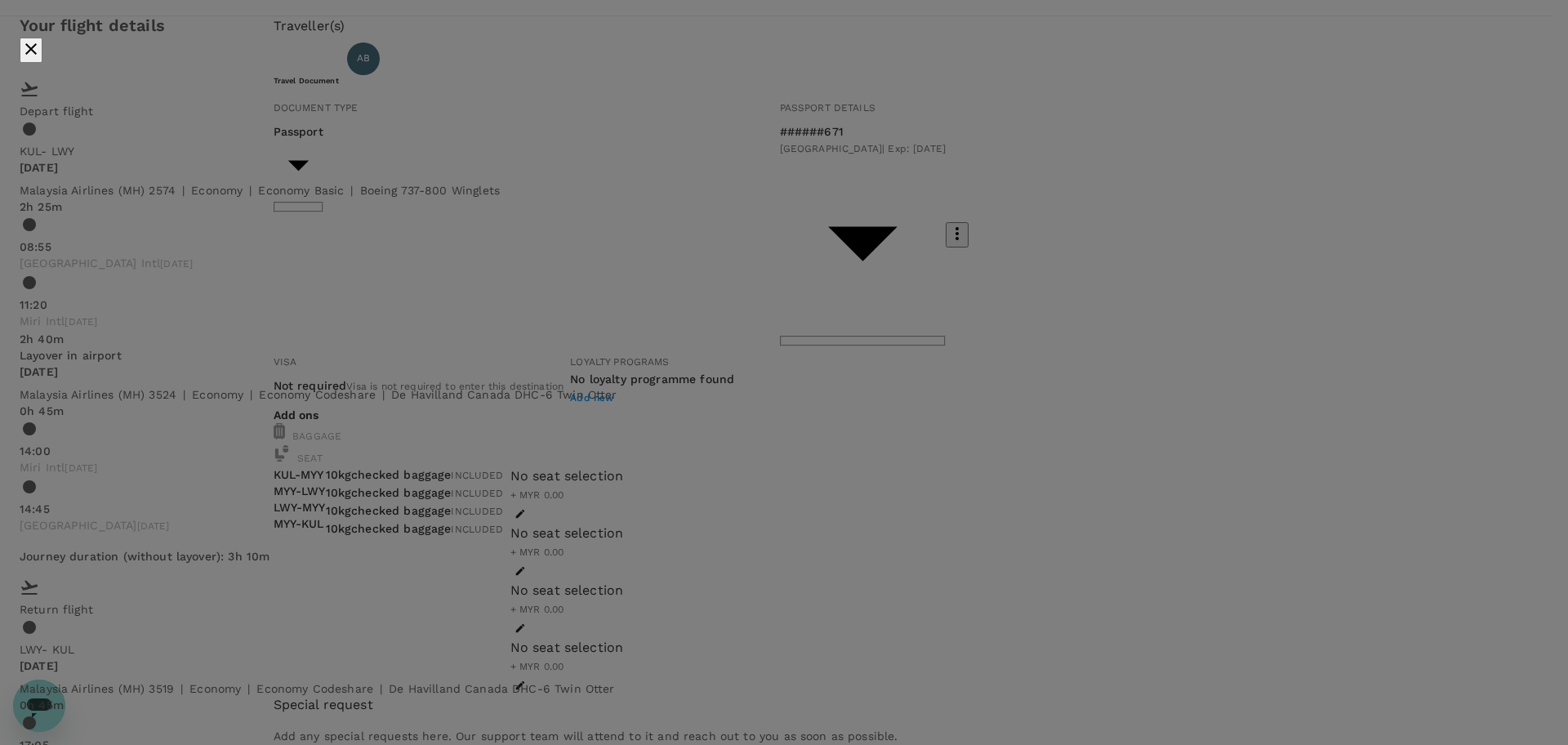 click on "Your flight details Depart flight KUL  -   LWY [DATE] Malaysia Airlines (MH) 2574 | economy | Economy Basic   | Boeing 737-800 Winglets 2h 25m 08:55 [GEOGRAPHIC_DATA] Intl [DATE] 11:20 Miri Intl [DATE] 2h 40m Layover in airport [DATE] Malaysia Airlines (MH) 3524 | economy | Economy Codeshare   | De Havilland Canada DHC-6 Twin Otter 0h 45m 14:00 Miri Intl [DATE] 14:45 Lawas Airport [DATE] Journey duration (without layover) : 3h 10m Return flight LWY  -   [GEOGRAPHIC_DATA][DATE] Malaysia Airlines (MH) 3519 | economy | Economy Codeshare   | De Havilland Canada DHC-6 Twin Otter 0h 45m 17:05 [GEOGRAPHIC_DATA] [DATE] 17:50 Miri Intl [DATE] 2h 50m Layover in airport [GEOGRAPHIC_DATA][DATE] Malaysia Airlines (MH) 2585 | economy | Economy Basic   | Boeing 737-800 2h 20m 20:40 Miri Intl [DATE] 23:00 [GEOGRAPHIC_DATA] Intl [DATE] Journey duration (without layover) : 3h 5m Refundable with a  fee Can be changed with a  fee 7kg 10kg Checked Baggage Seat Selection" at bounding box center (784, 554) 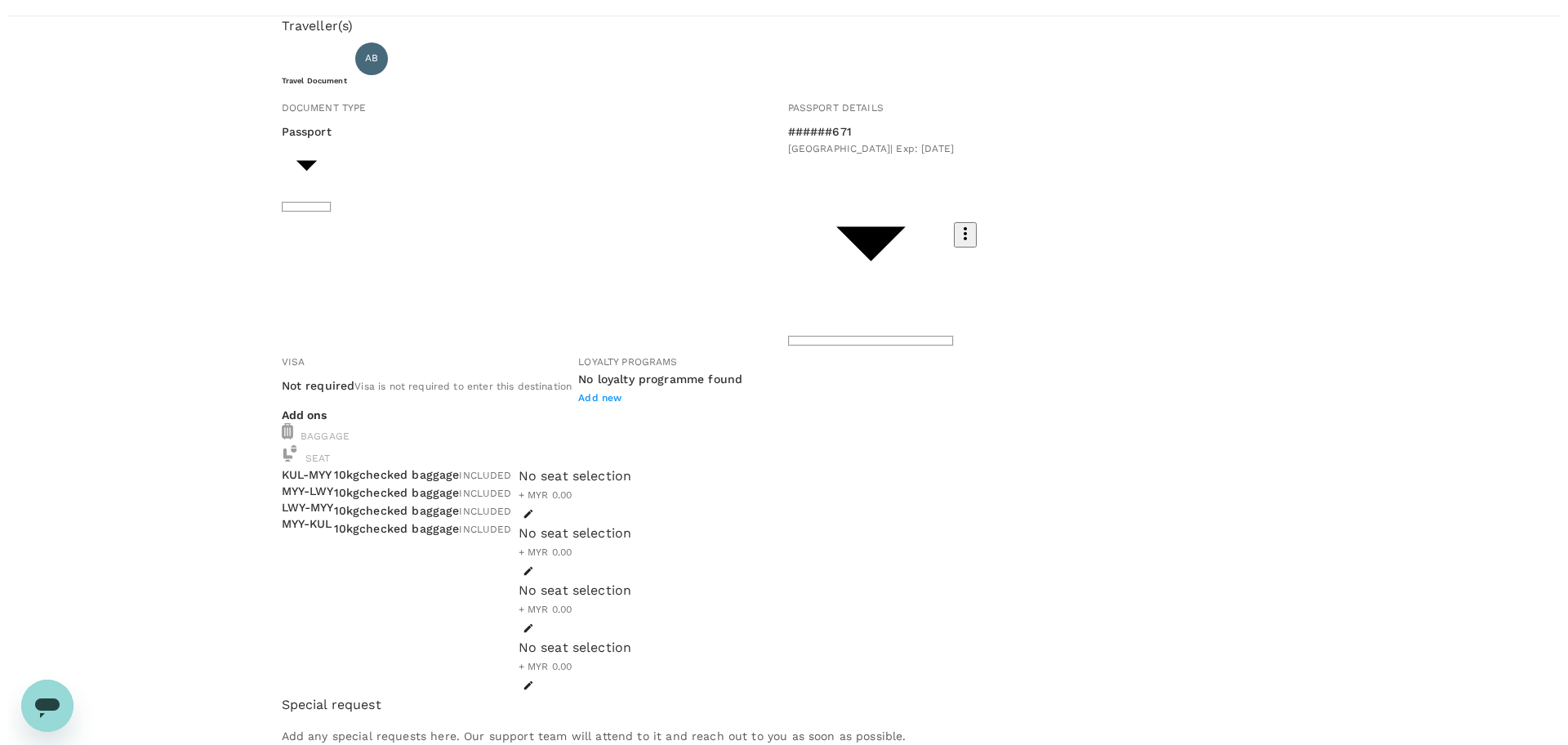 scroll, scrollTop: 133, scrollLeft: 0, axis: vertical 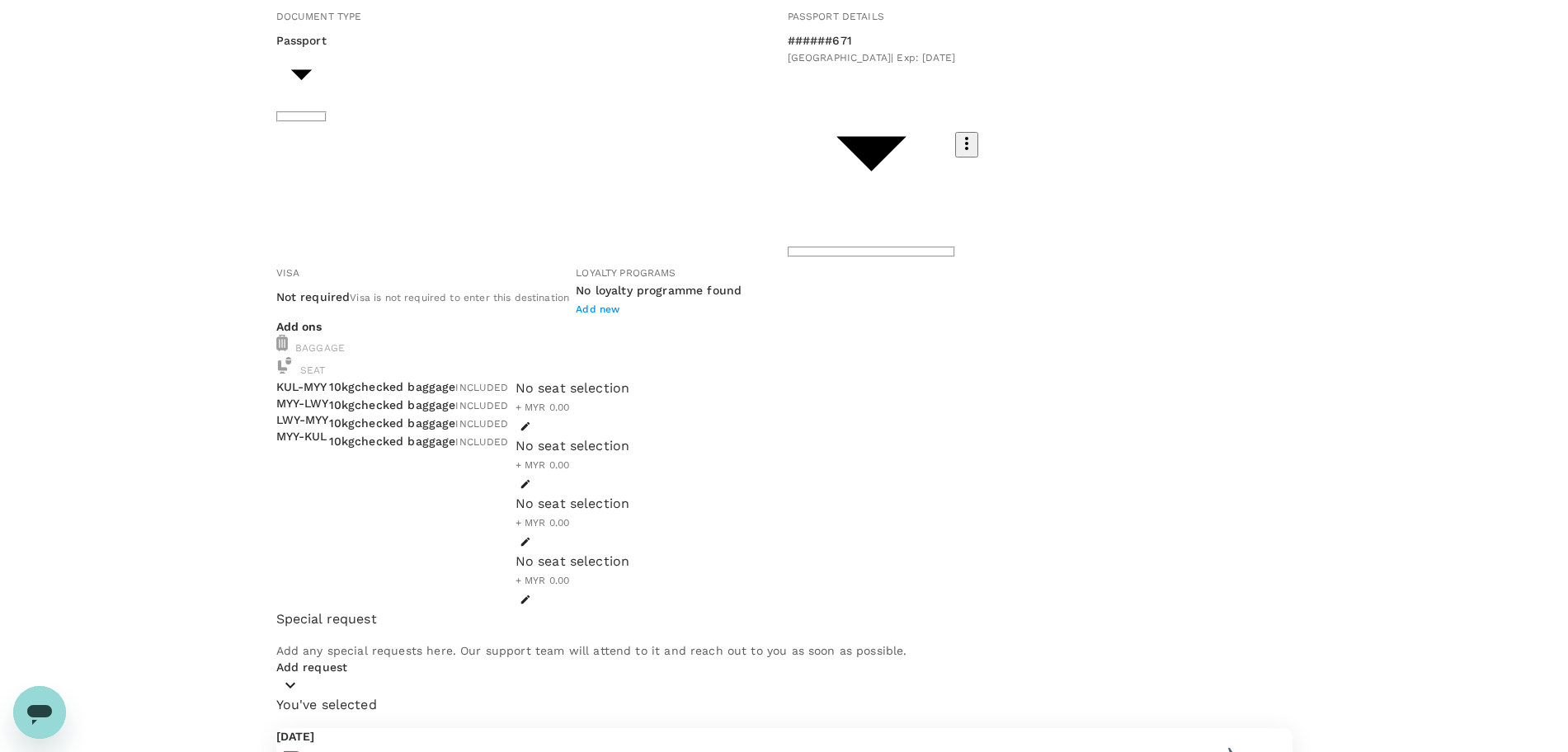 click on "View flight details" at bounding box center (337, 872) 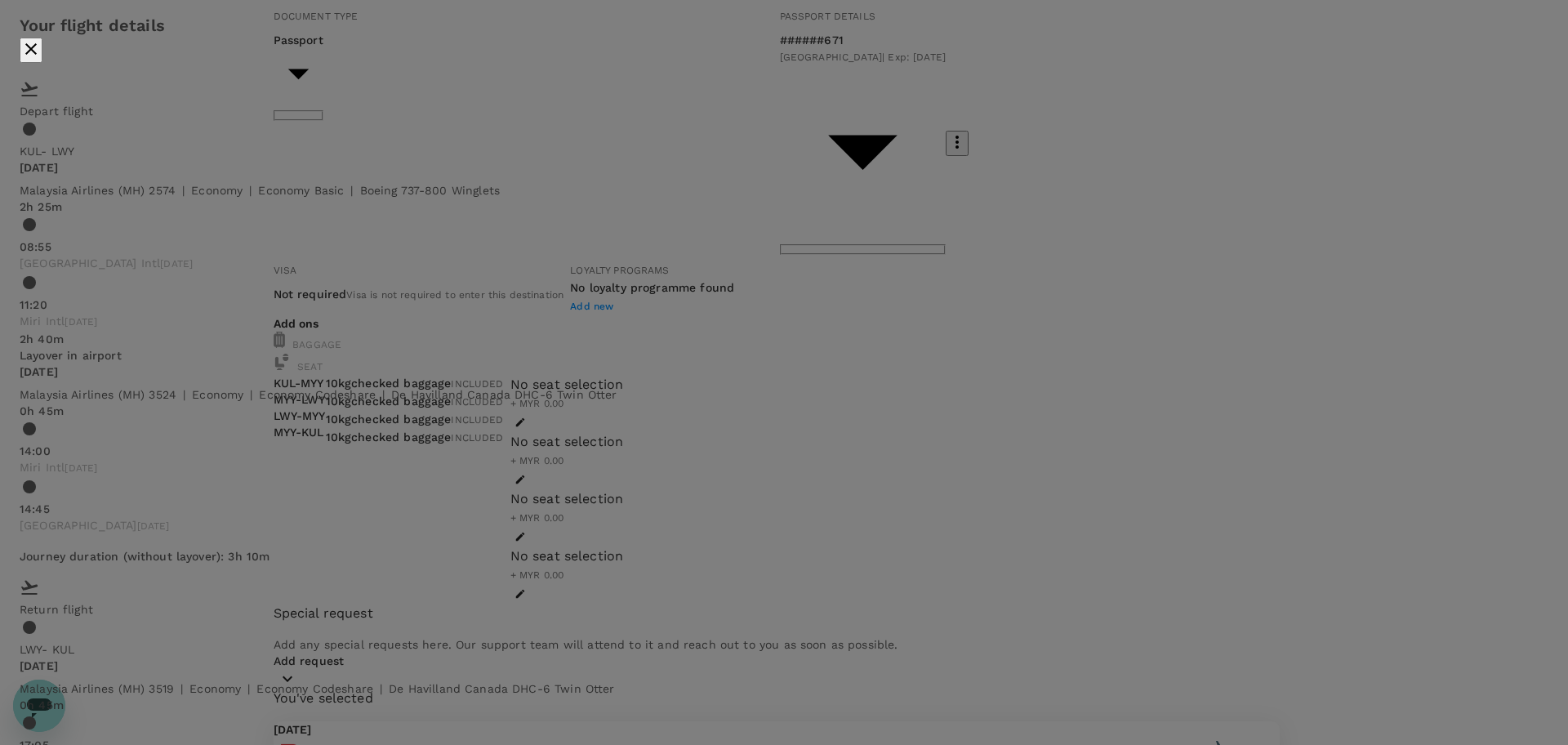 scroll, scrollTop: 399, scrollLeft: 0, axis: vertical 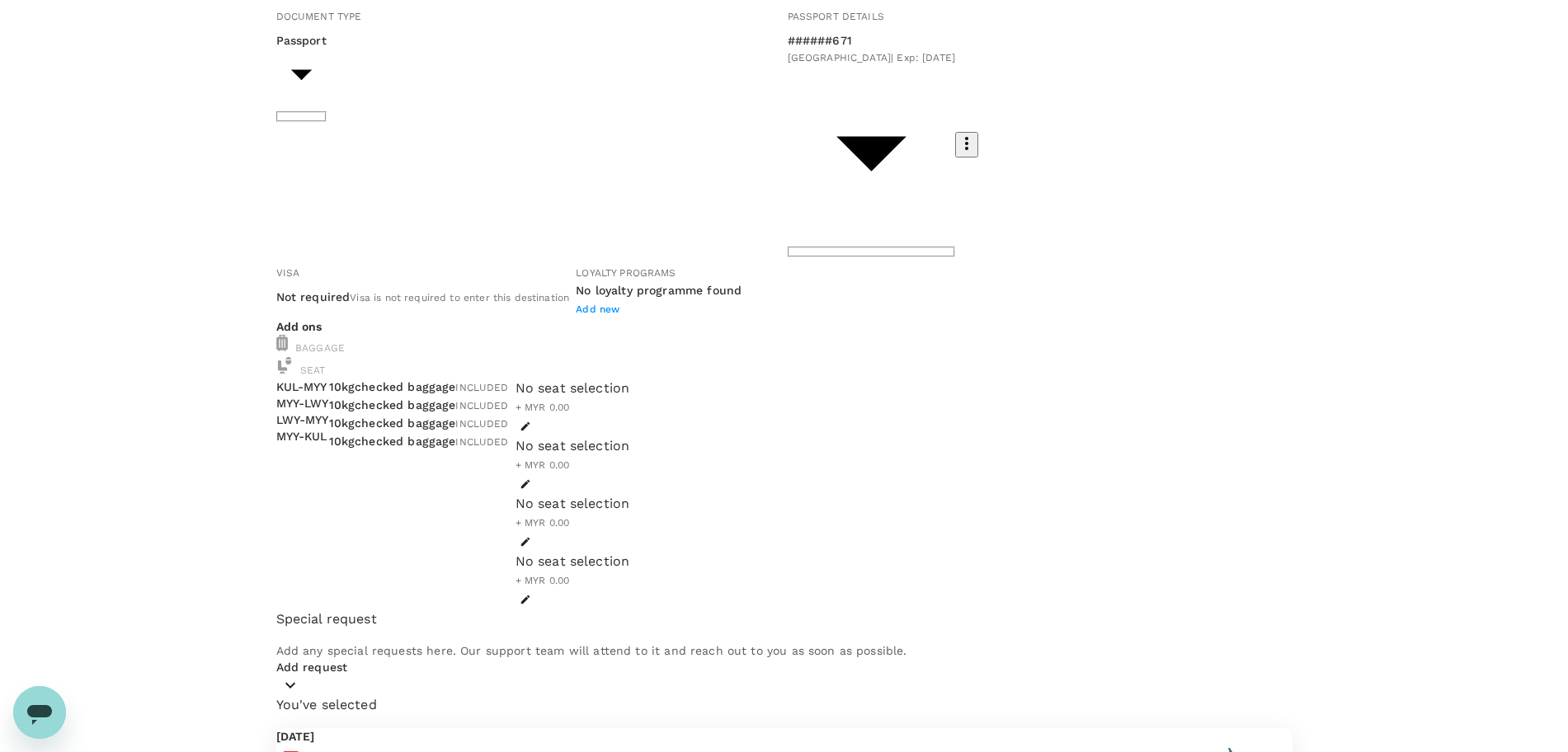 click on "Continue to payment details" at bounding box center [784, 1270] 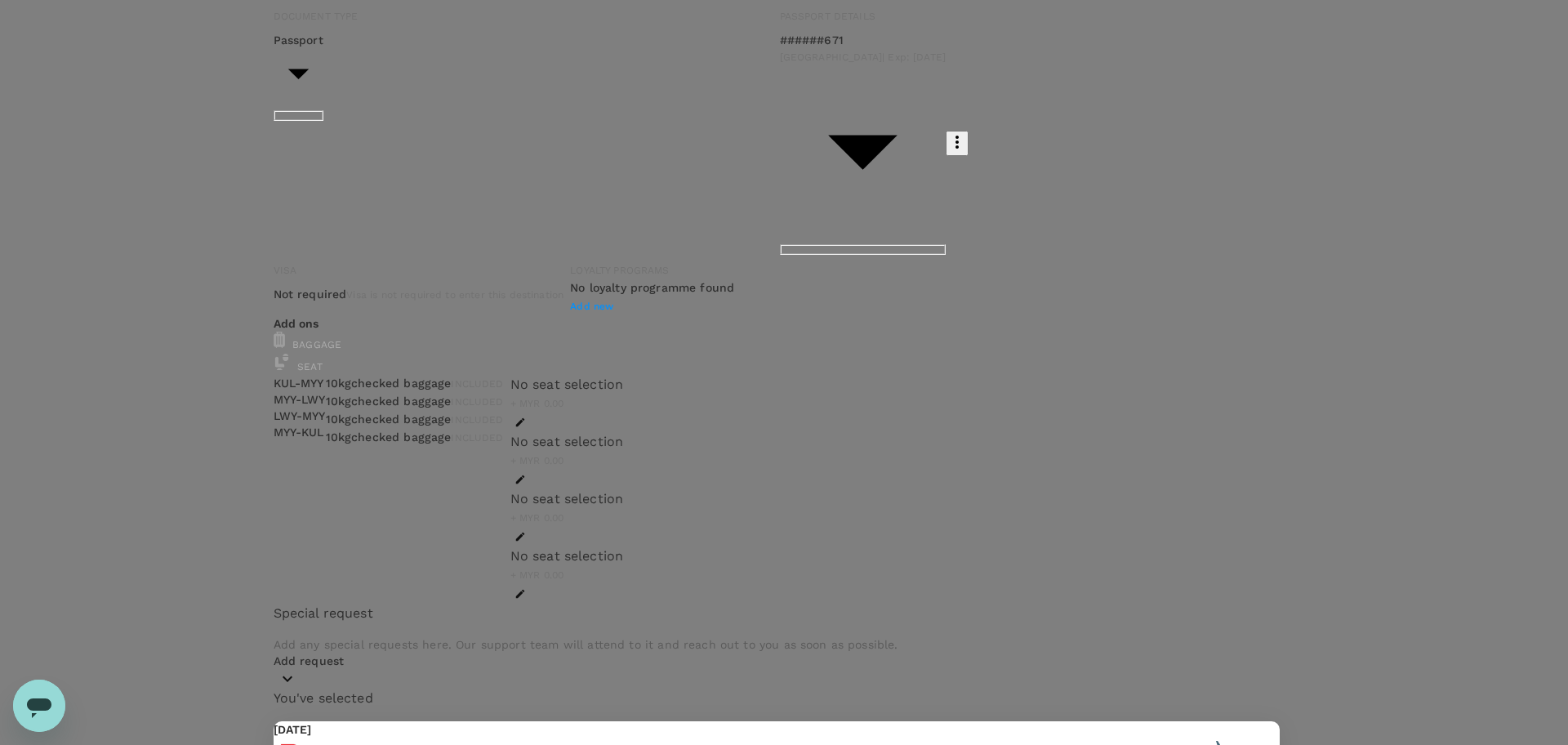 click at bounding box center (777, 1498) 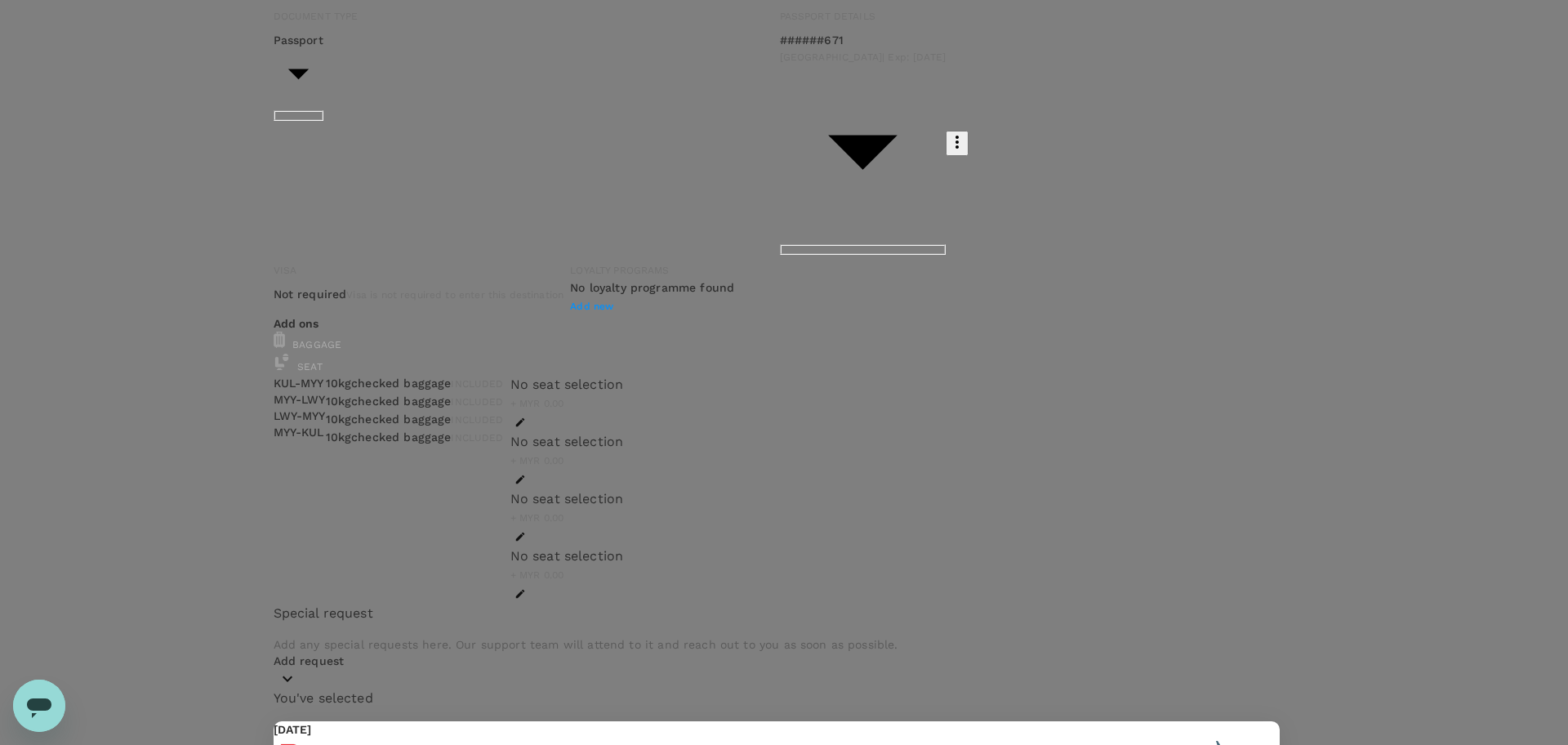 type on "m" 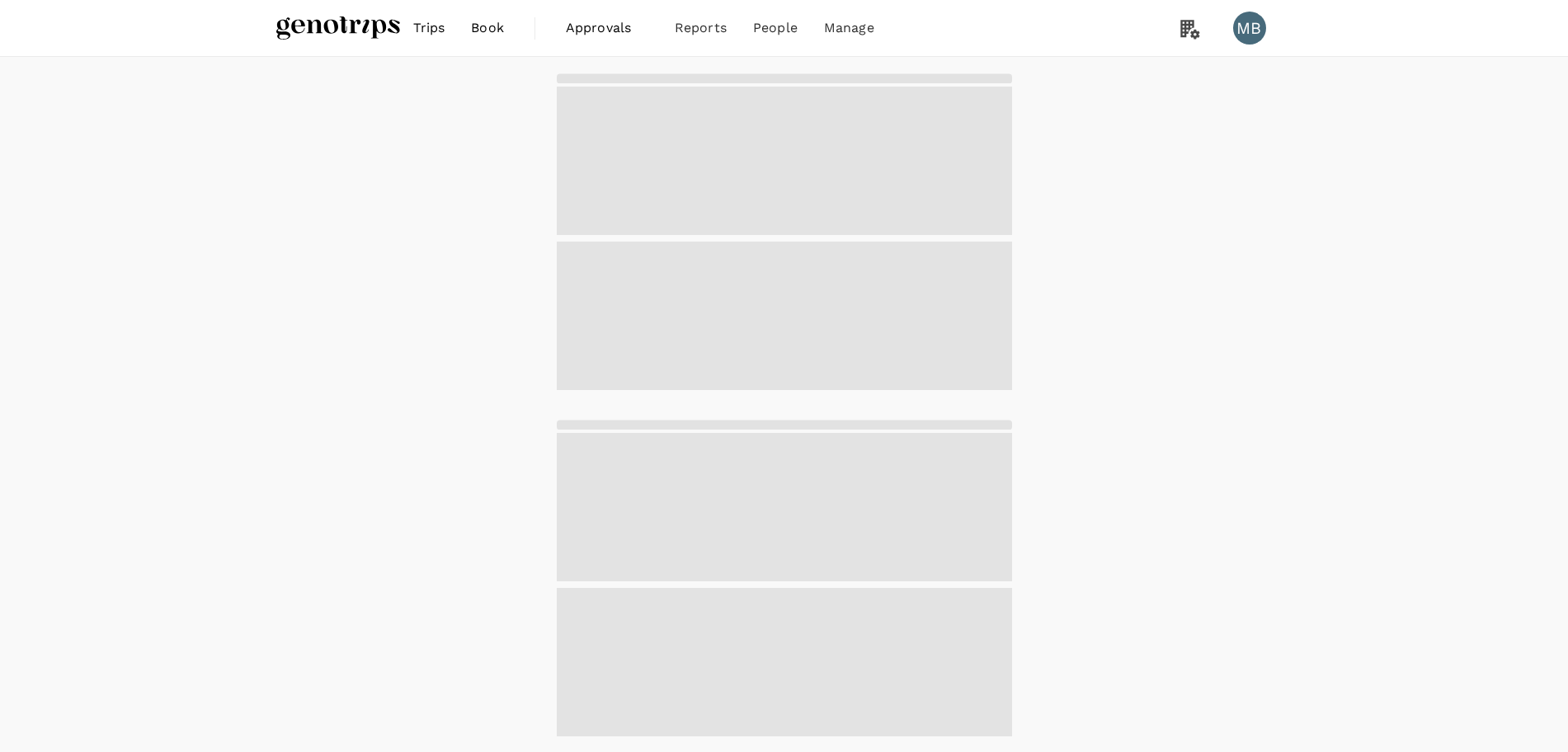 scroll, scrollTop: 0, scrollLeft: 0, axis: both 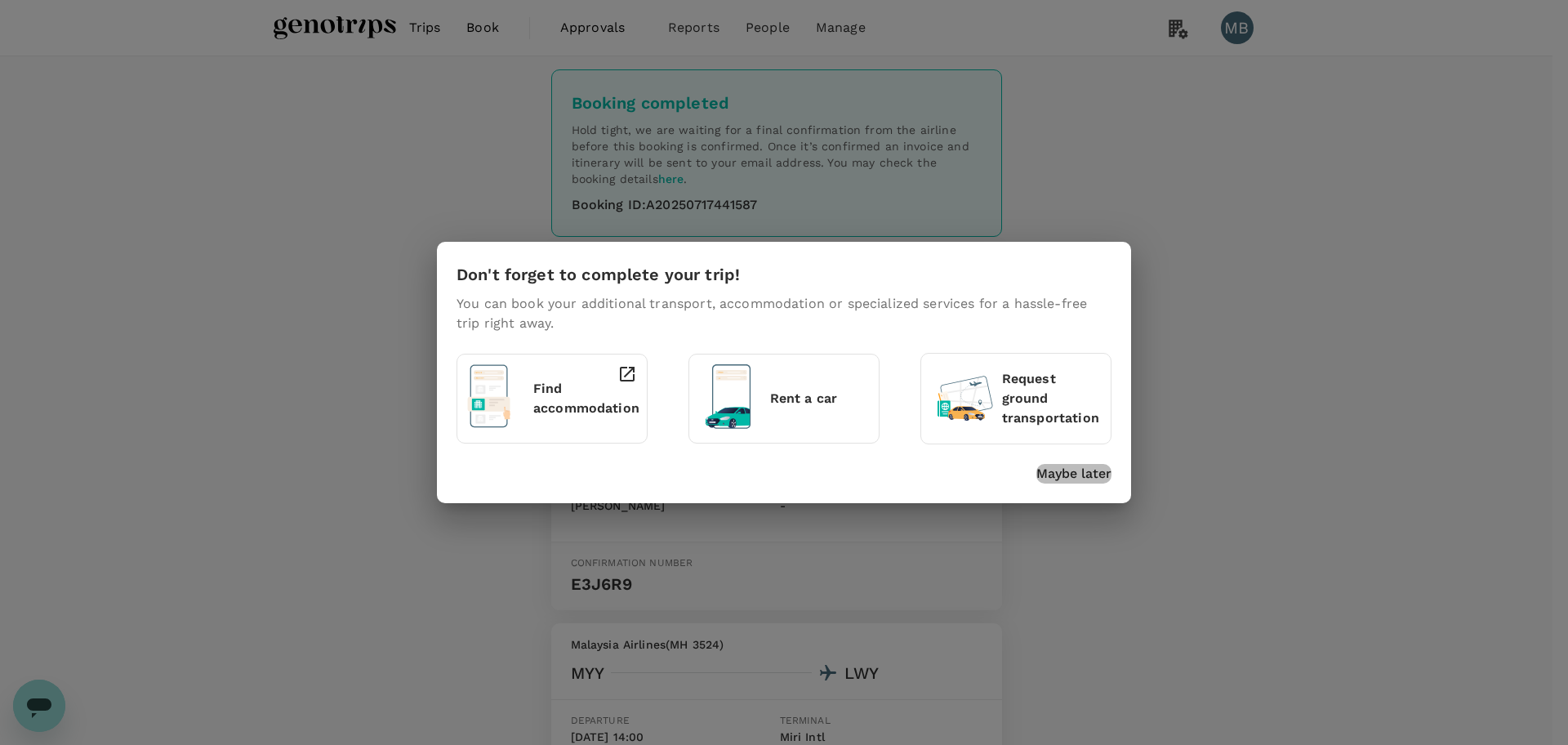 click on "Maybe later" at bounding box center (1074, 474) 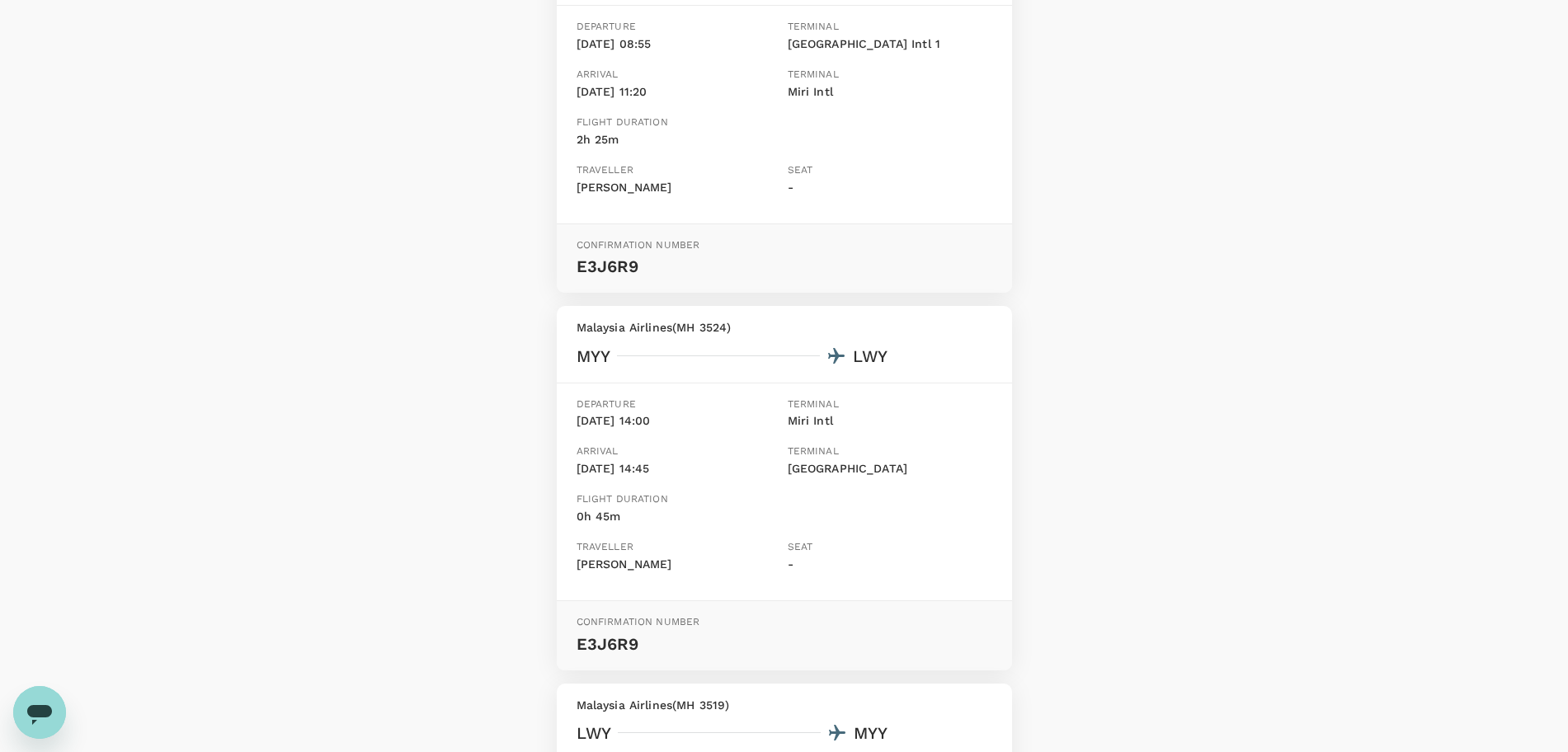 scroll, scrollTop: 0, scrollLeft: 0, axis: both 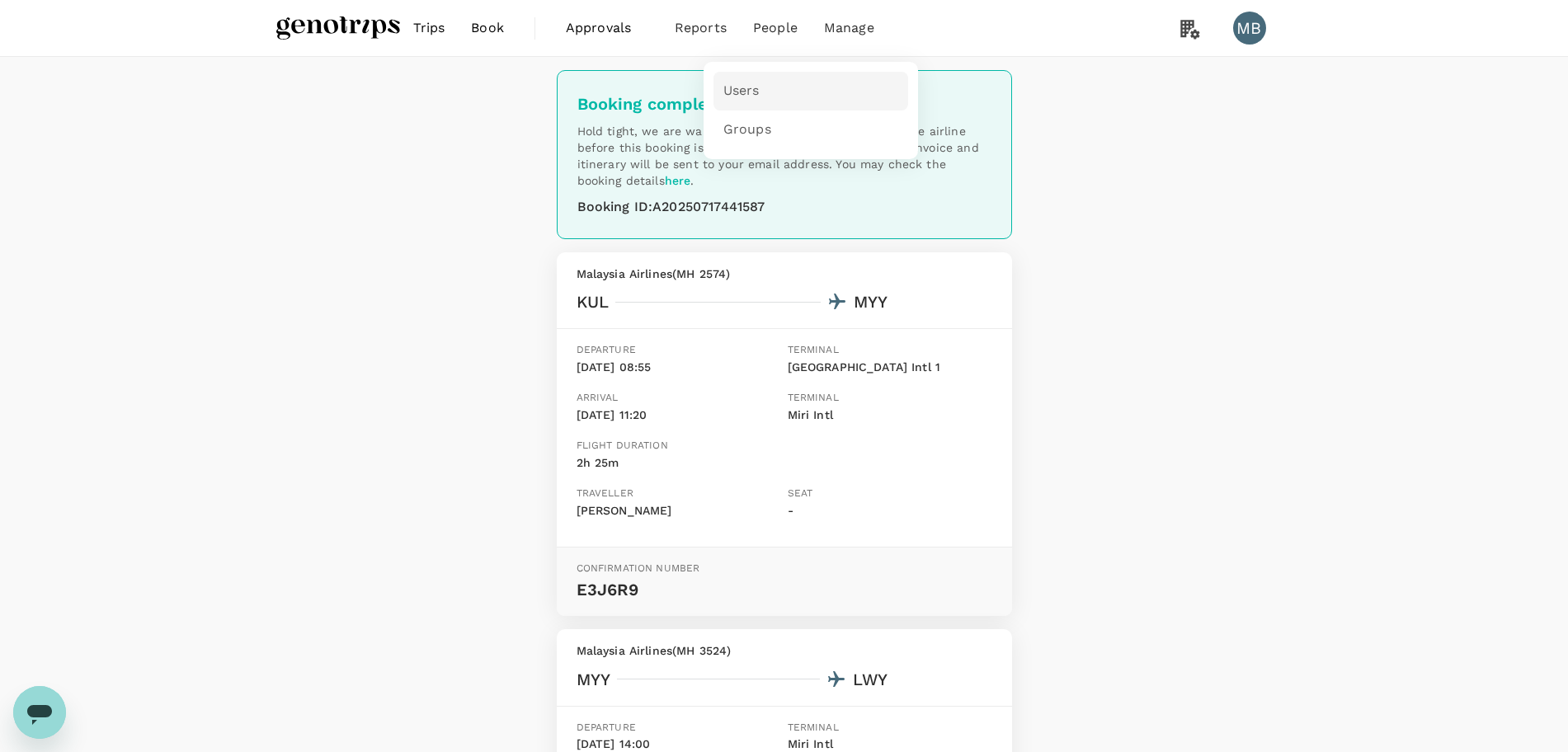 click on "Users" at bounding box center [811, 91] 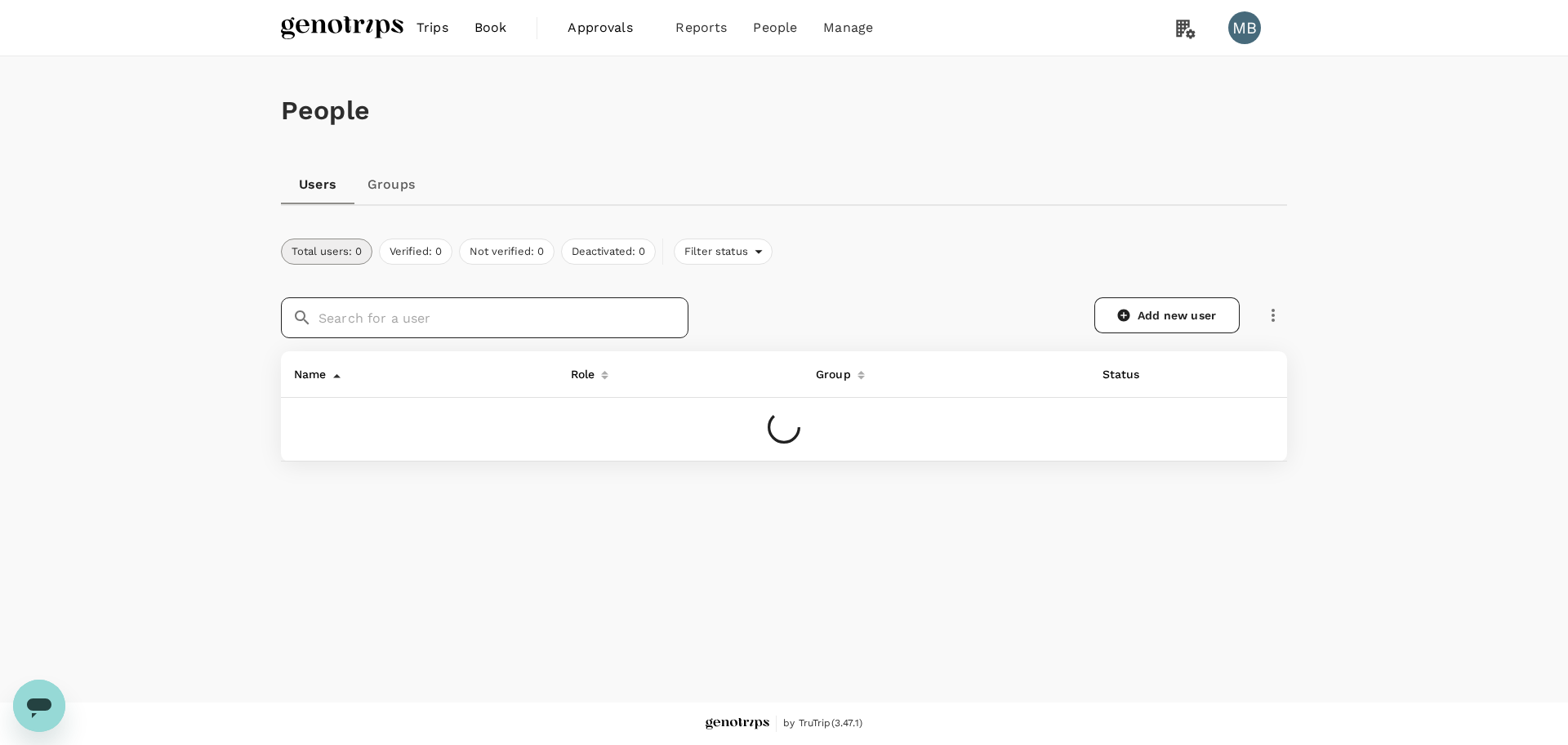 click at bounding box center (503, 318) 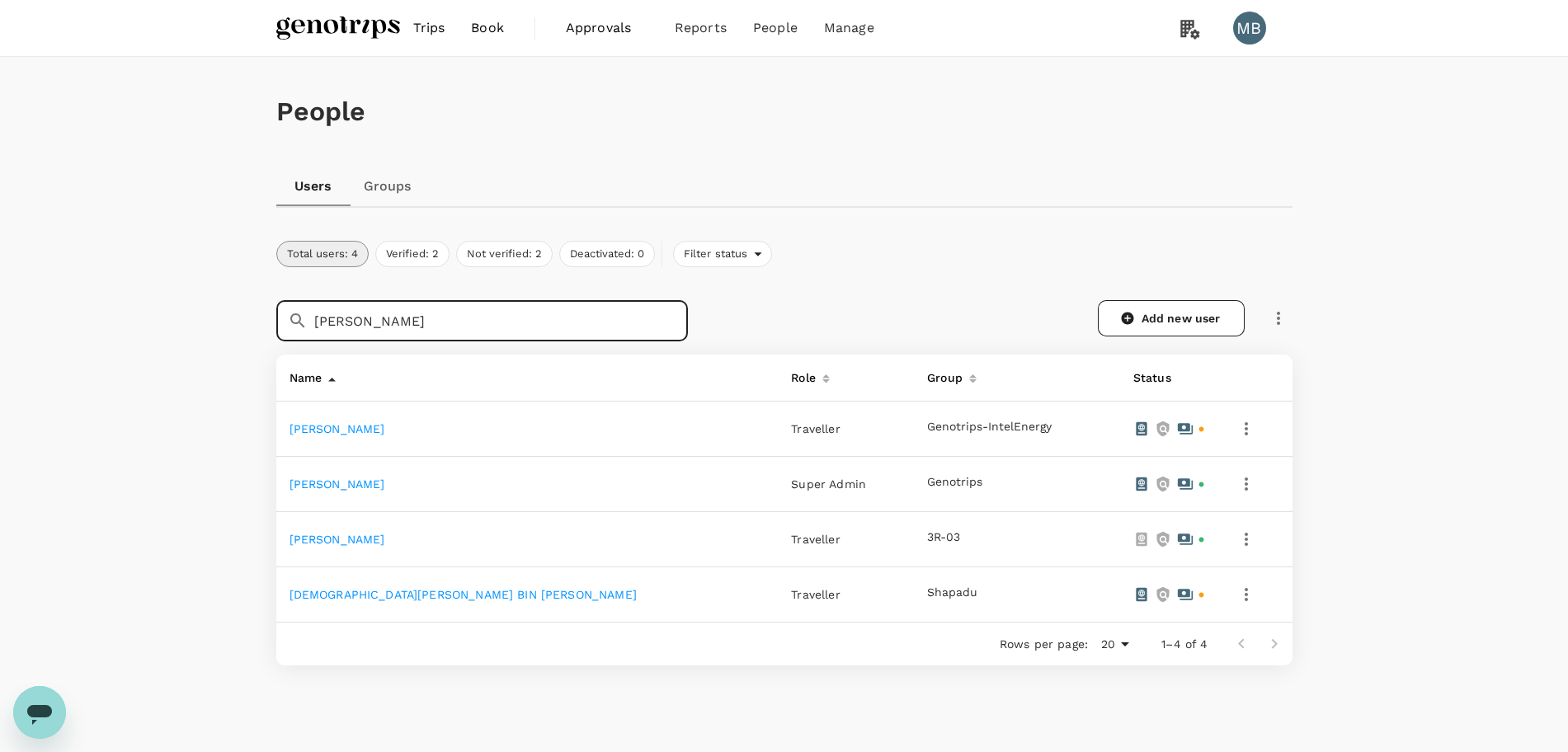 type on "[PERSON_NAME]" 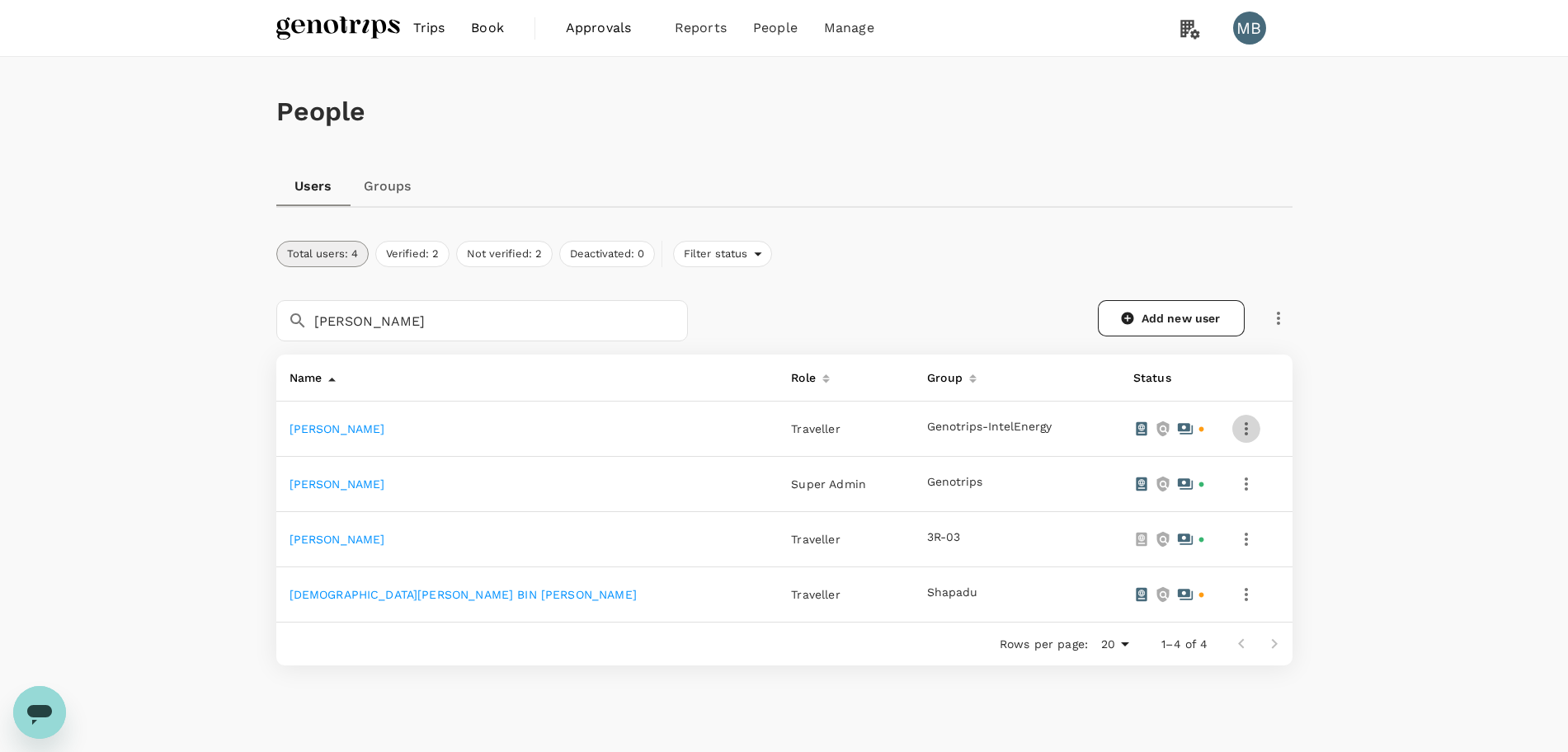 click 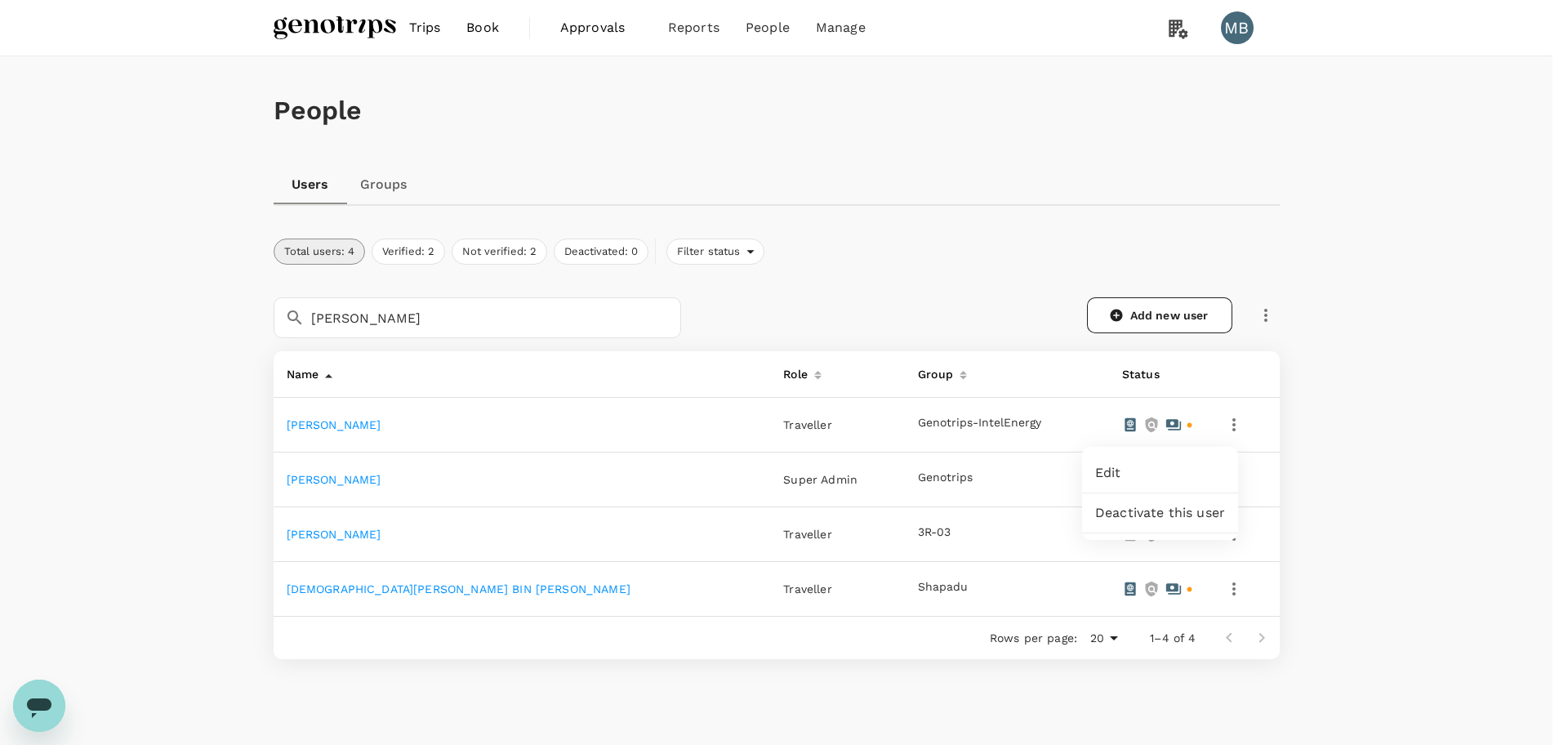 click on "Edit" at bounding box center [1160, 473] 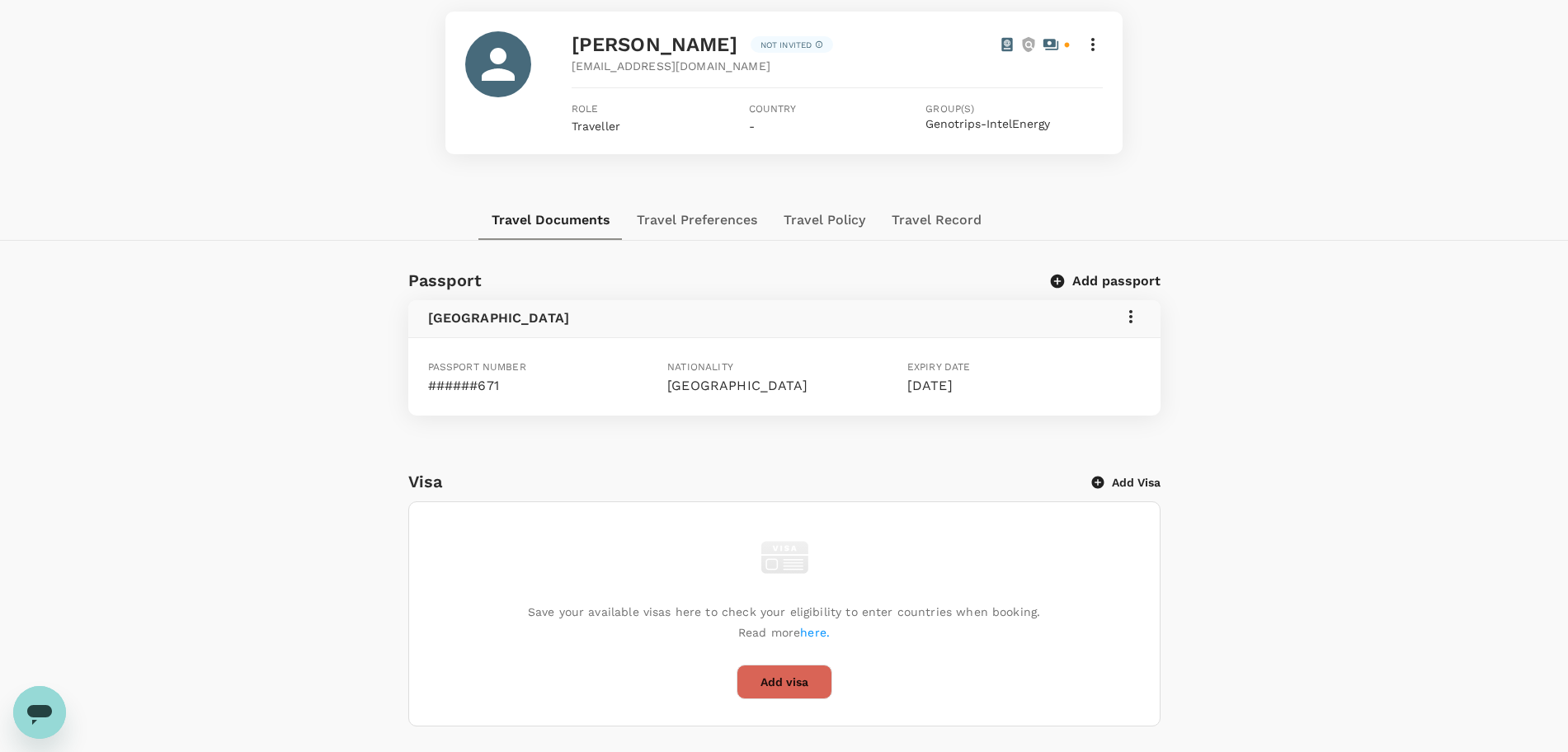 scroll, scrollTop: 113, scrollLeft: 0, axis: vertical 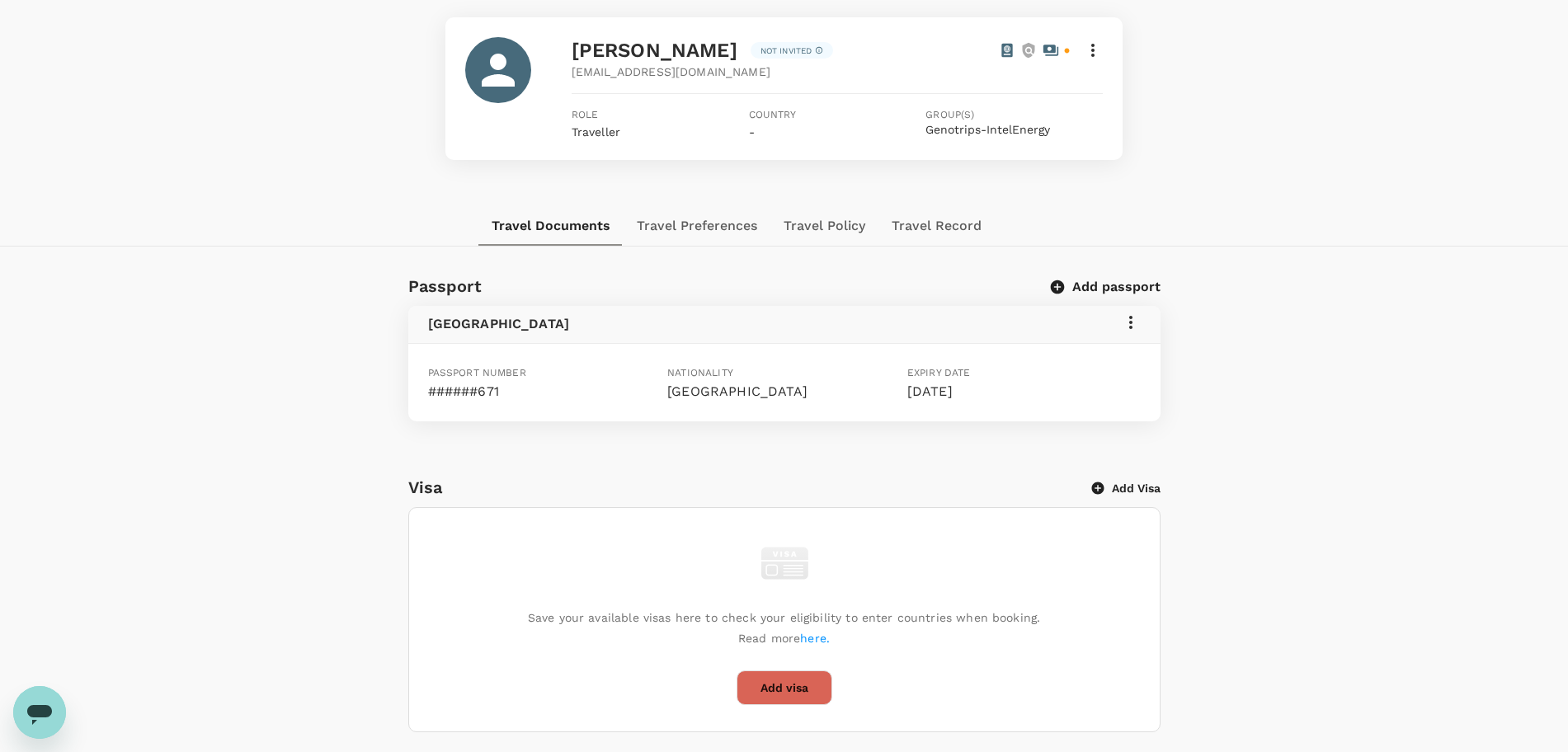 click 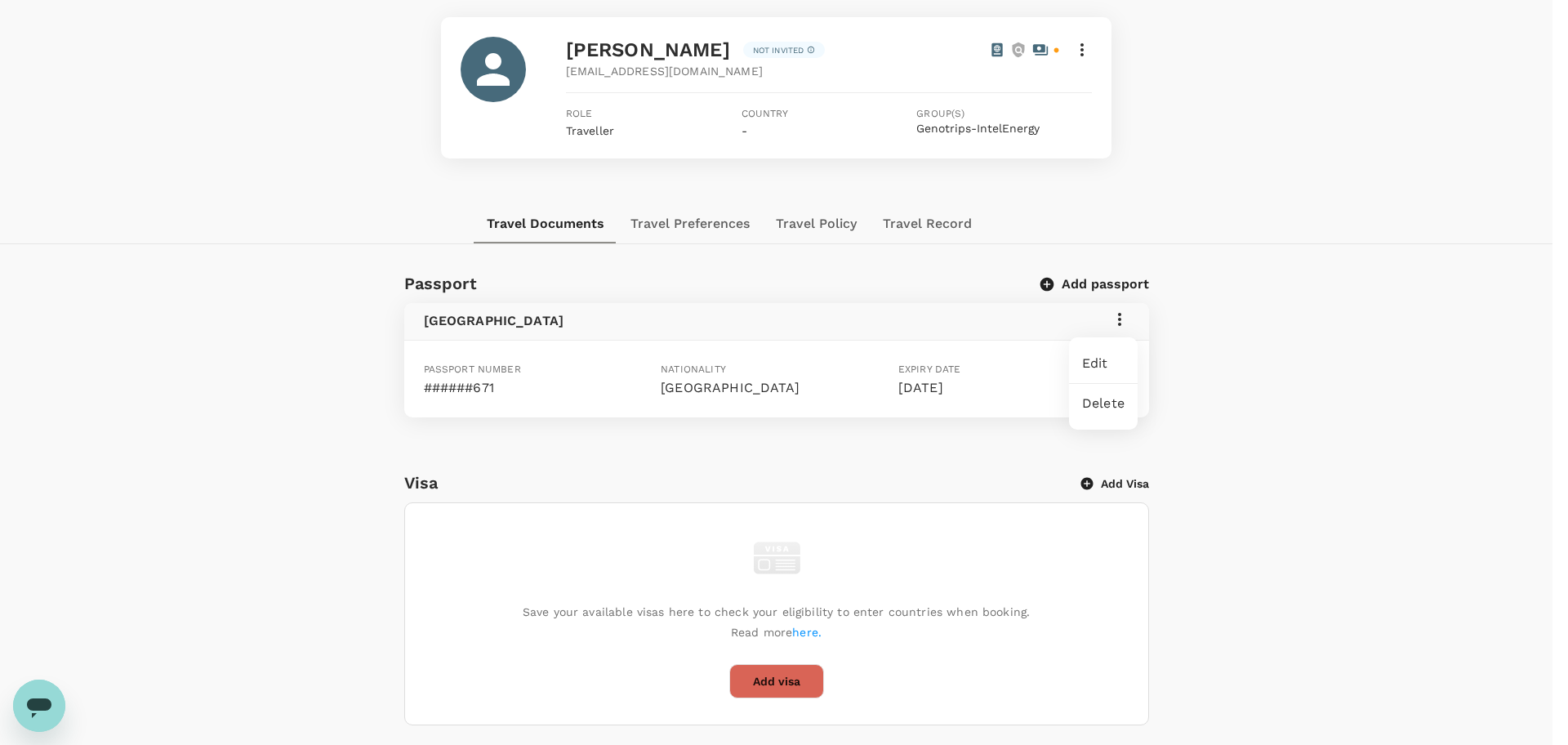 click on "Edit" at bounding box center [1103, 364] 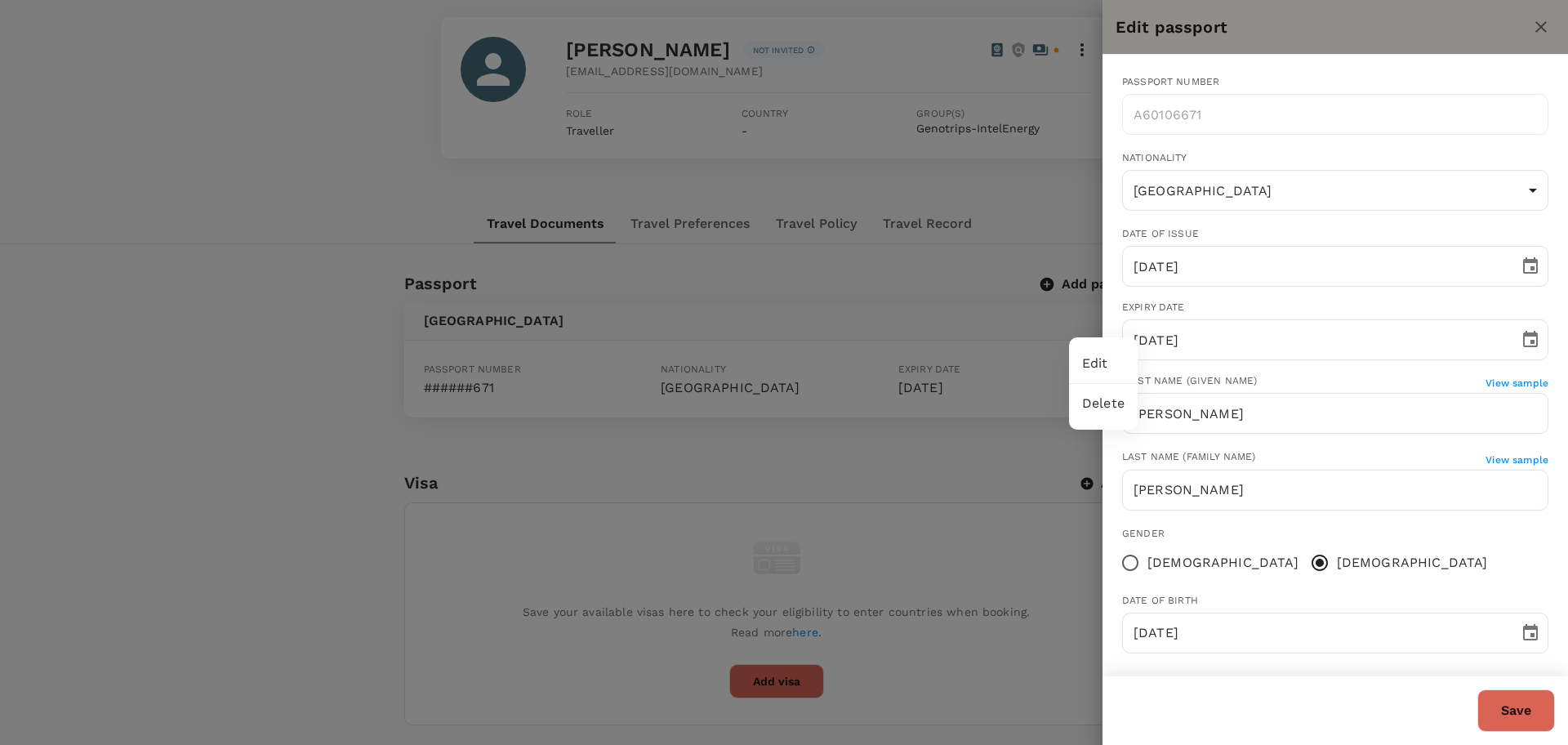 click at bounding box center (784, 372) 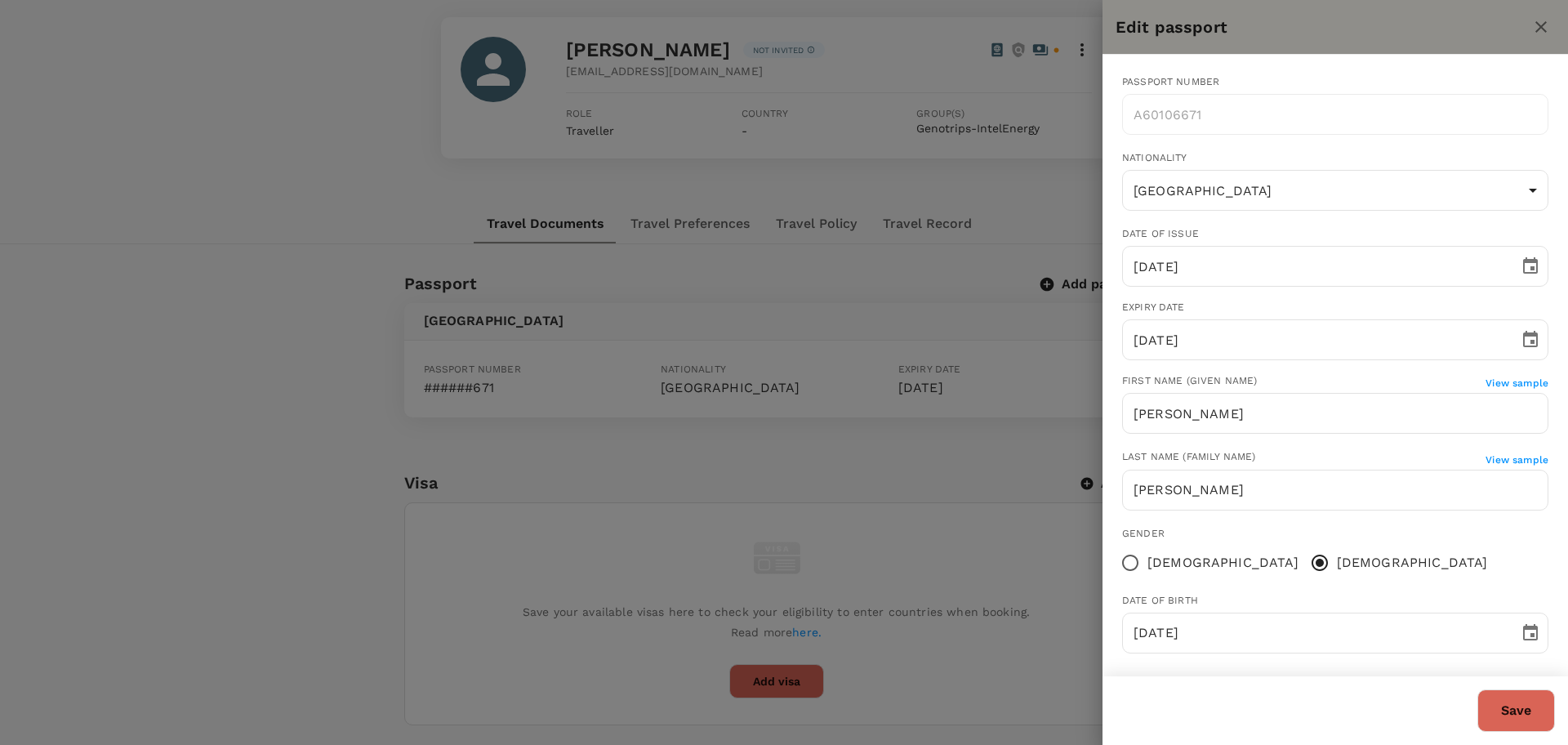 click 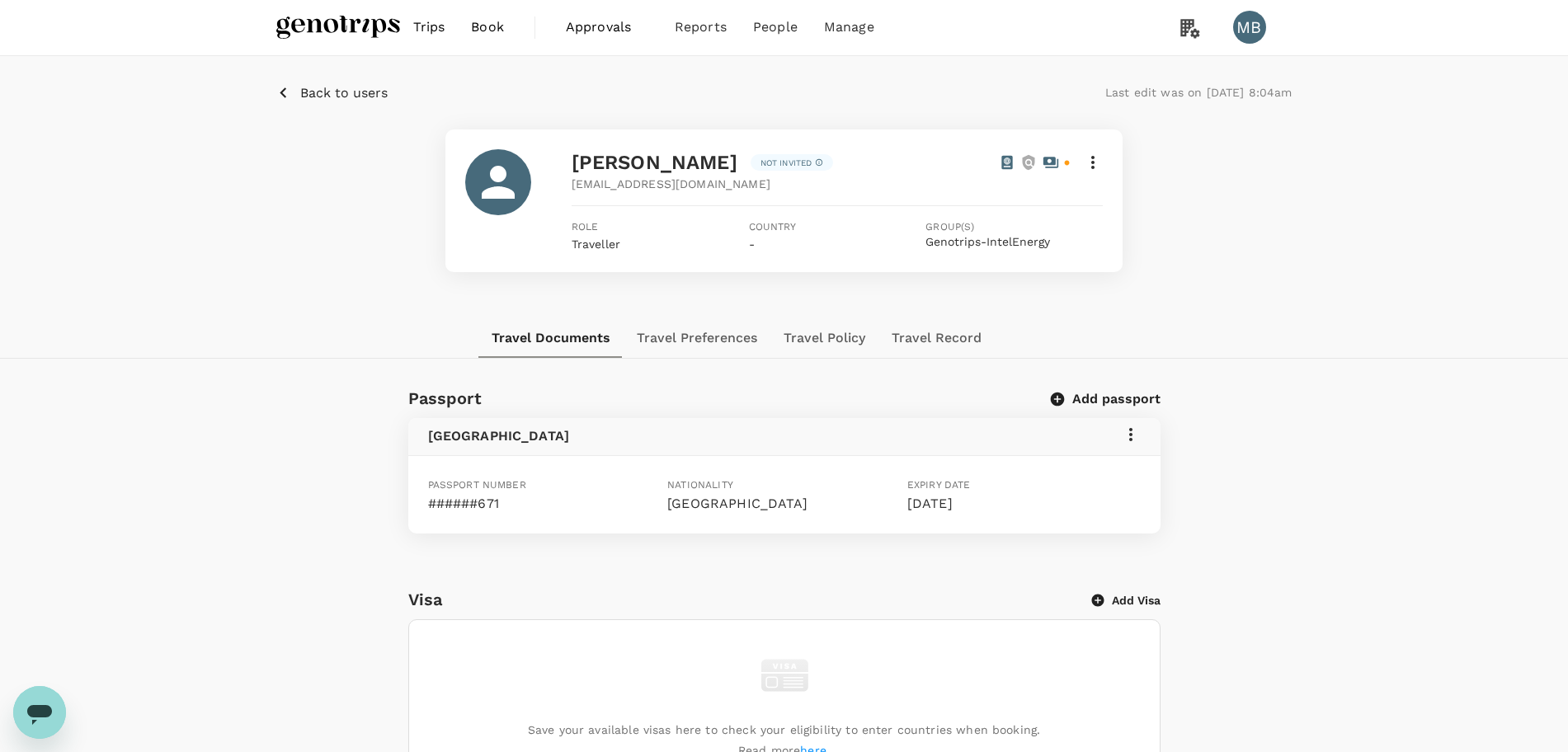 scroll, scrollTop: 0, scrollLeft: 0, axis: both 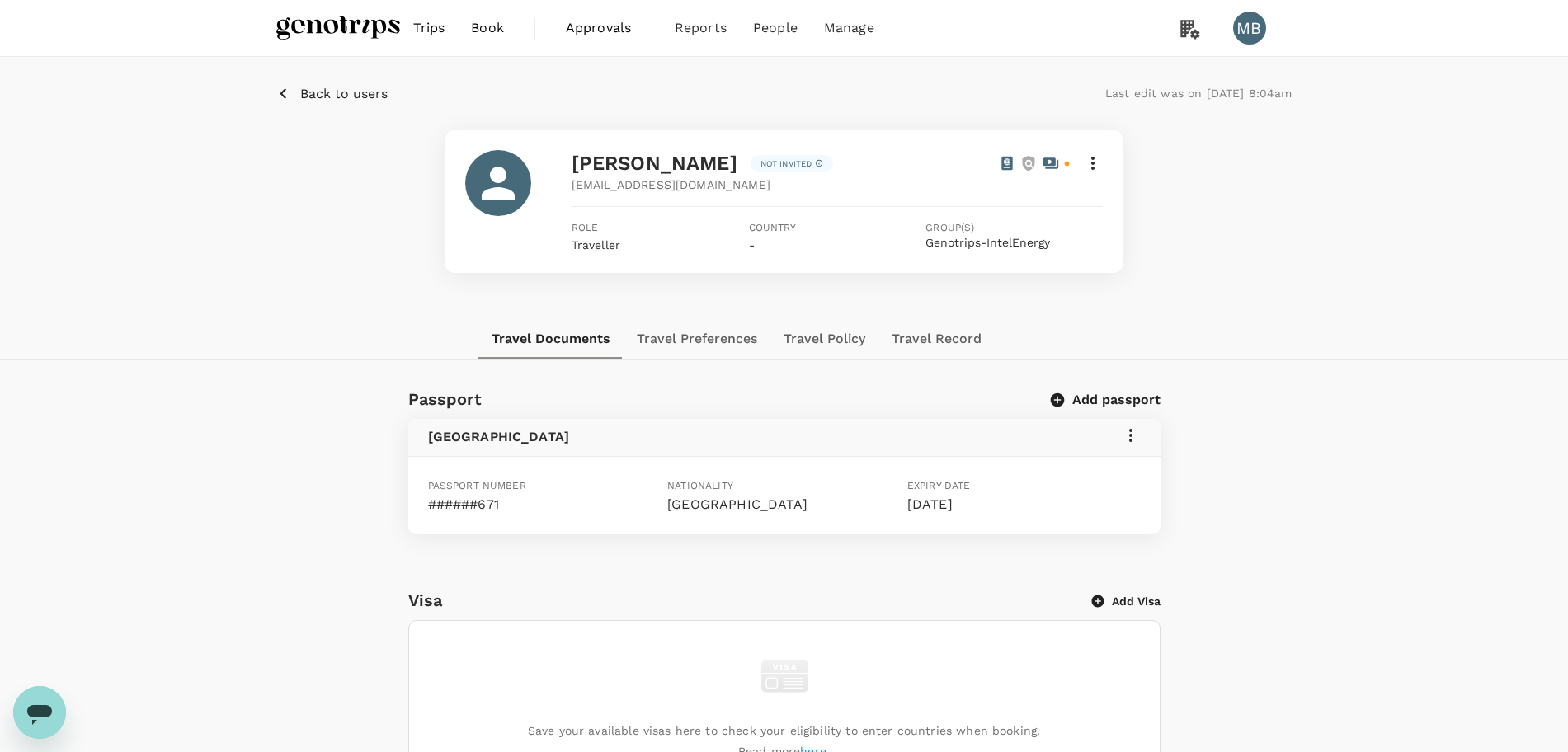 click on "Trips" at bounding box center (429, 28) 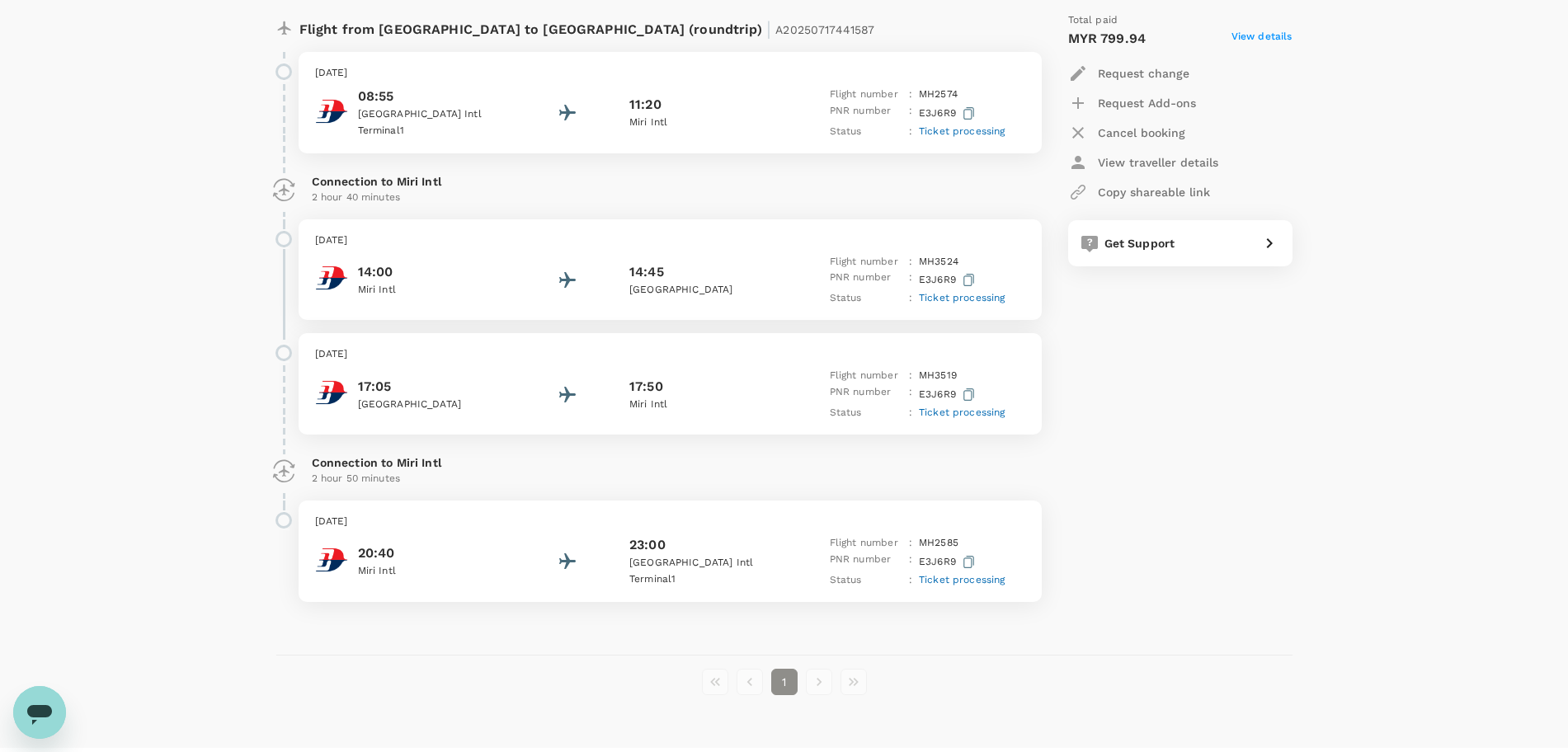 scroll, scrollTop: 206, scrollLeft: 0, axis: vertical 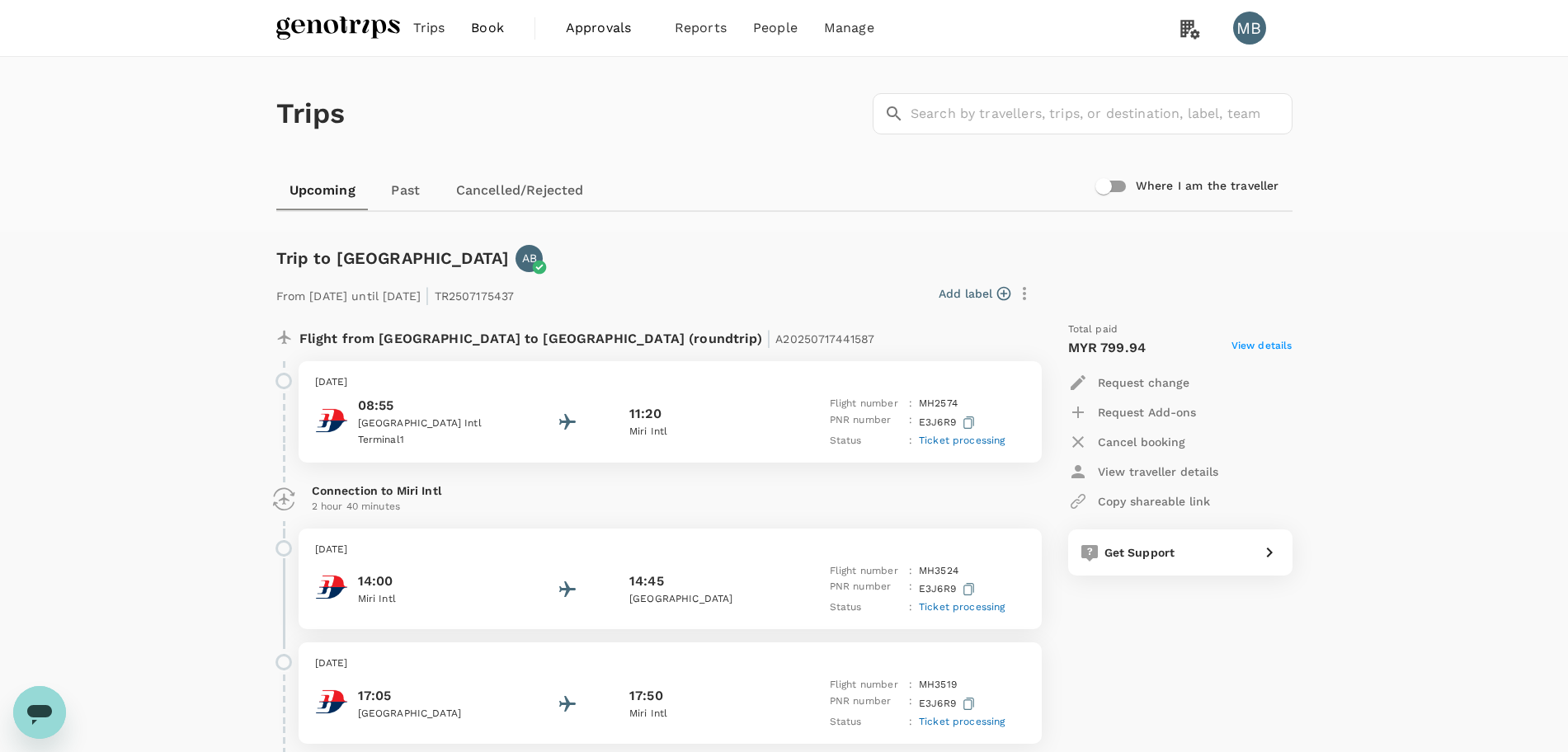 click at bounding box center [338, 28] 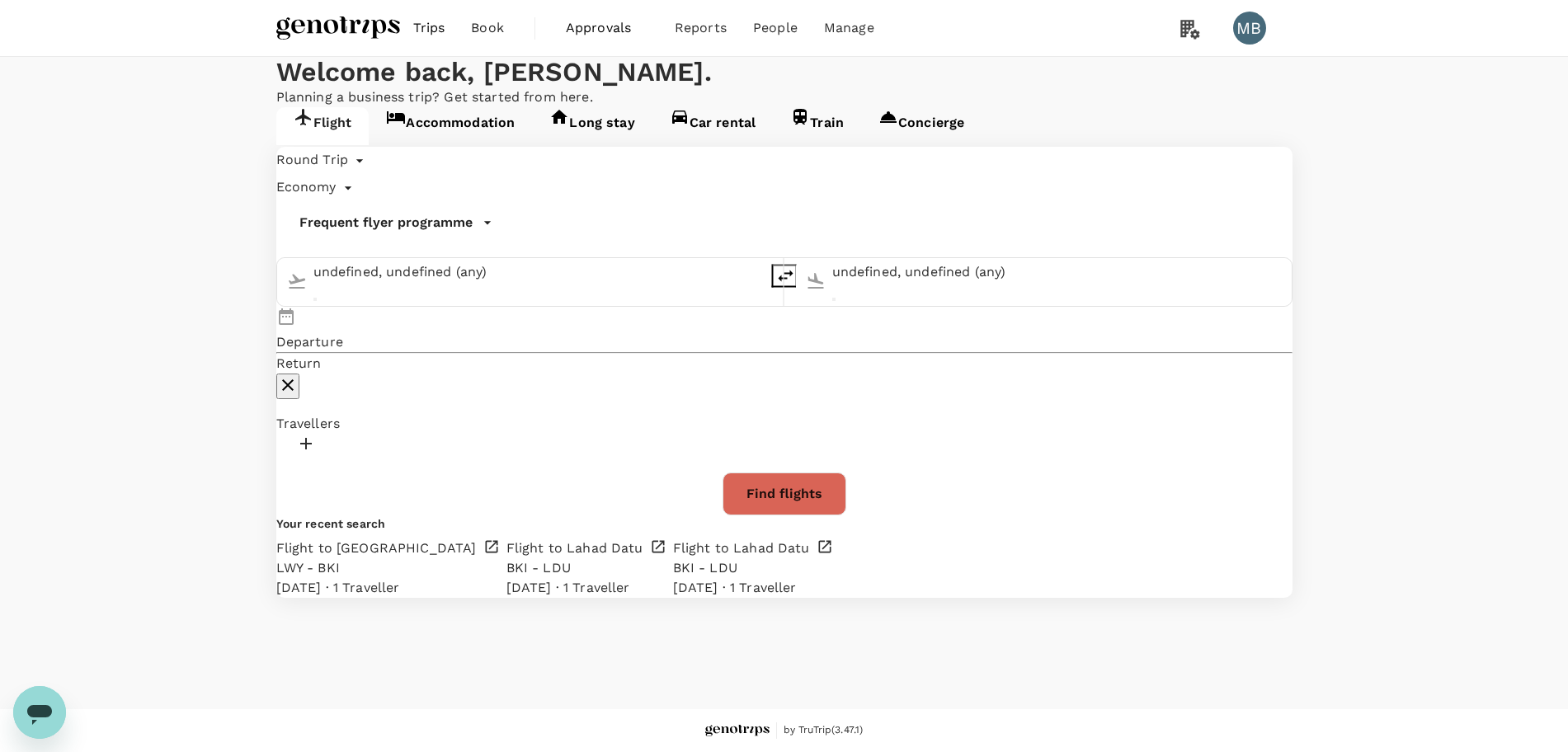 type 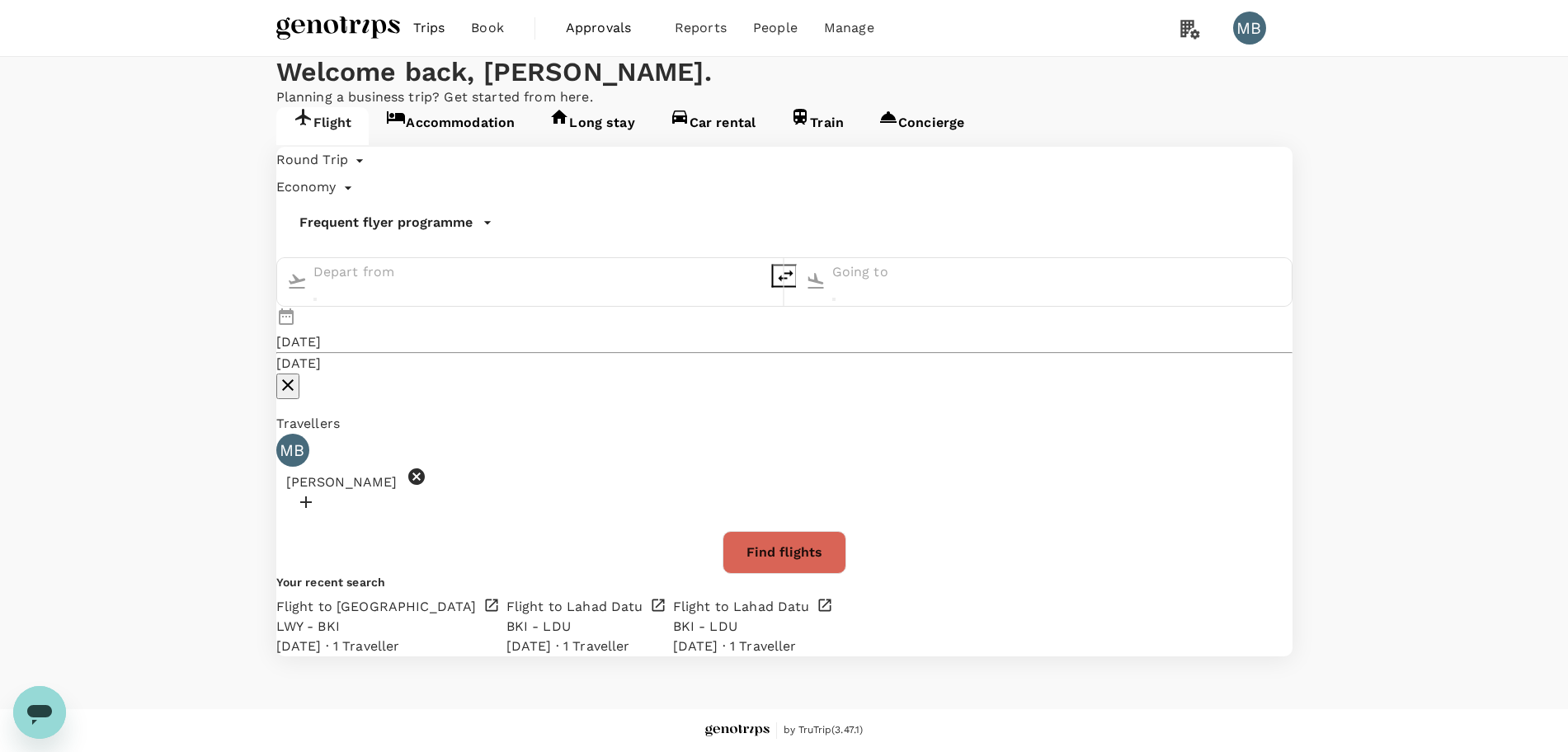 type on "Kuala Lumpur Intl ([GEOGRAPHIC_DATA])" 